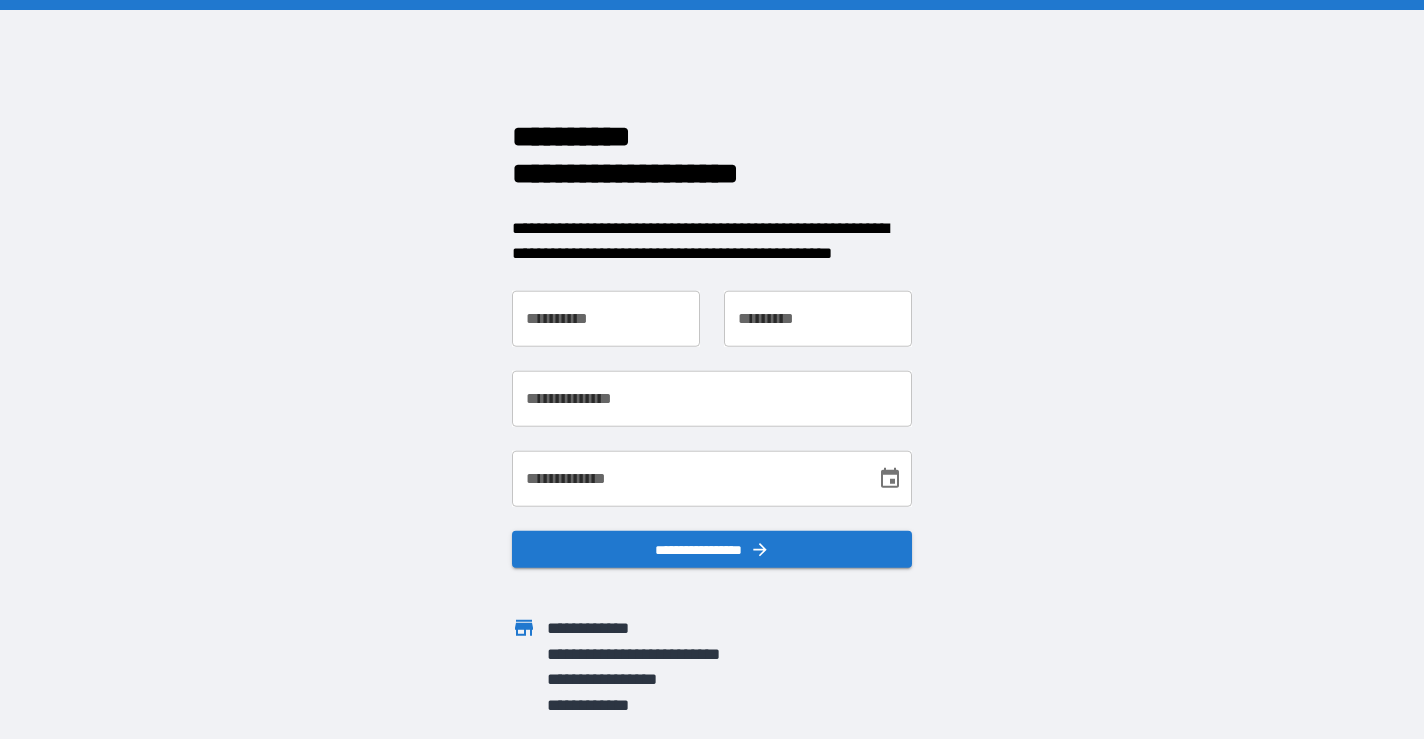 scroll, scrollTop: 0, scrollLeft: 0, axis: both 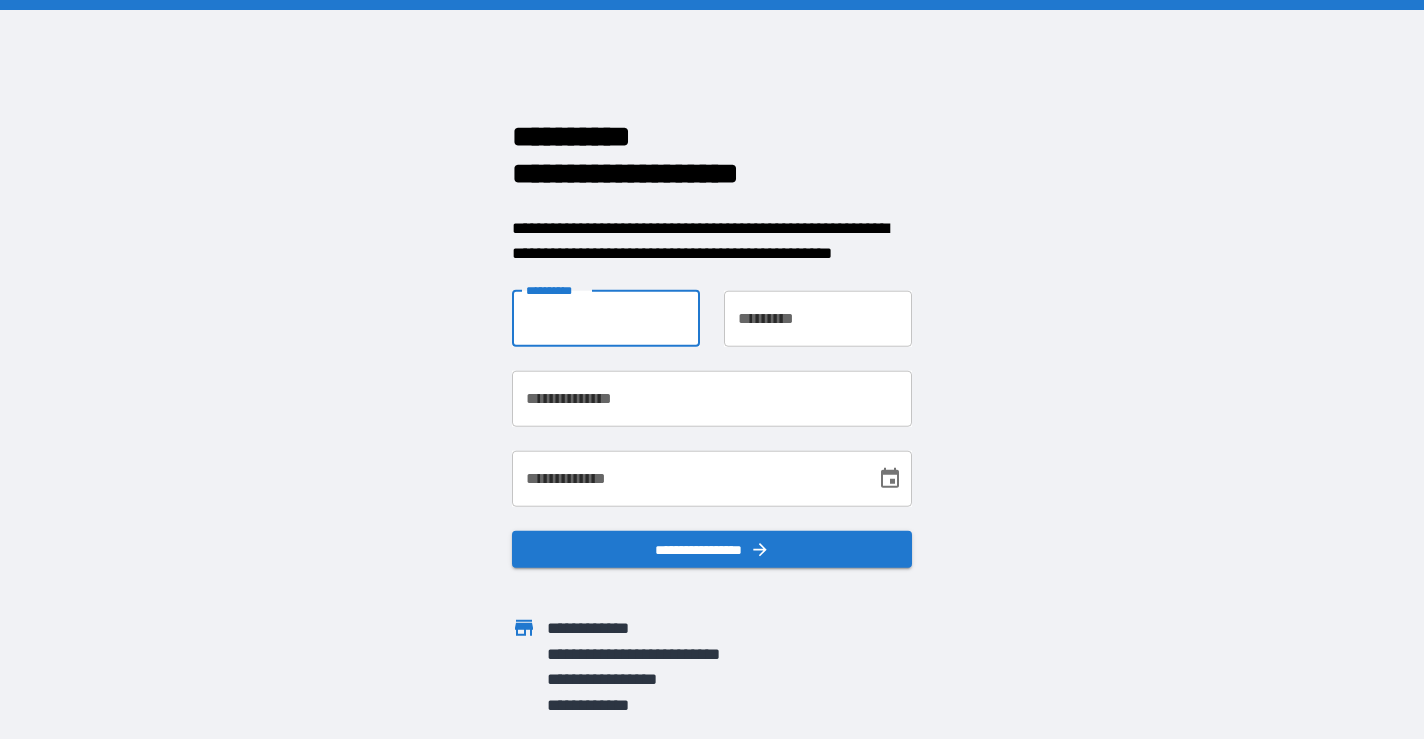 type on "*" 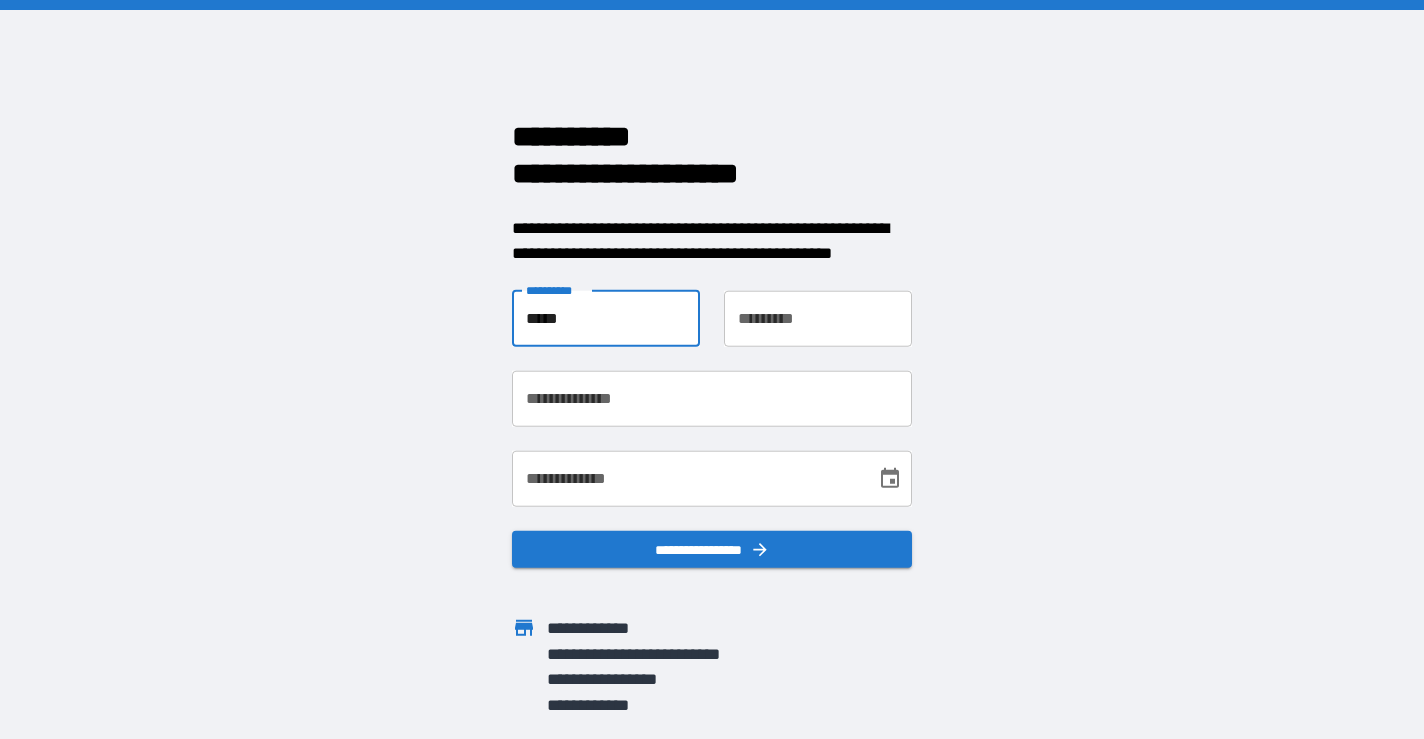 type on "*****" 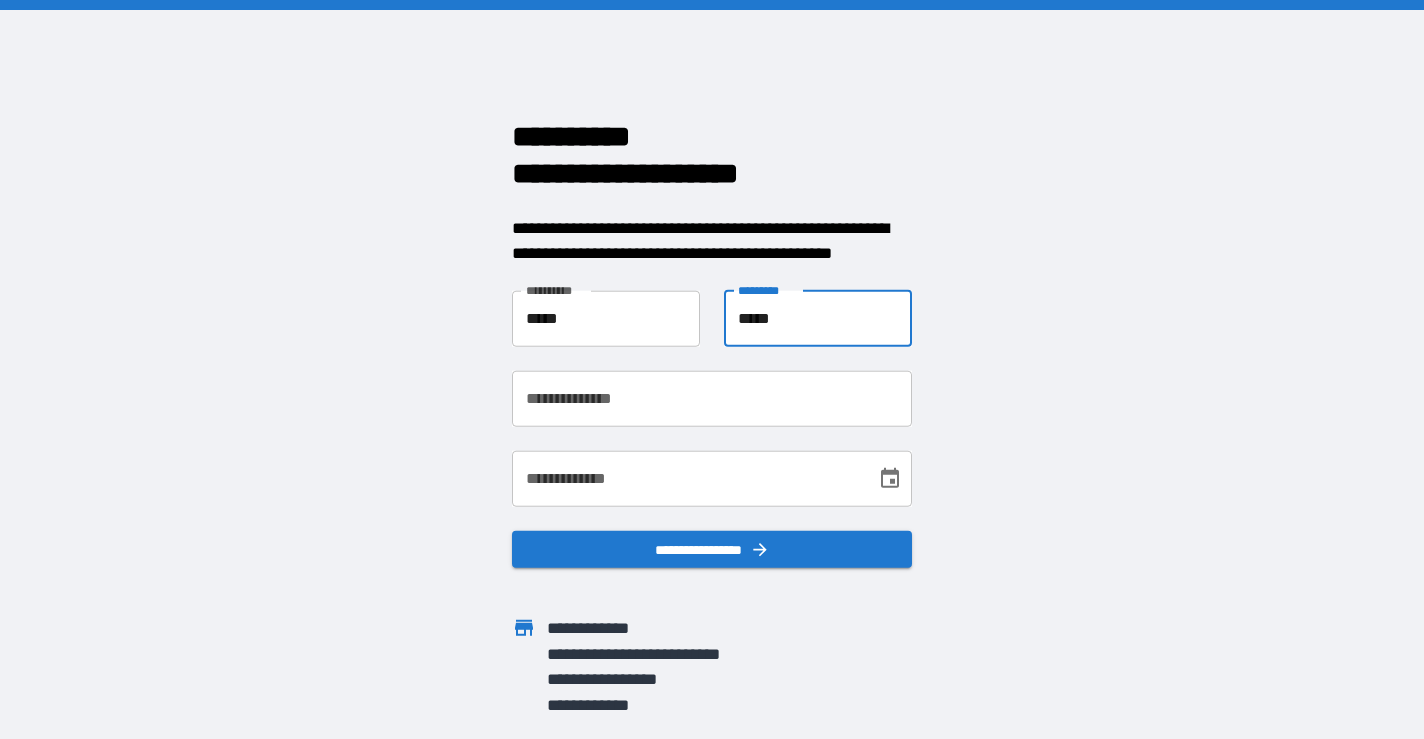 type on "*****" 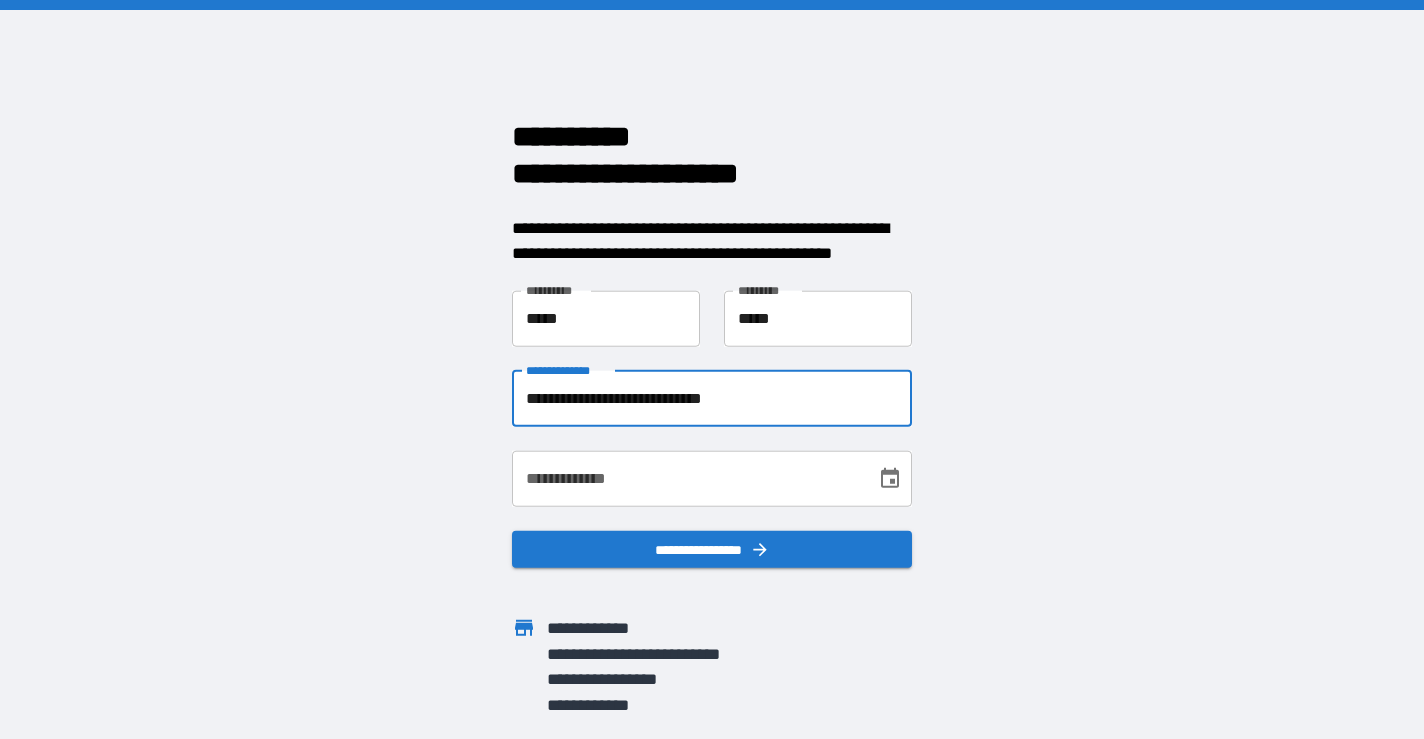 type on "**********" 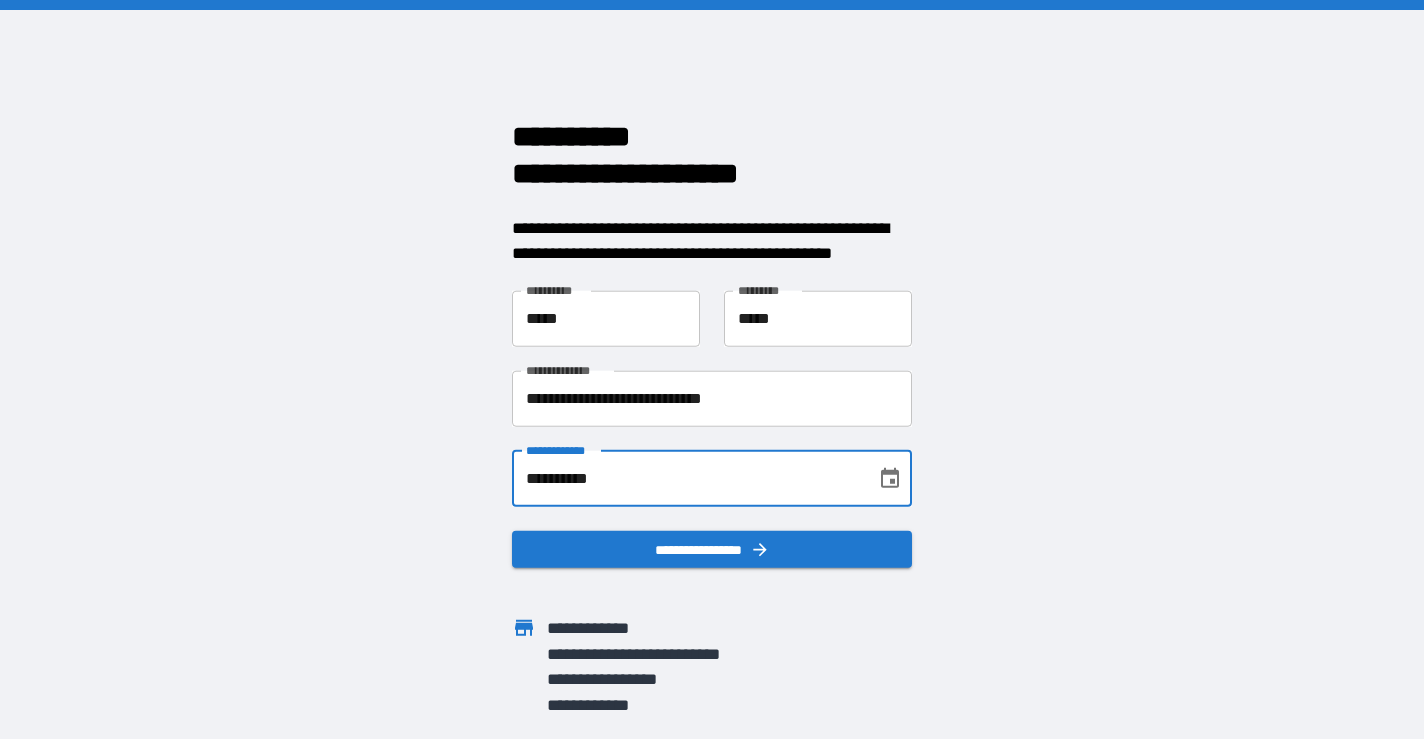 click on "**********" at bounding box center (687, 478) 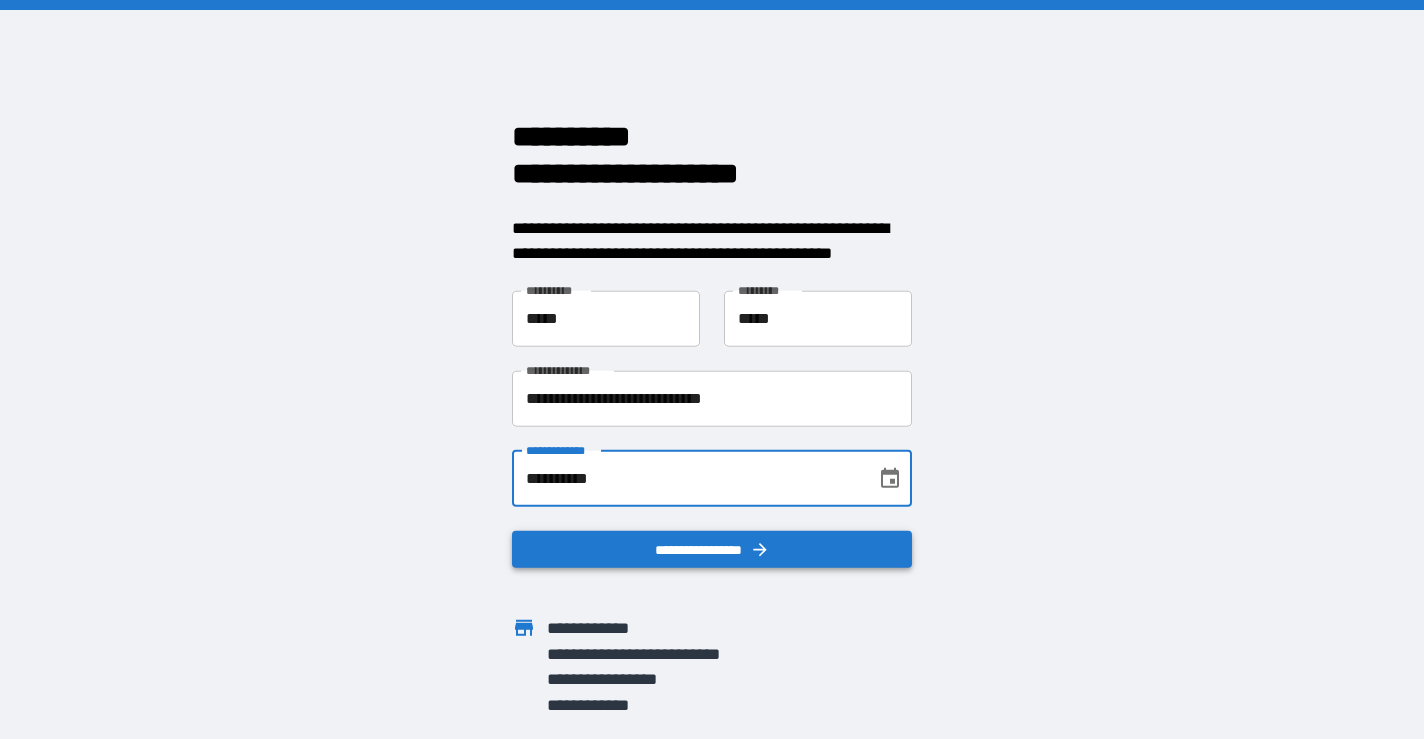 type on "**********" 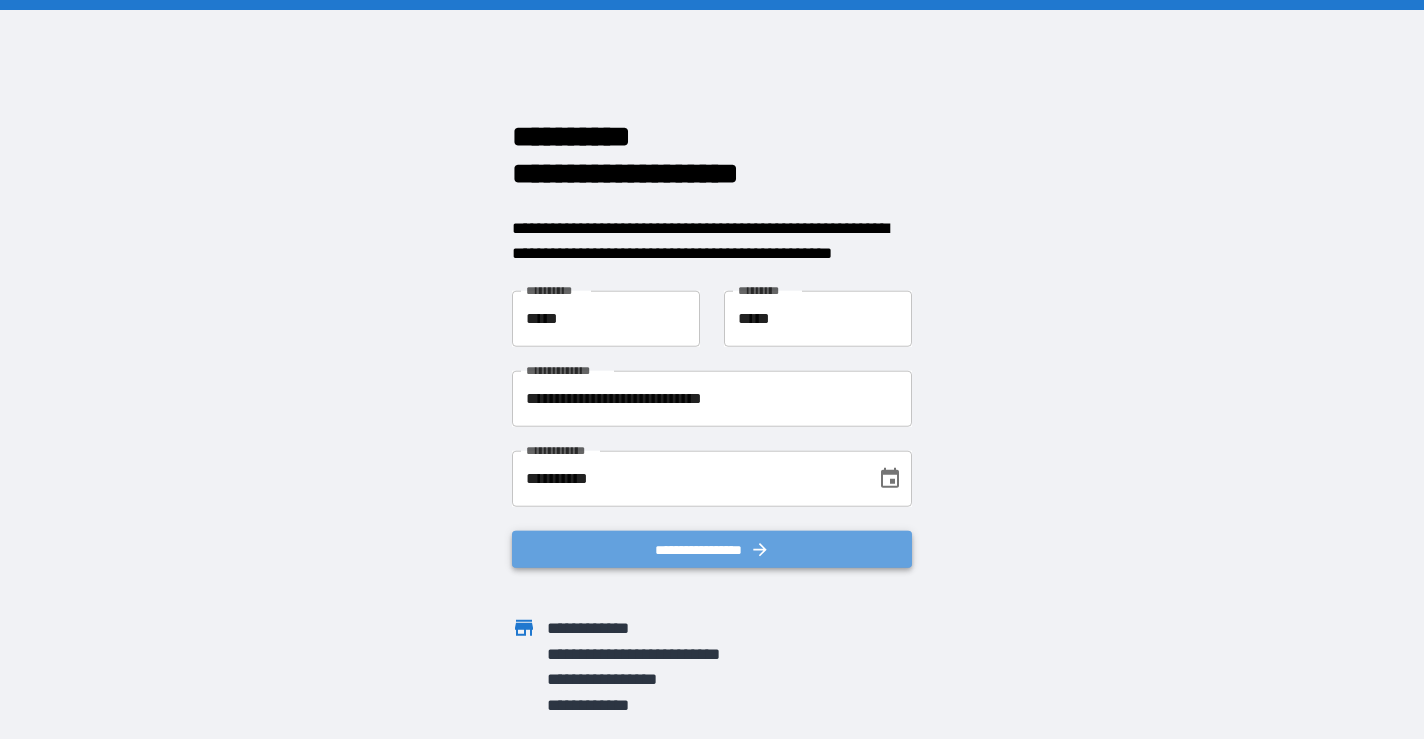 click on "**********" at bounding box center (712, 549) 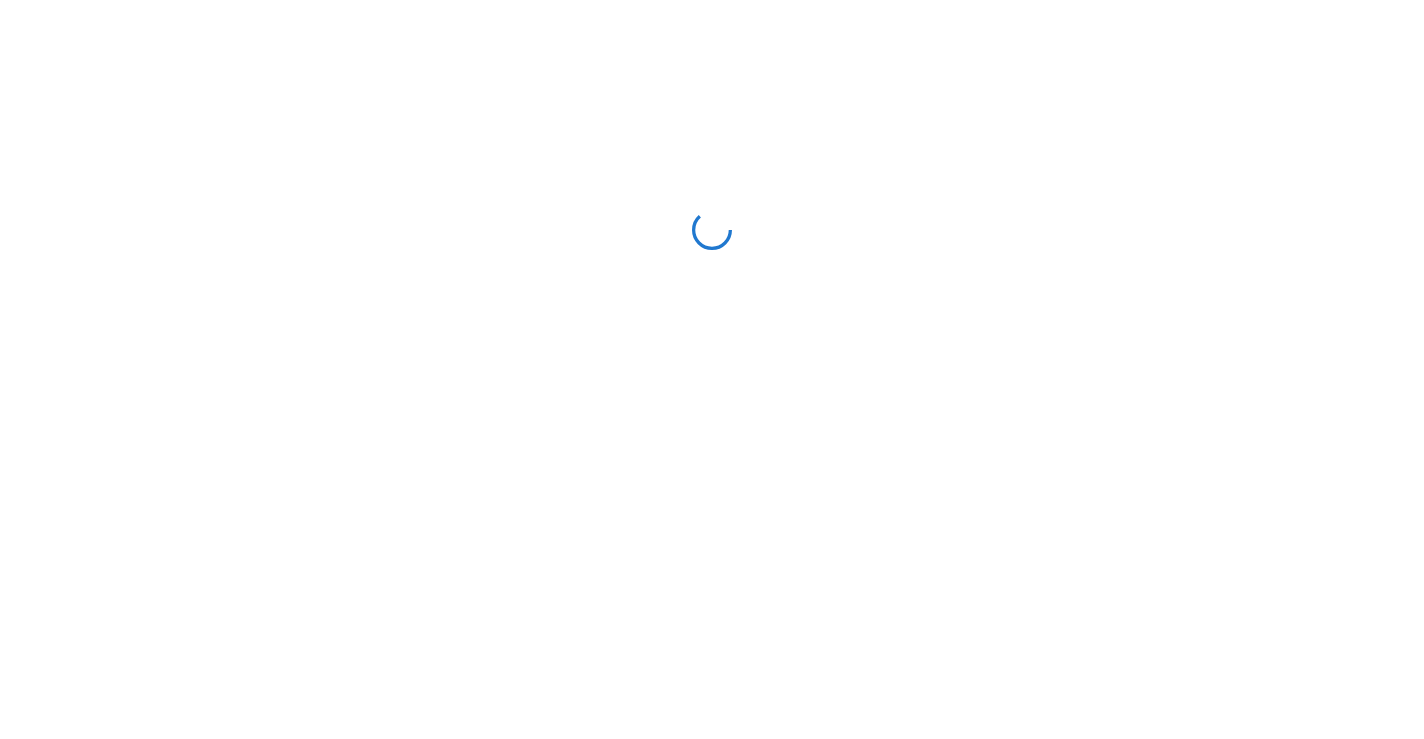 scroll, scrollTop: 0, scrollLeft: 0, axis: both 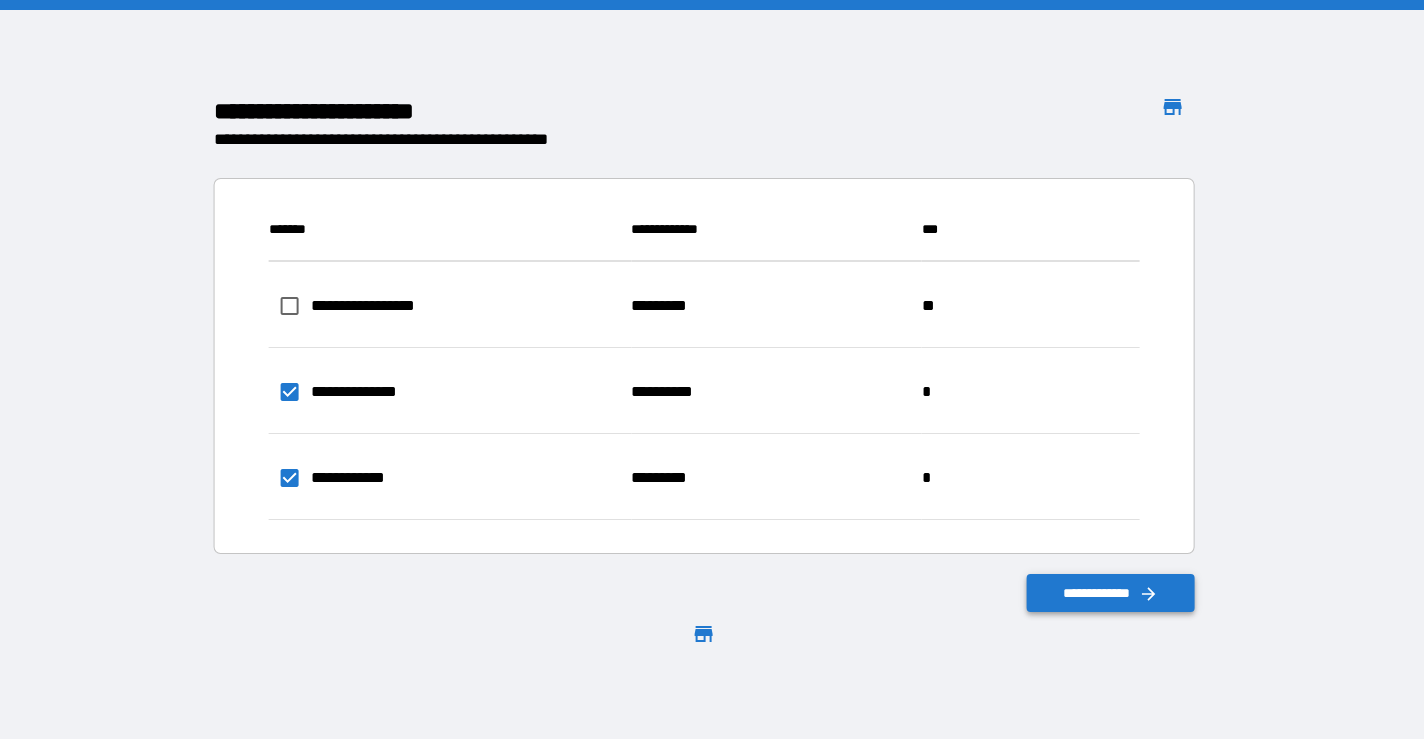 click on "**********" at bounding box center [1111, 593] 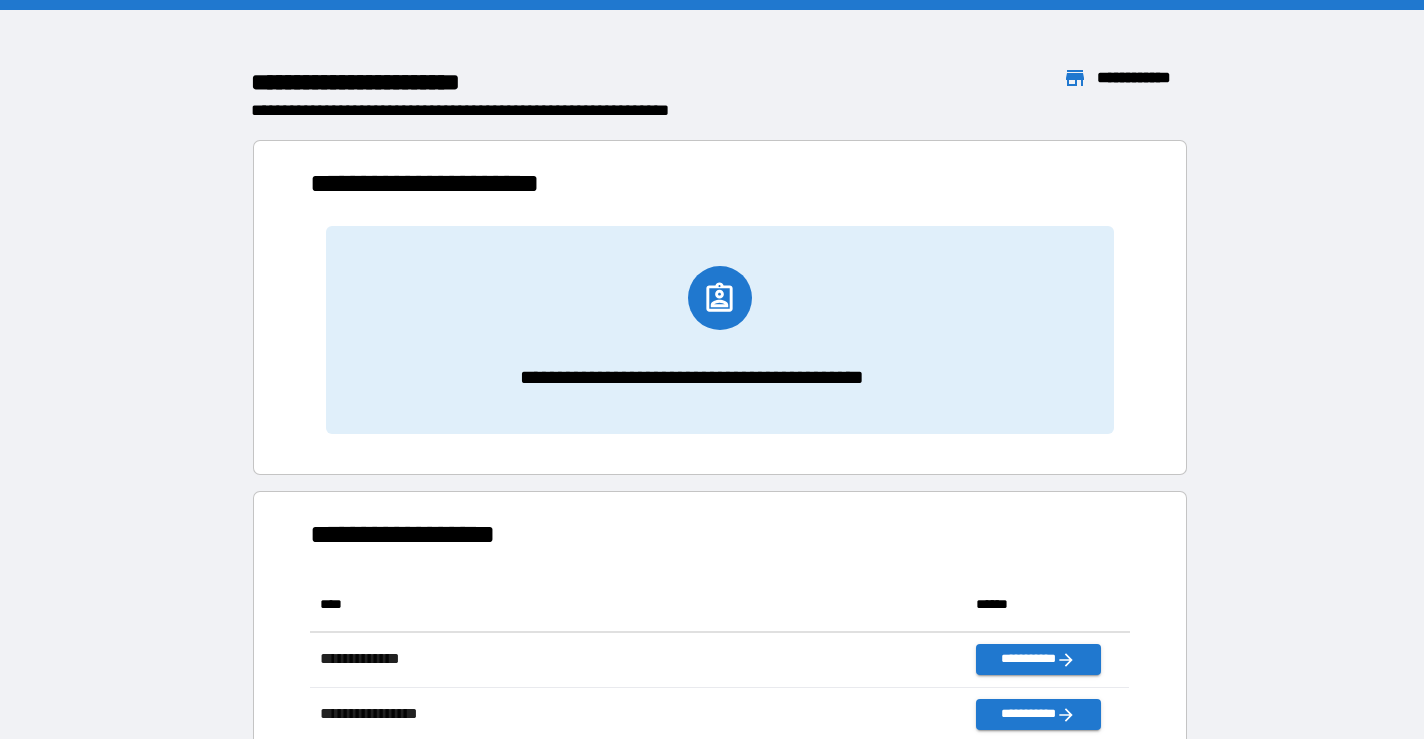 scroll, scrollTop: 1, scrollLeft: 0, axis: vertical 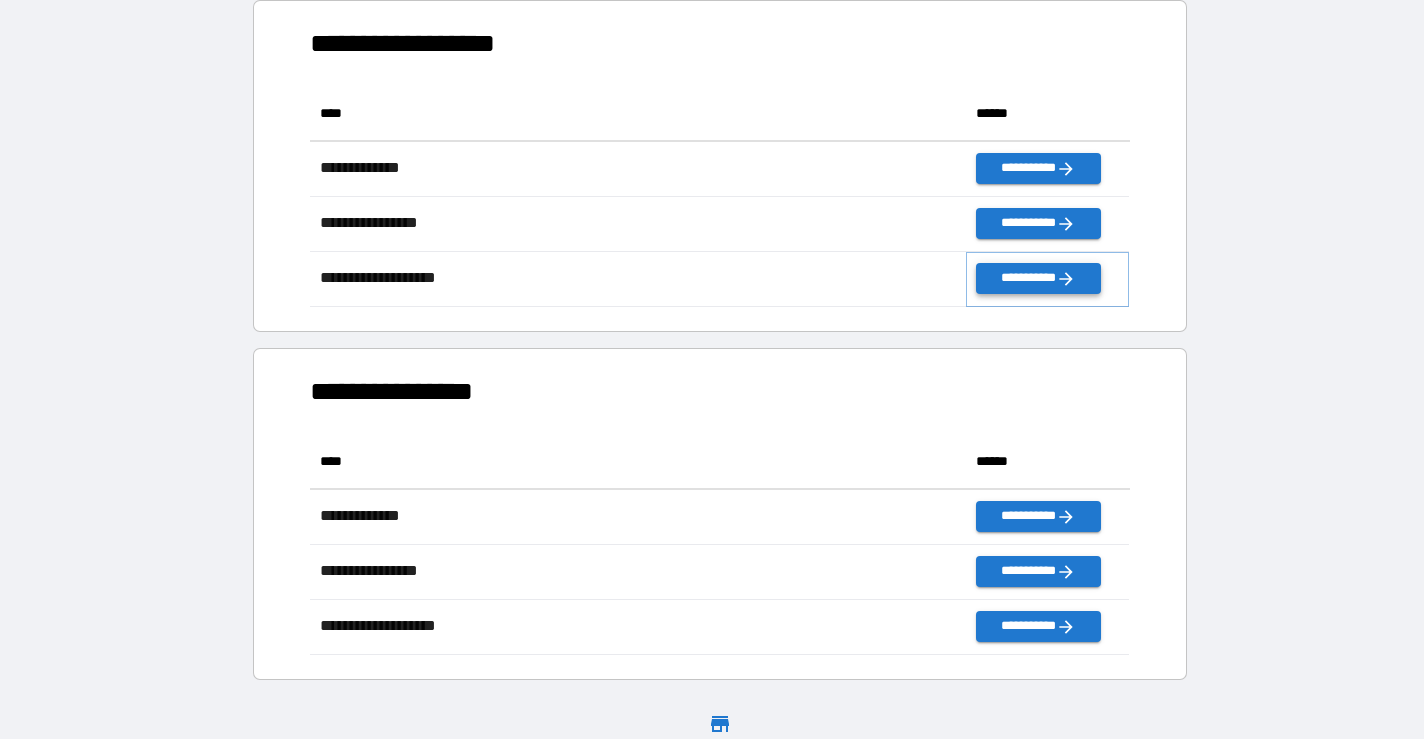 click on "**********" at bounding box center (1038, 278) 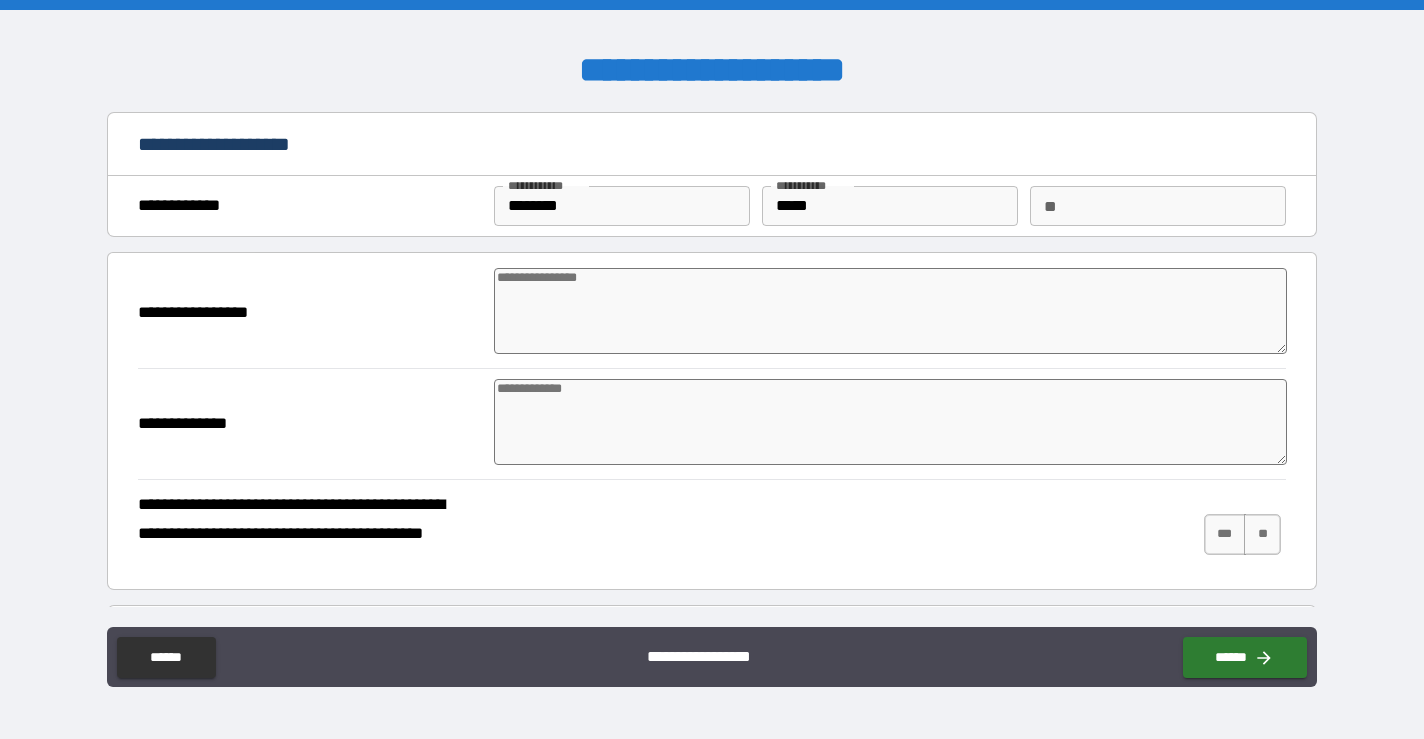 type on "*" 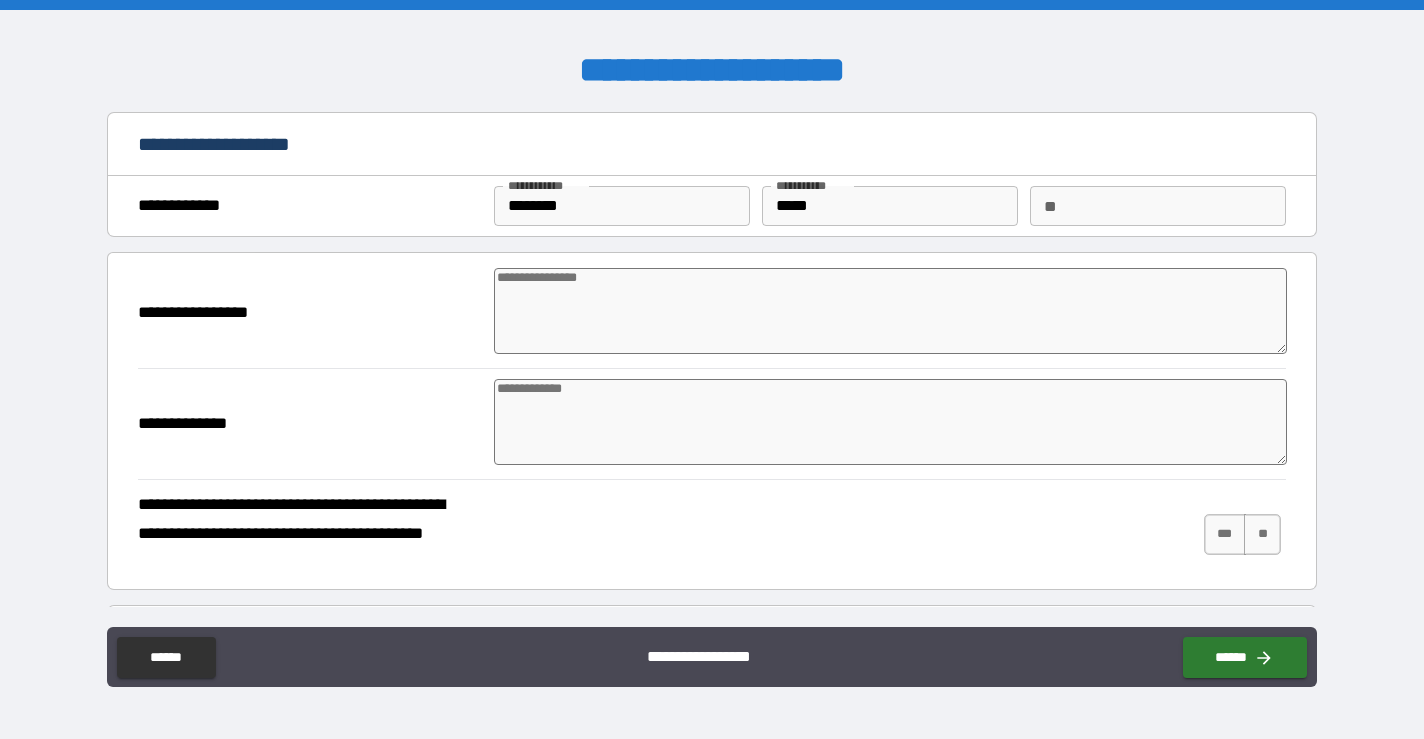 type on "*" 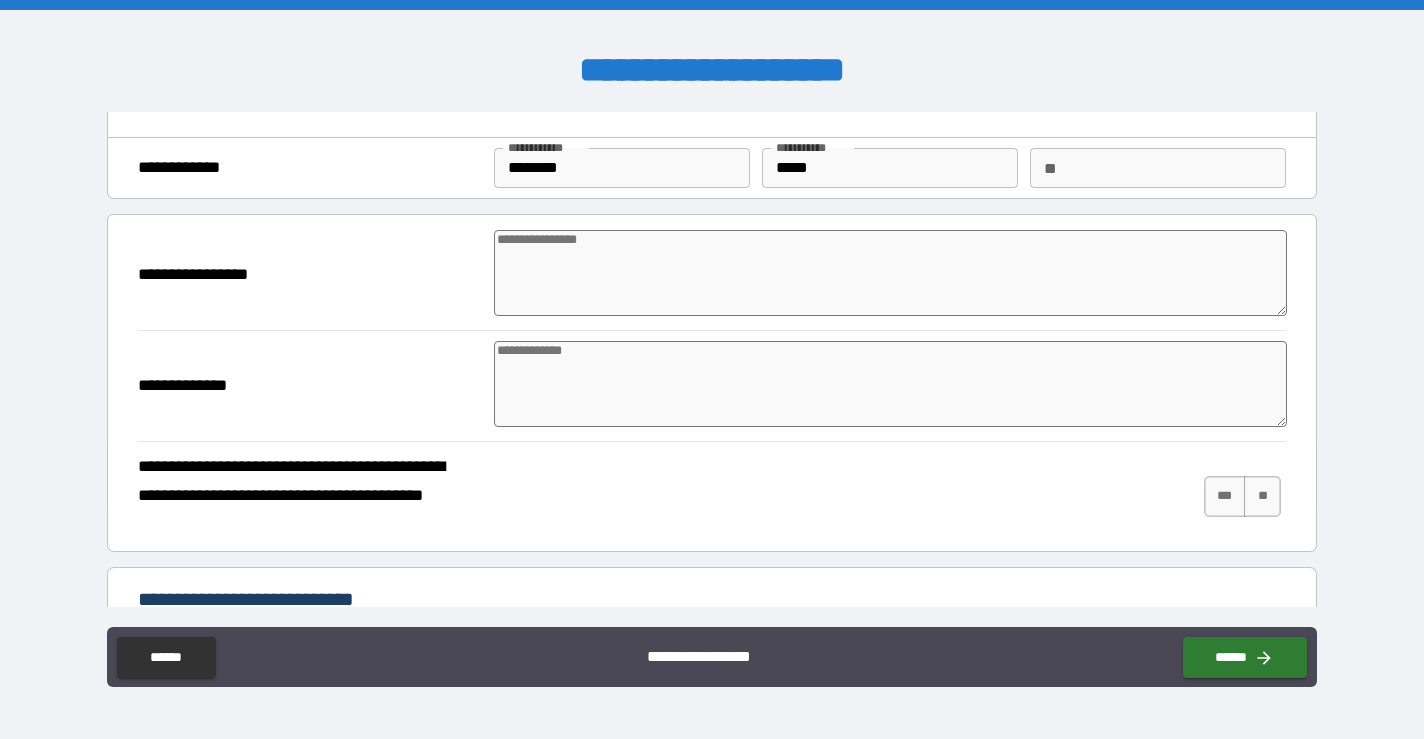 scroll, scrollTop: 41, scrollLeft: 0, axis: vertical 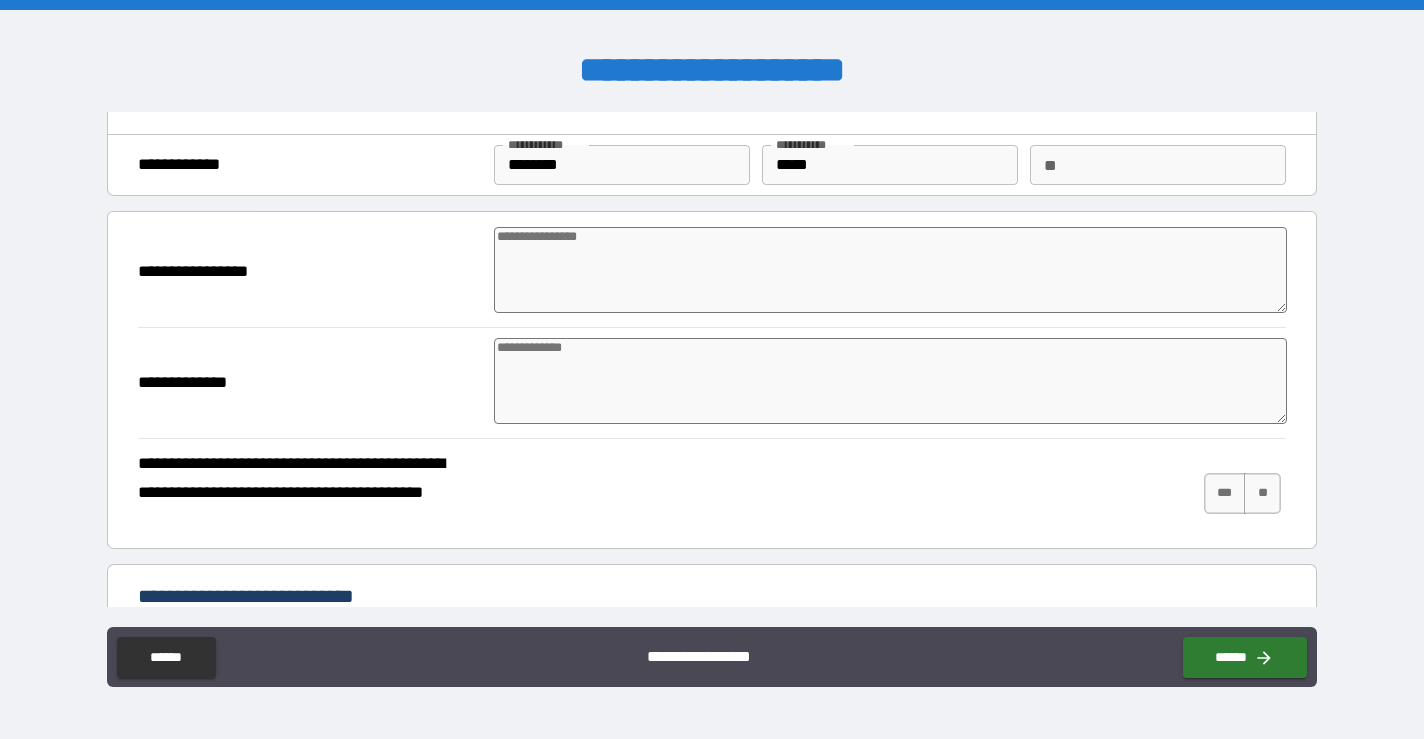 click at bounding box center (890, 270) 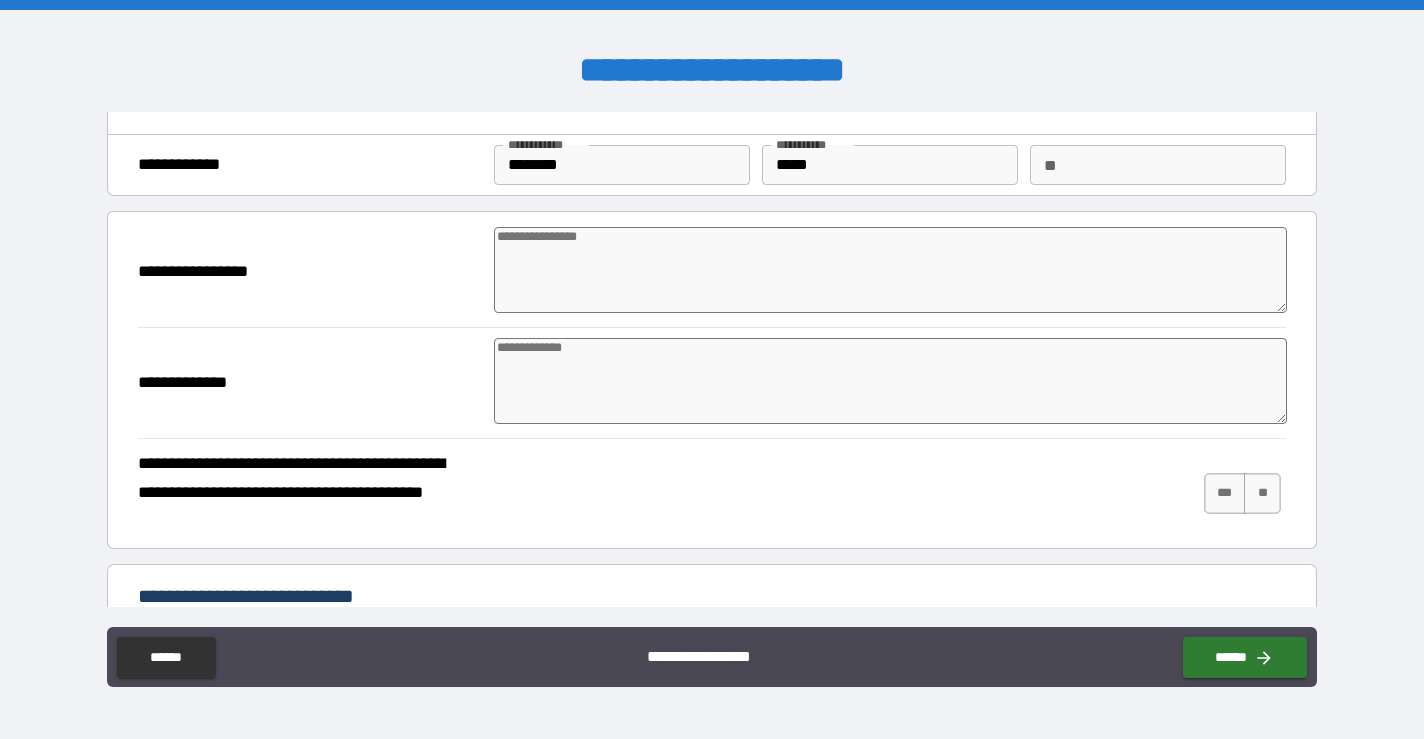 type on "*" 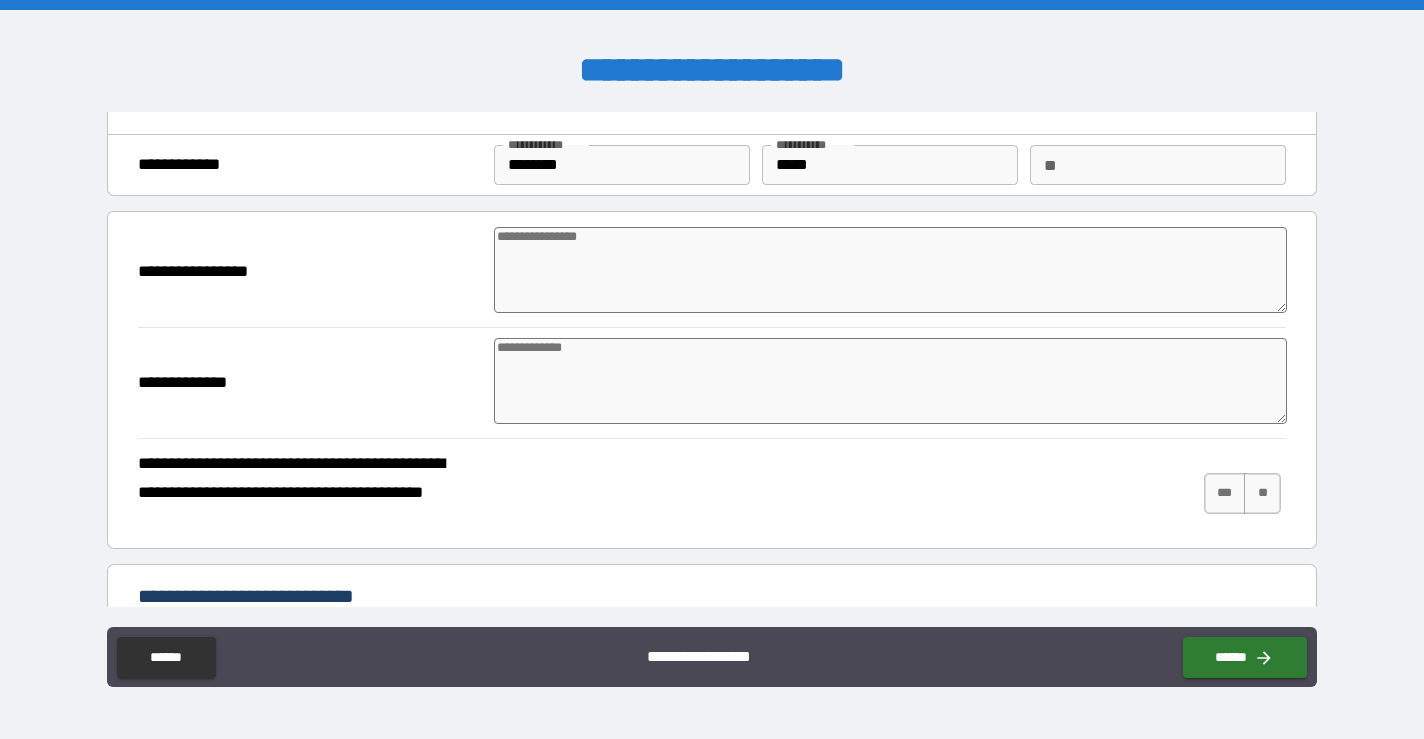 type on "*" 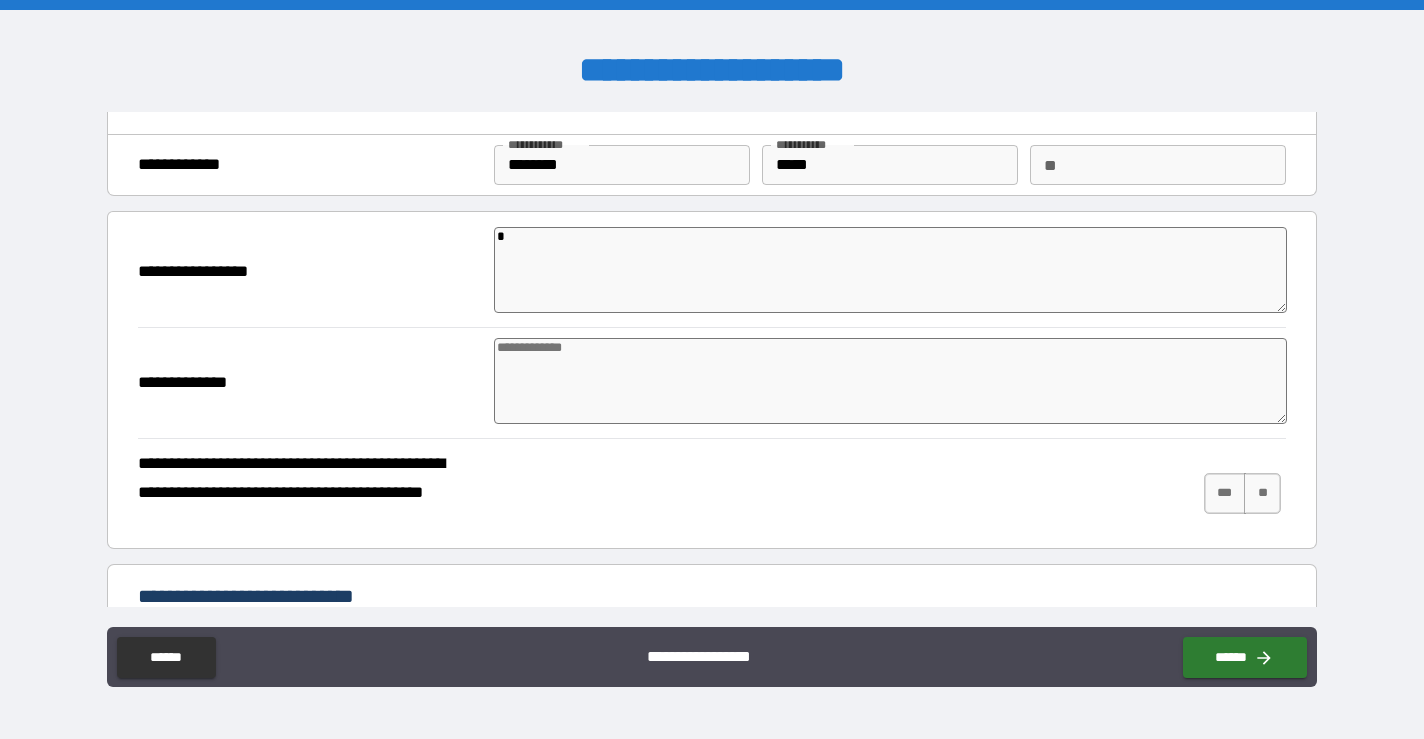 type on "*" 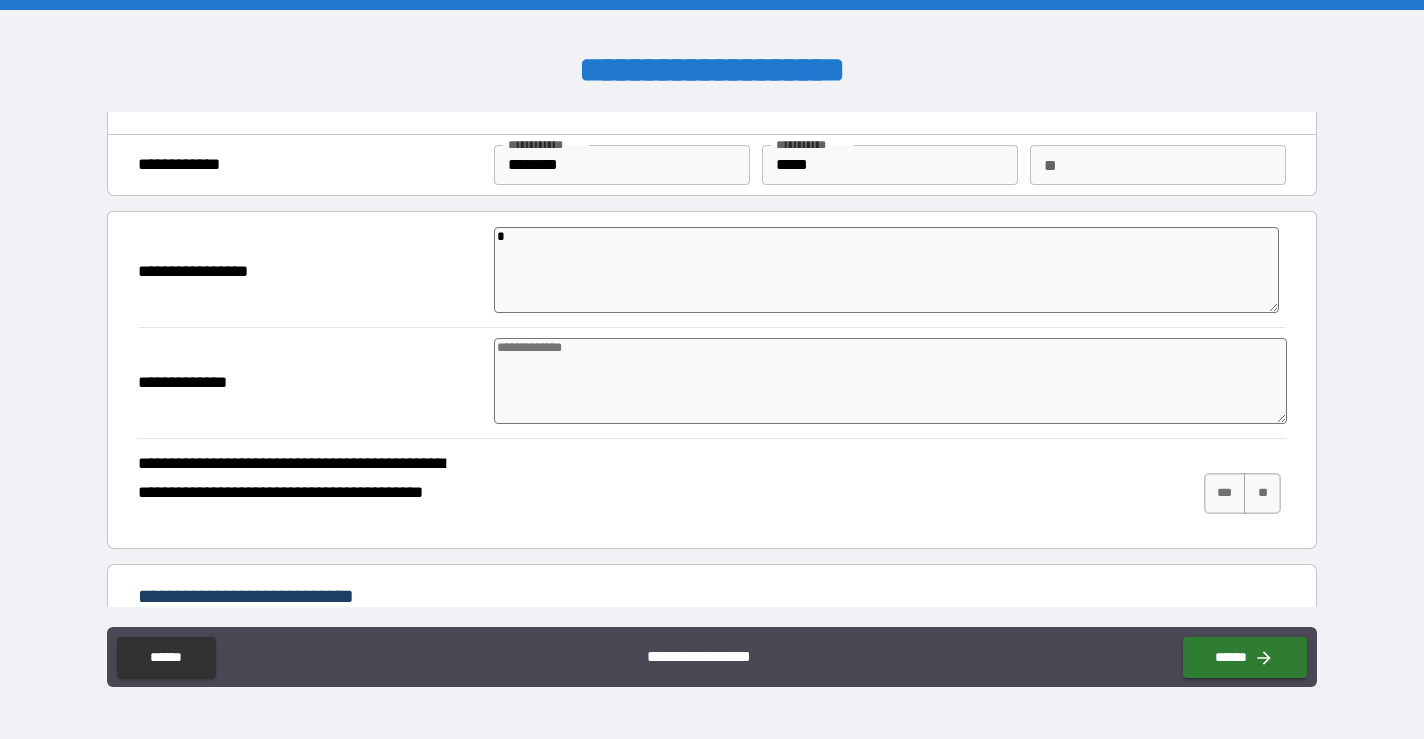 type on "**" 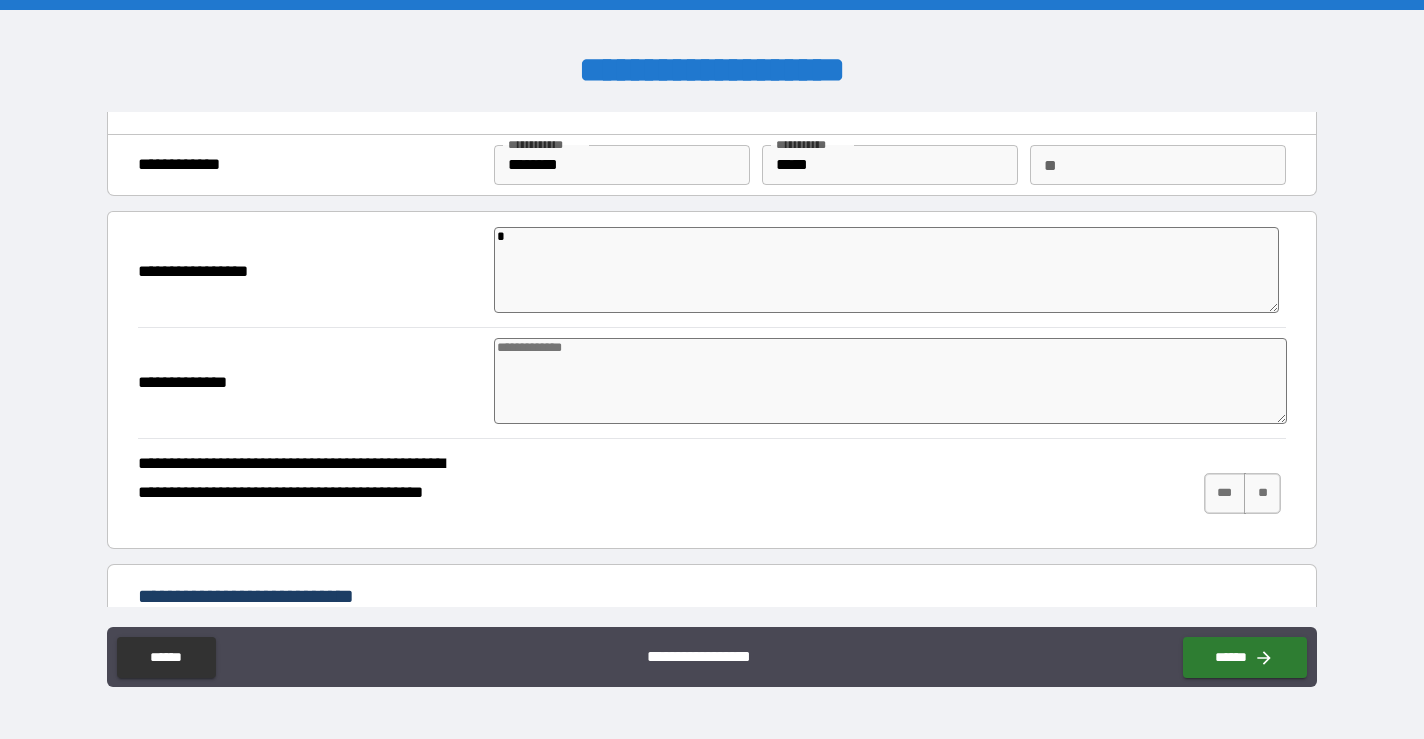 type on "*" 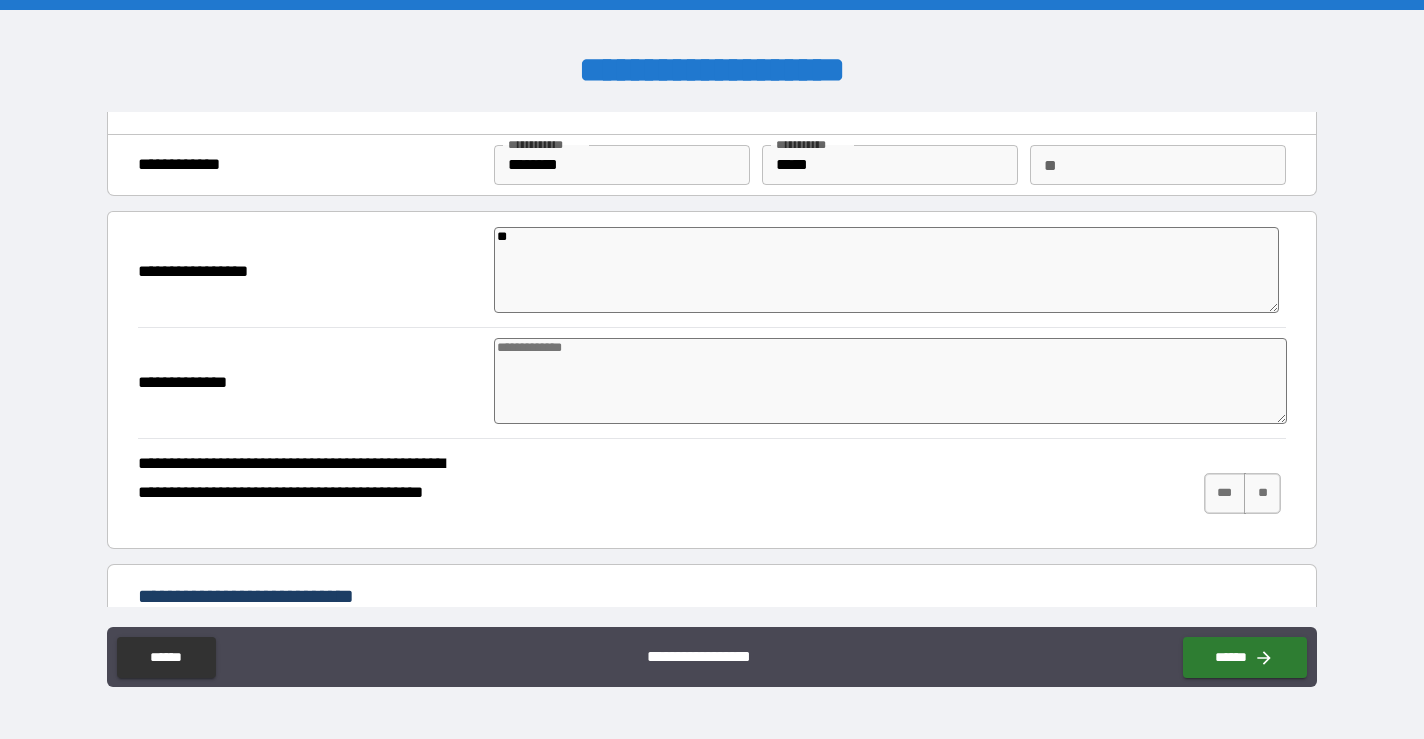 type on "*" 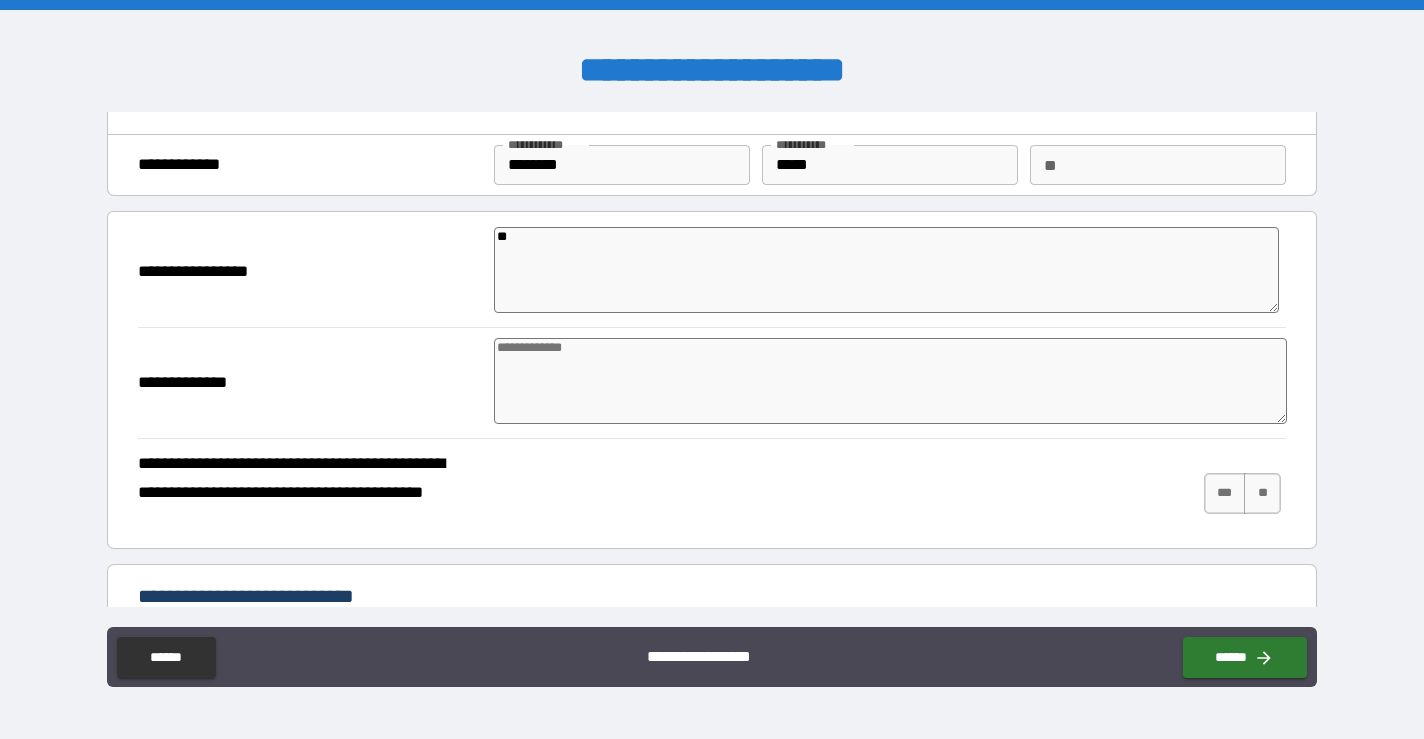 type on "*" 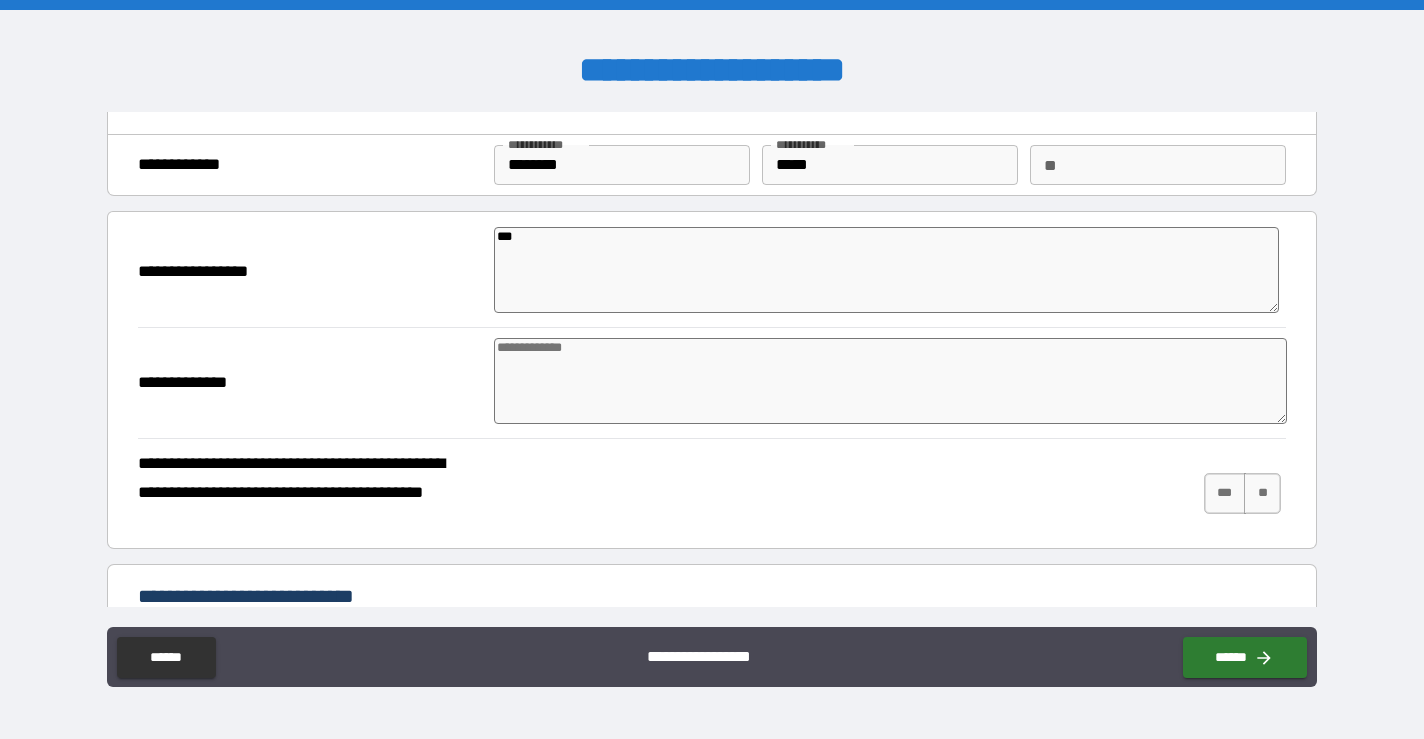 type on "****" 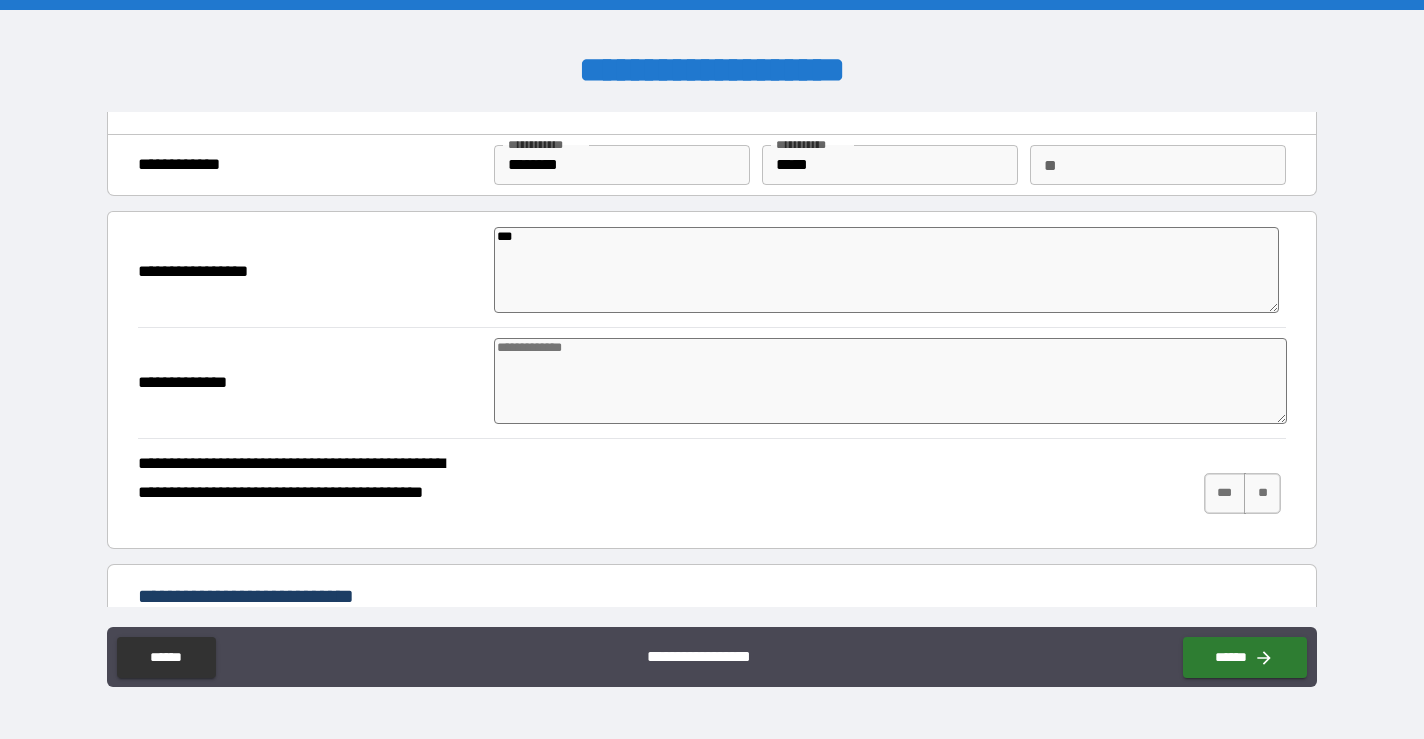 type on "*" 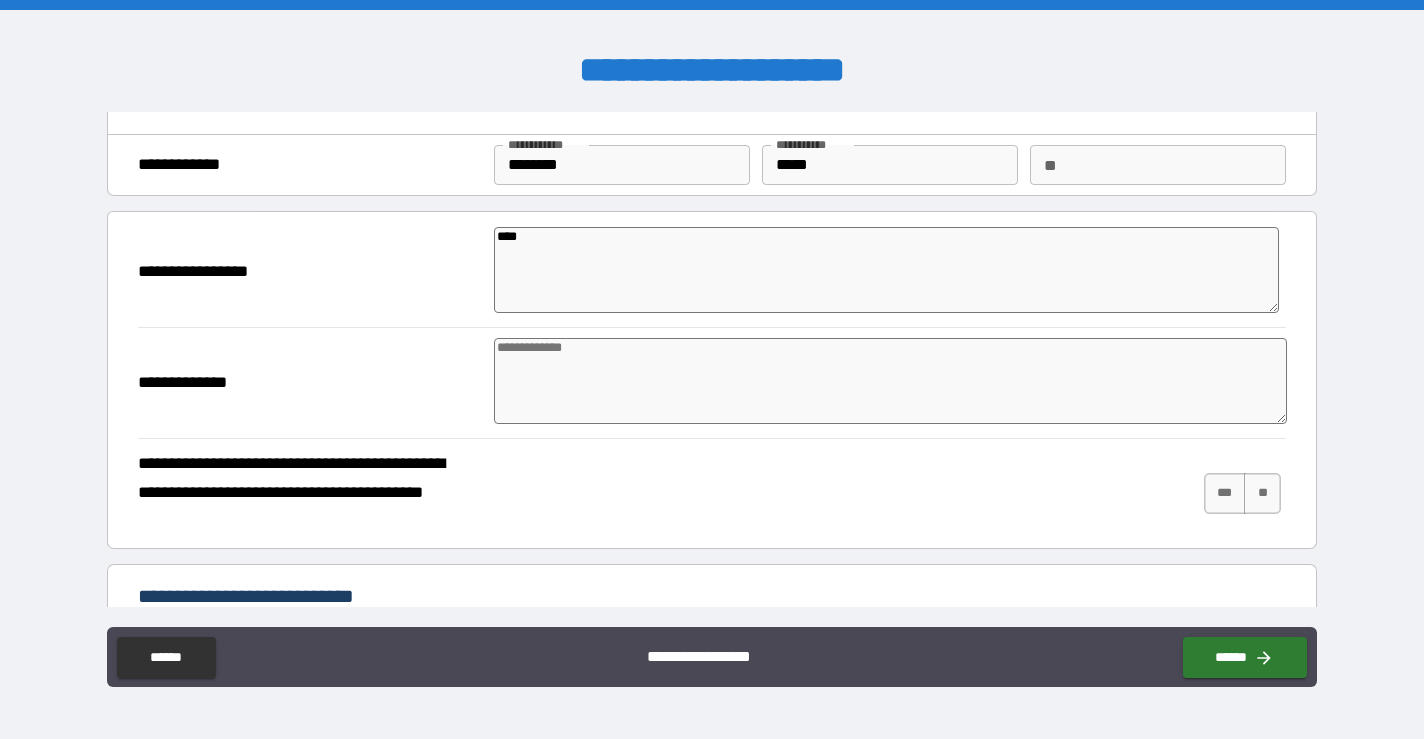 type on "*" 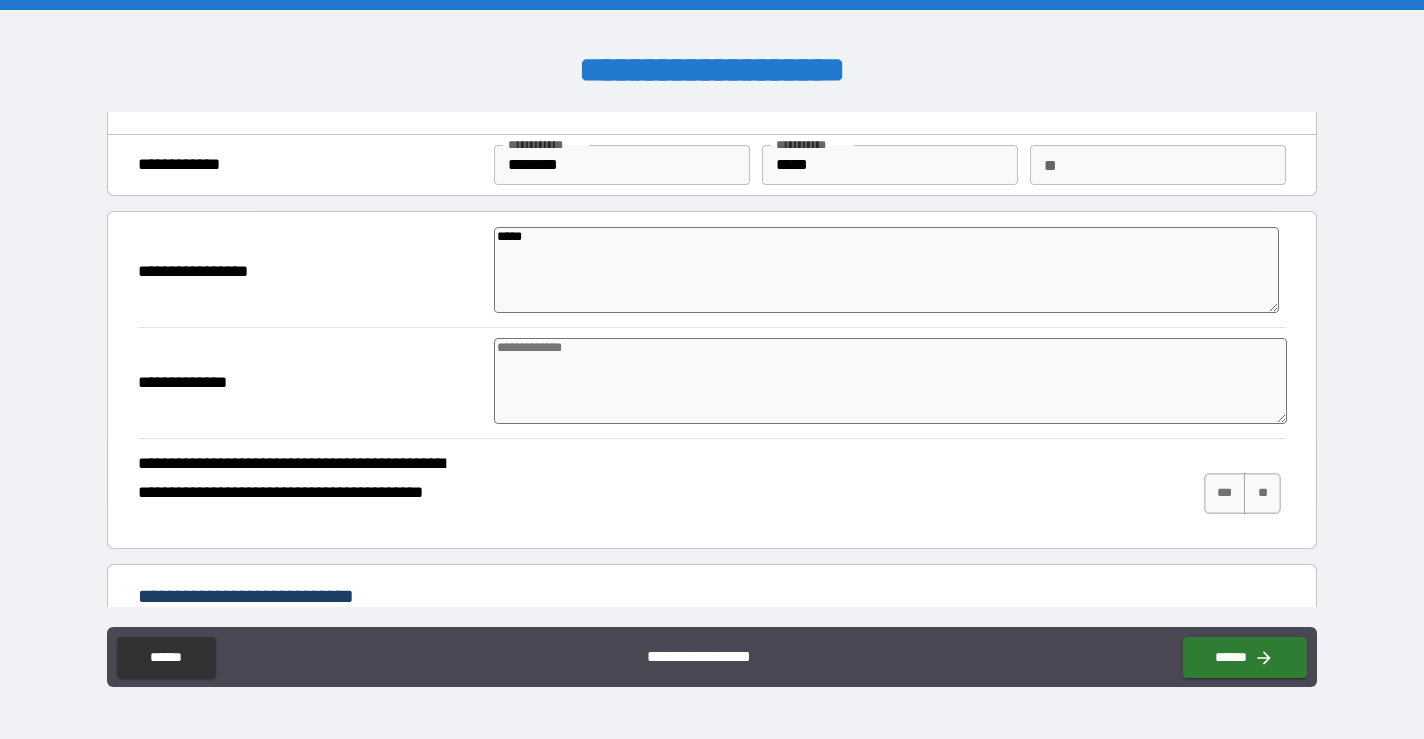 type on "*****" 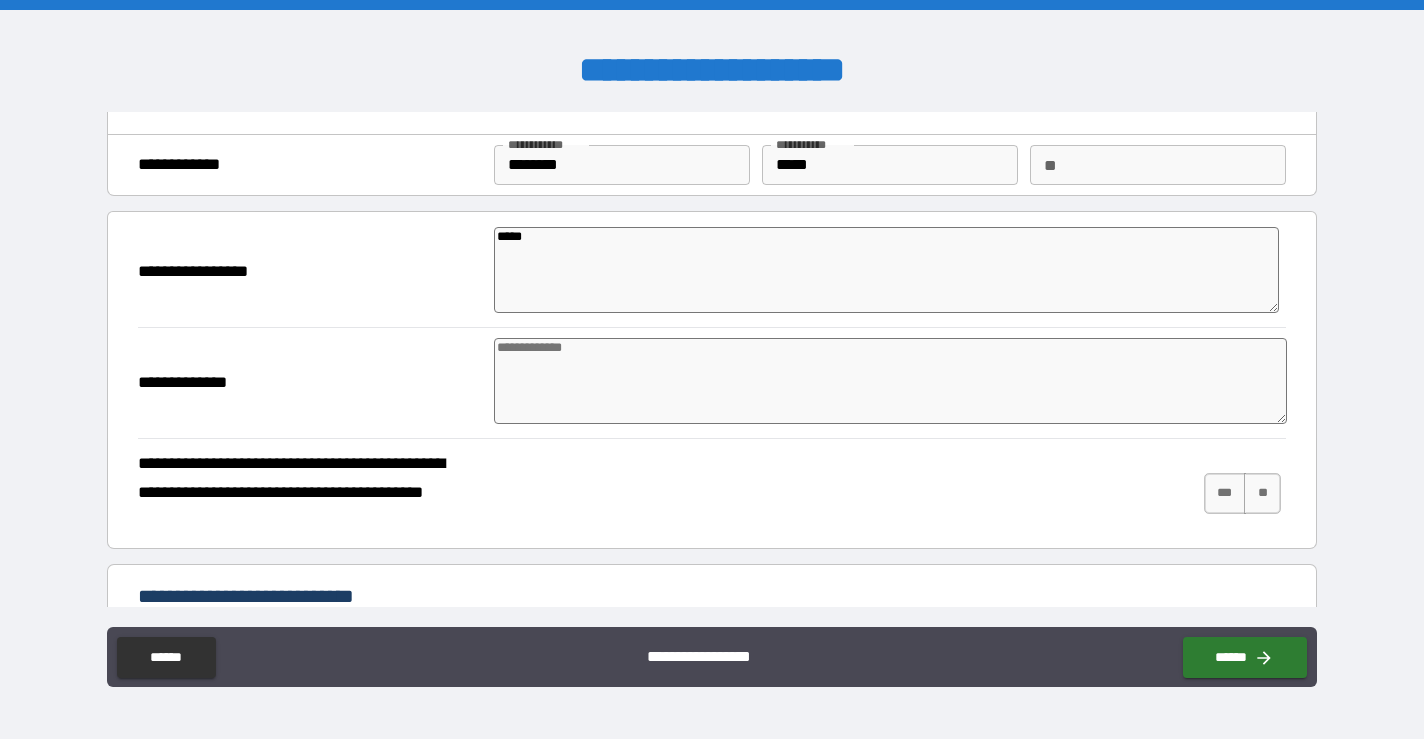 type on "*" 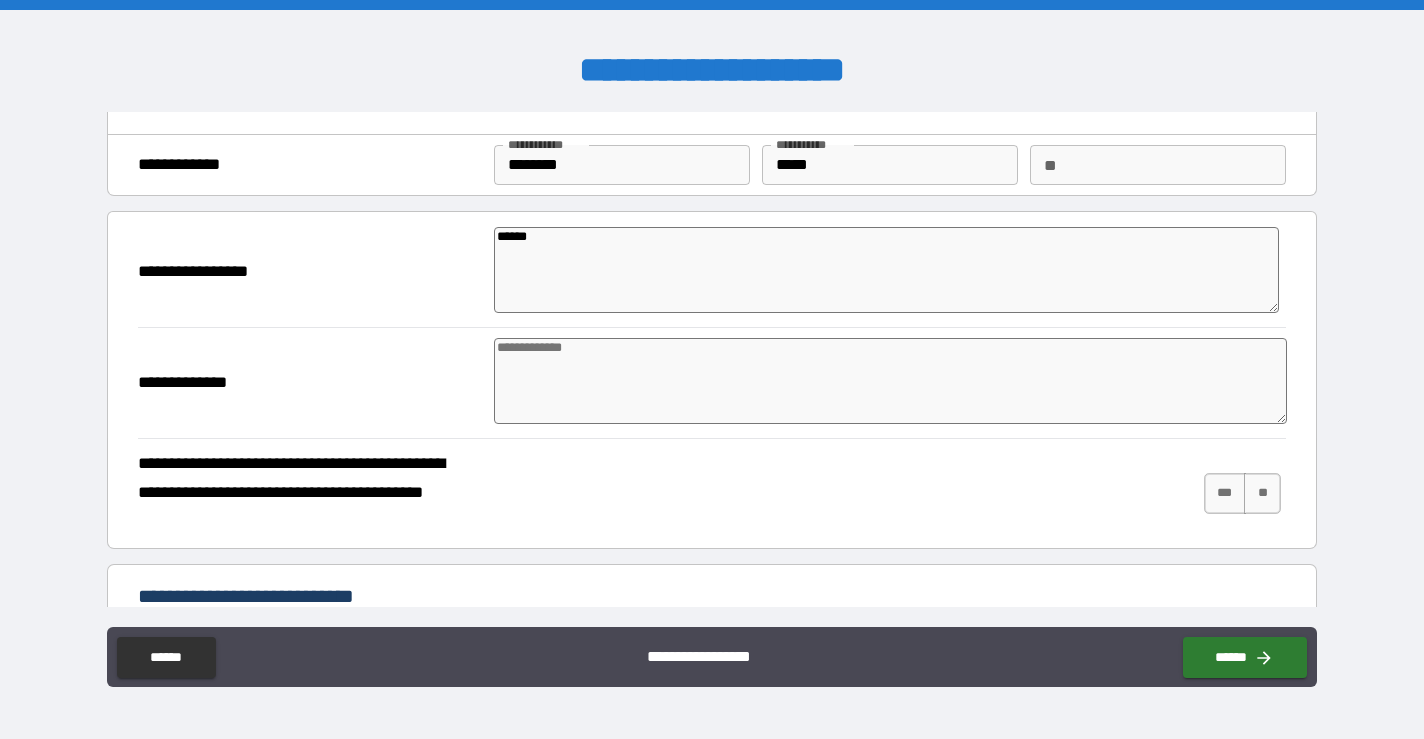 type on "*" 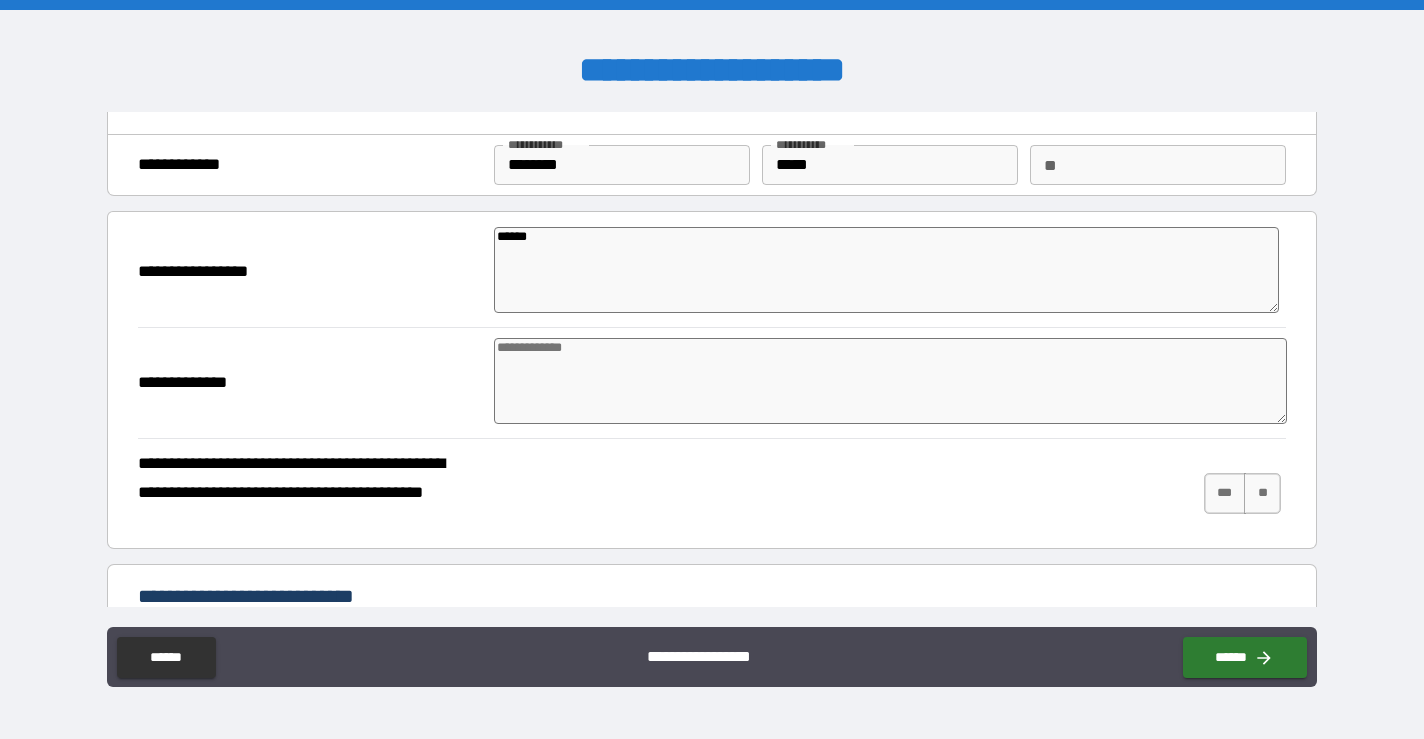 type on "*" 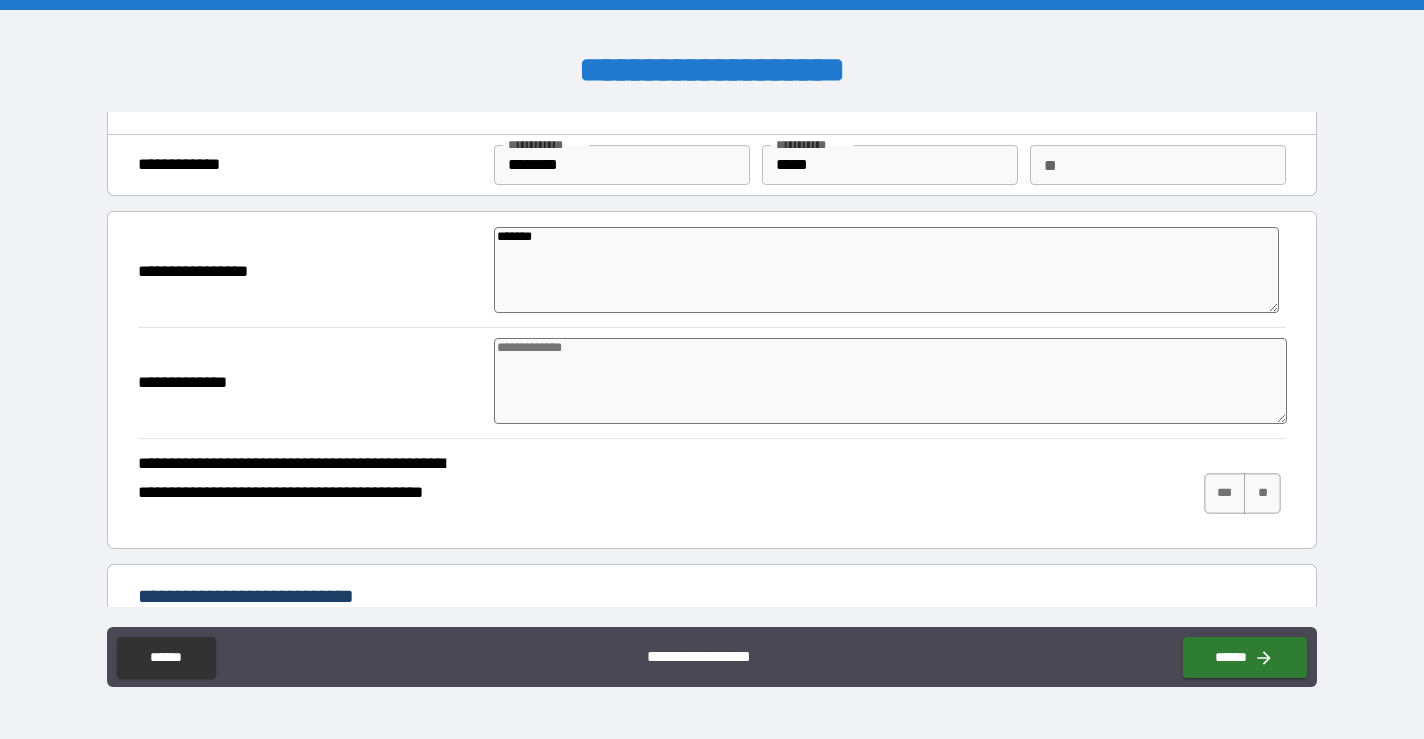 type on "********" 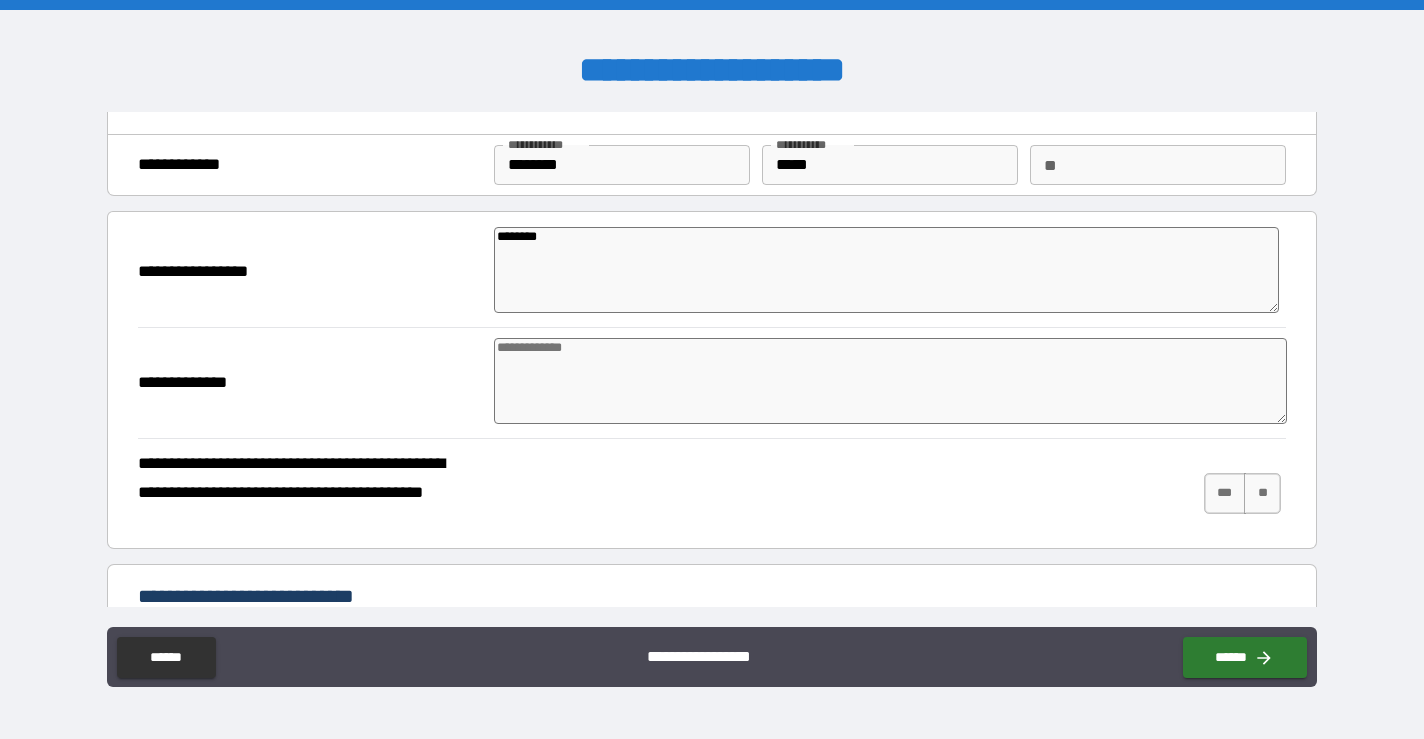 type on "*" 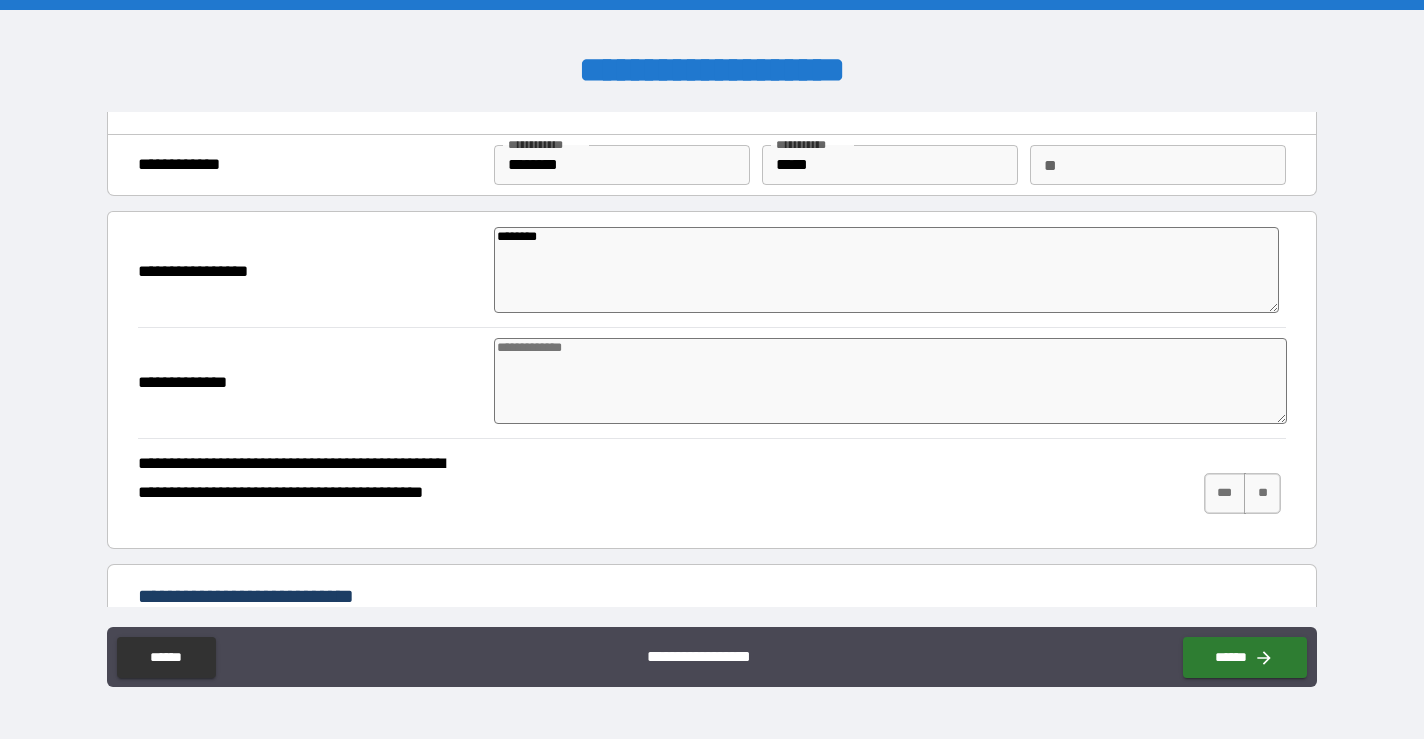 type on "*********" 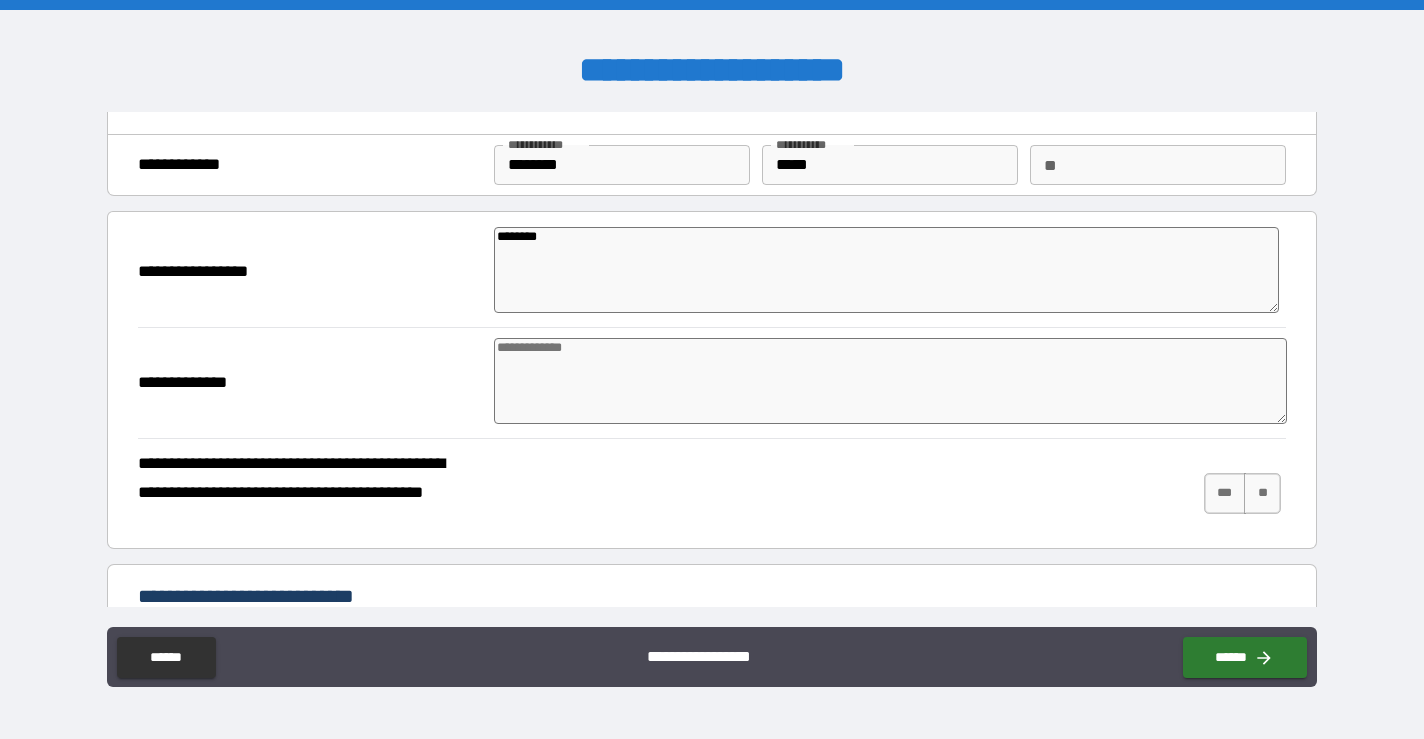 type on "*" 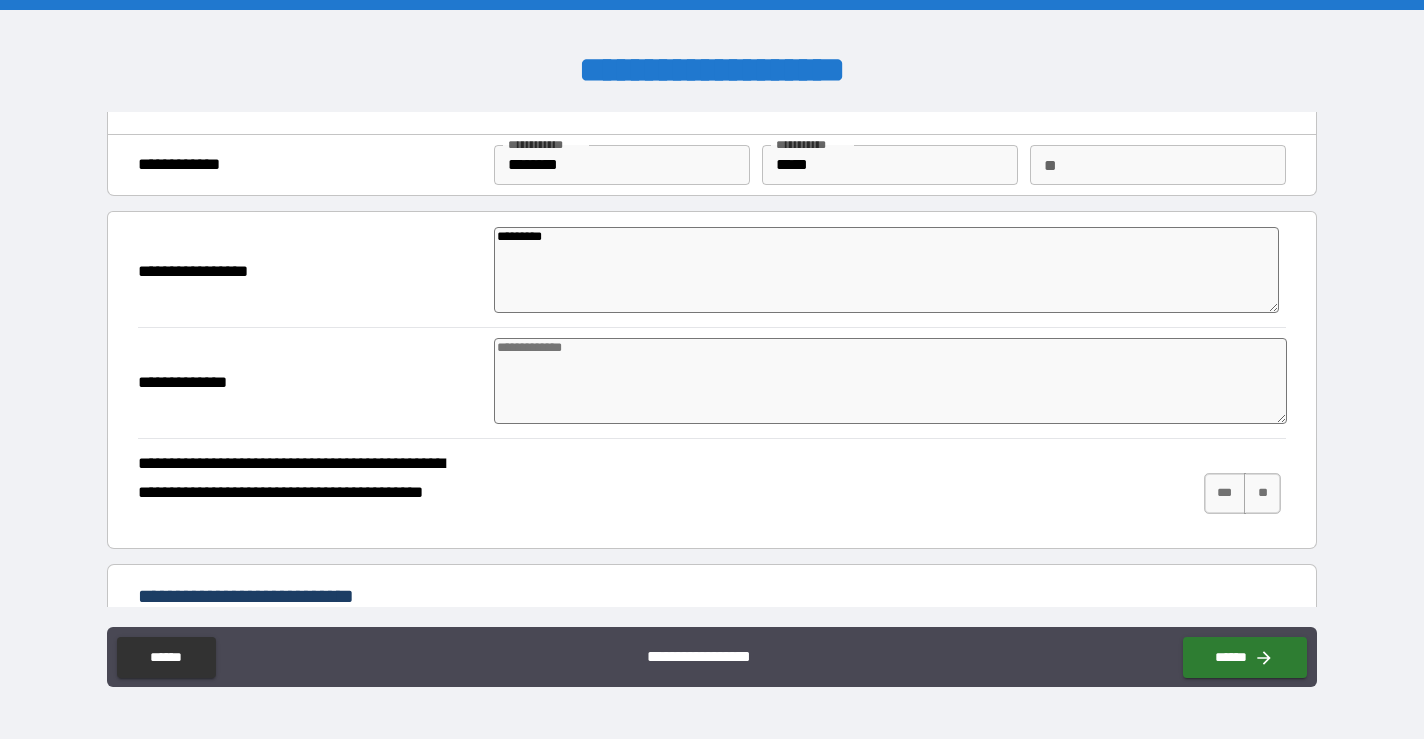 type on "*" 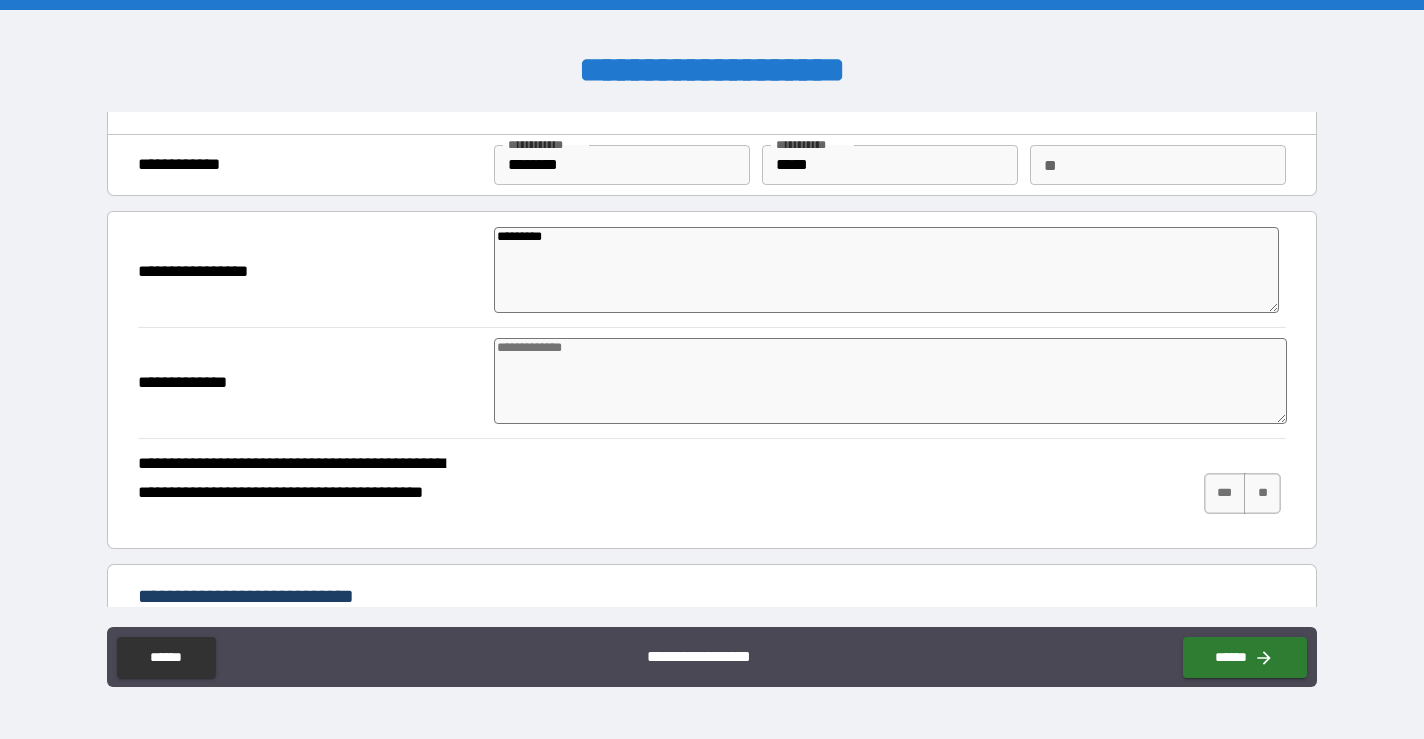 type on "********" 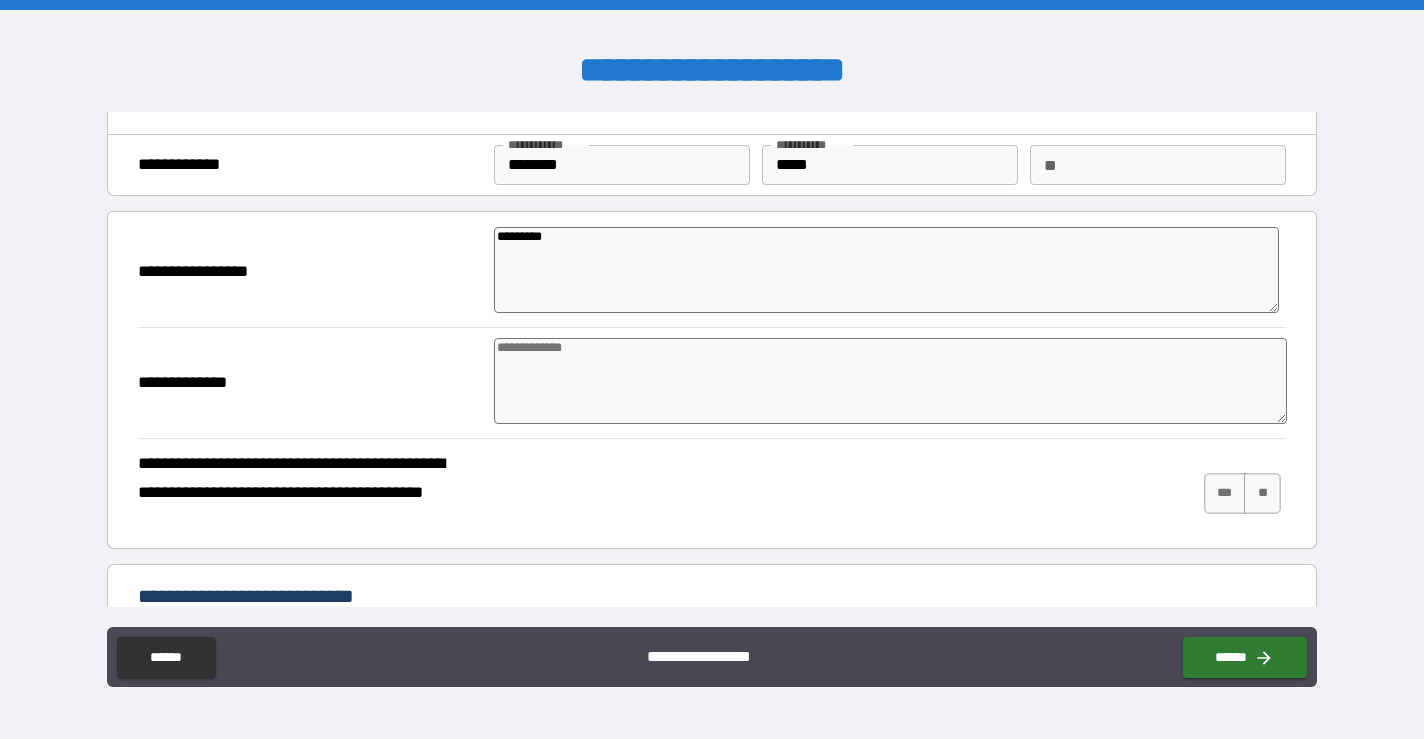 type on "*" 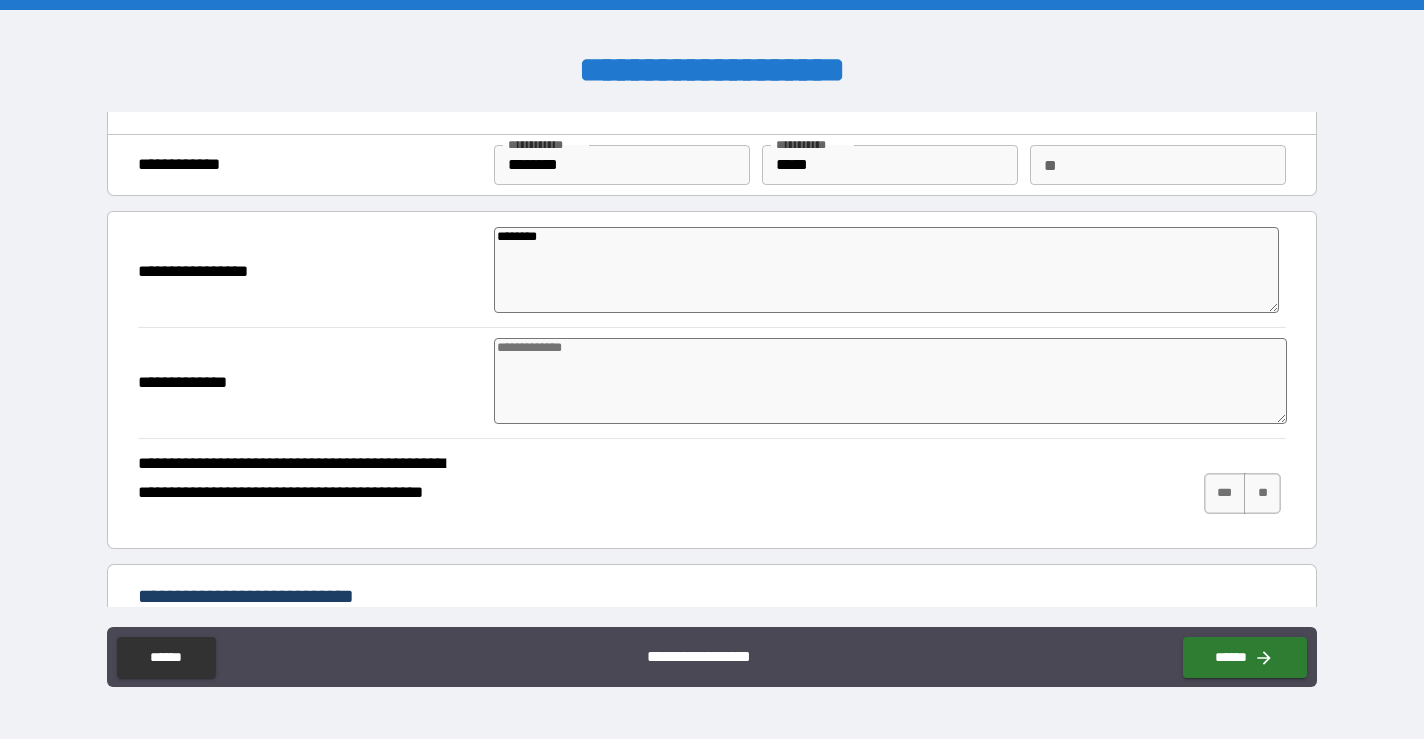 type on "*******" 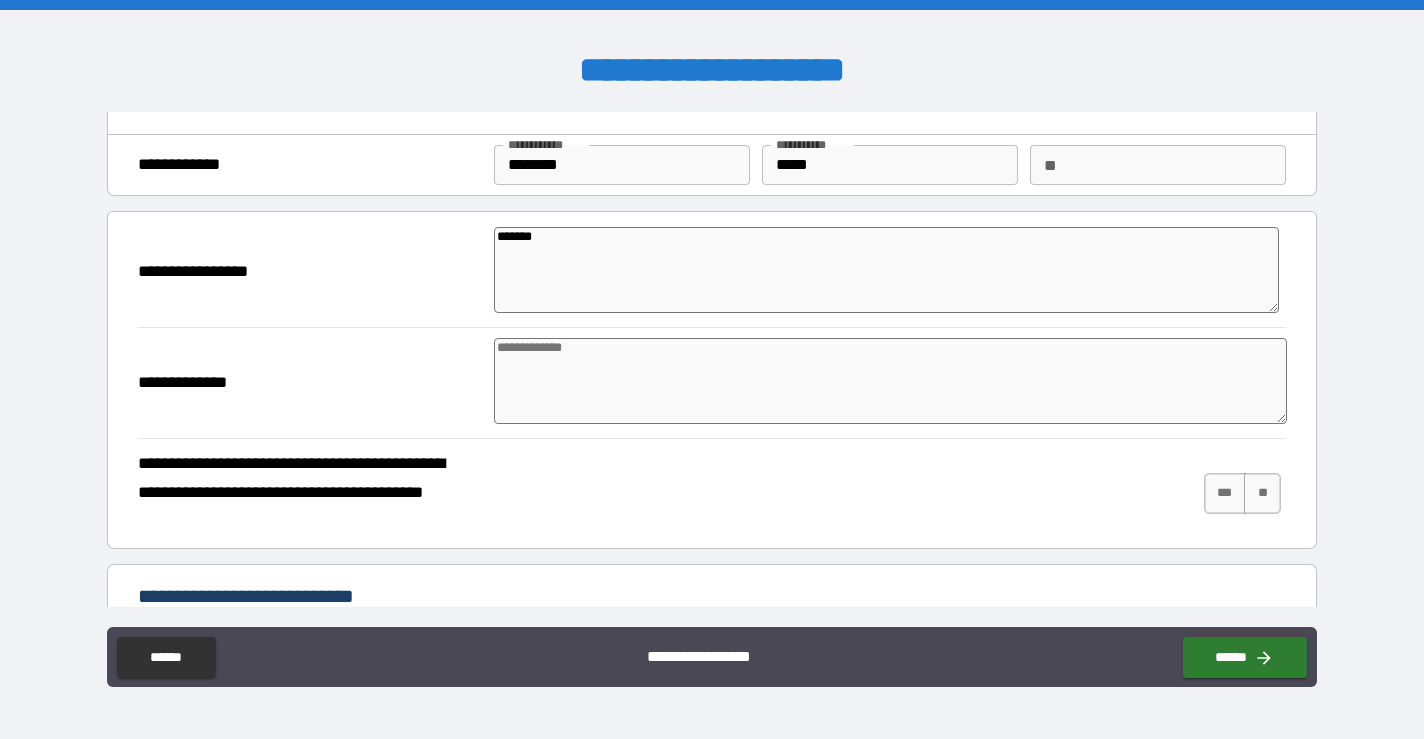 type on "*****" 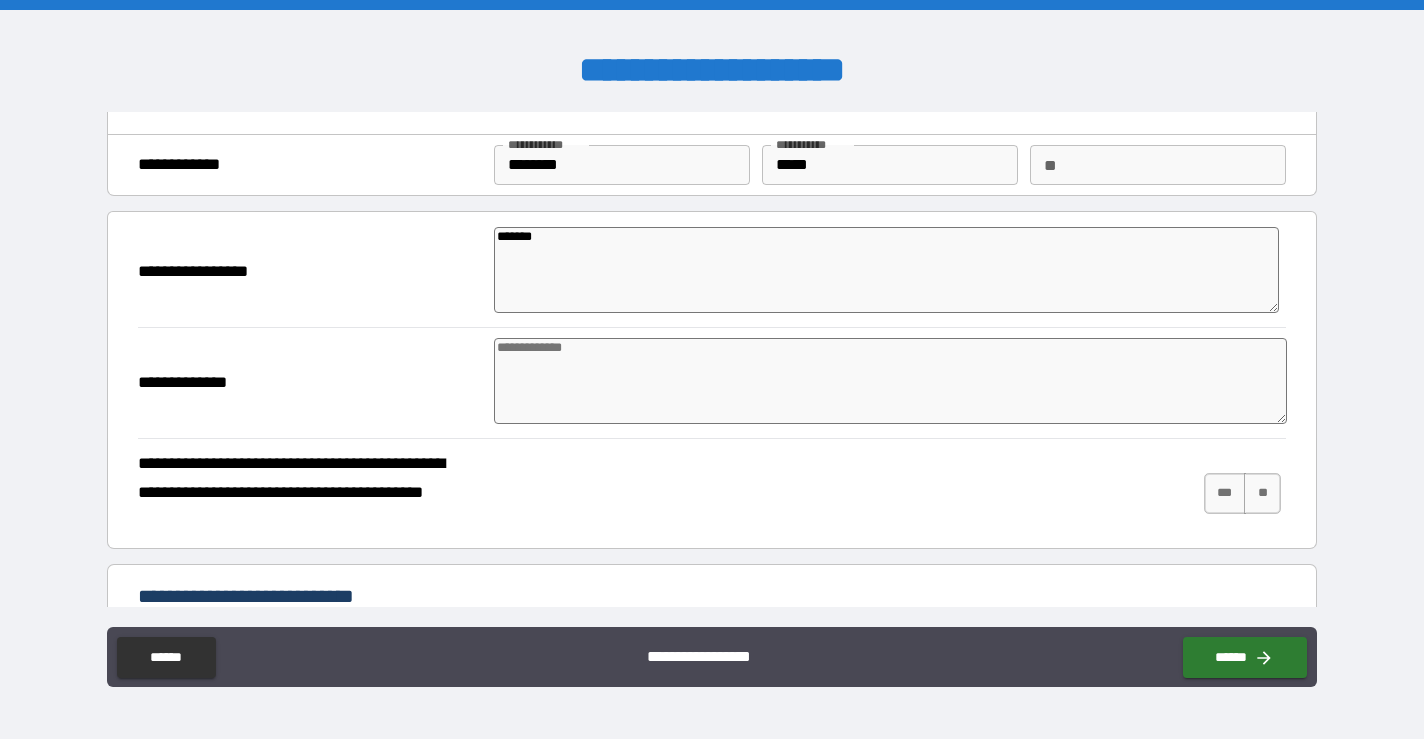 type on "*" 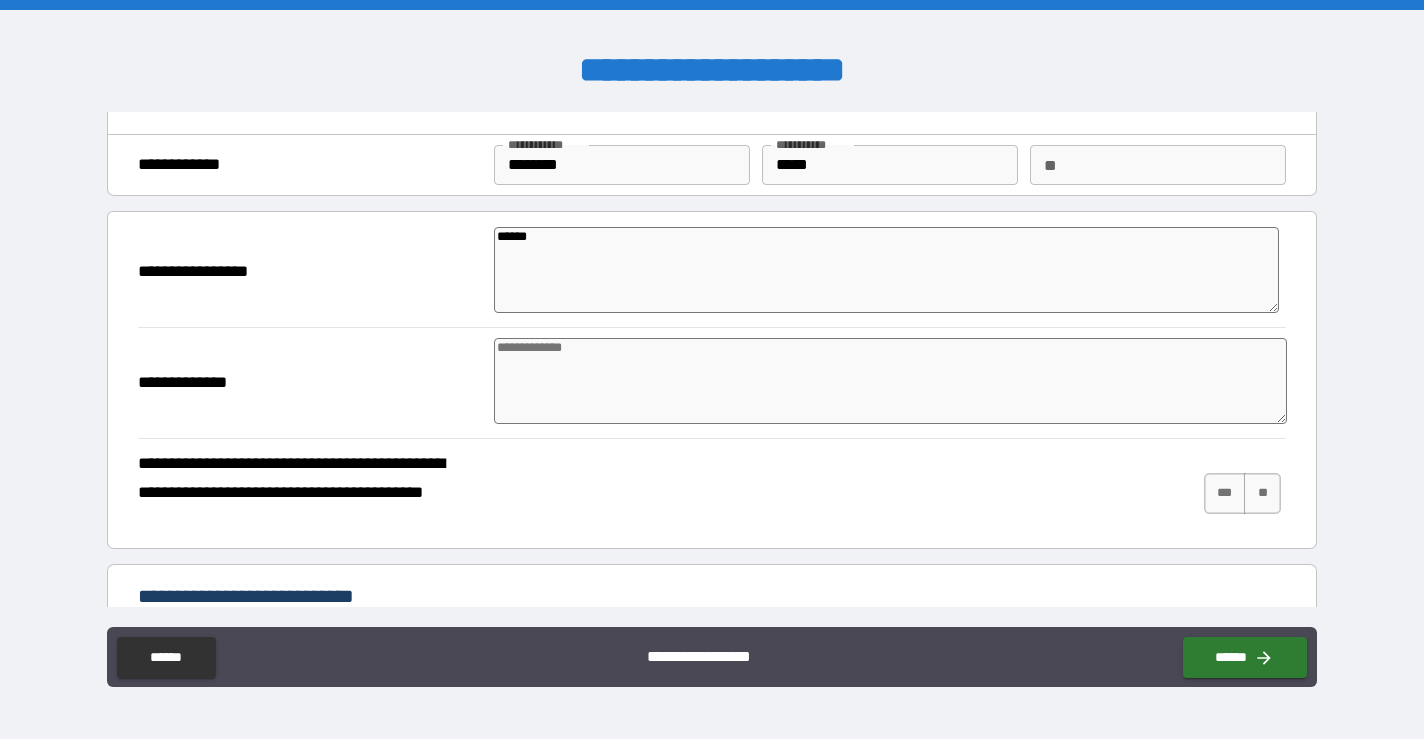 type on "*******" 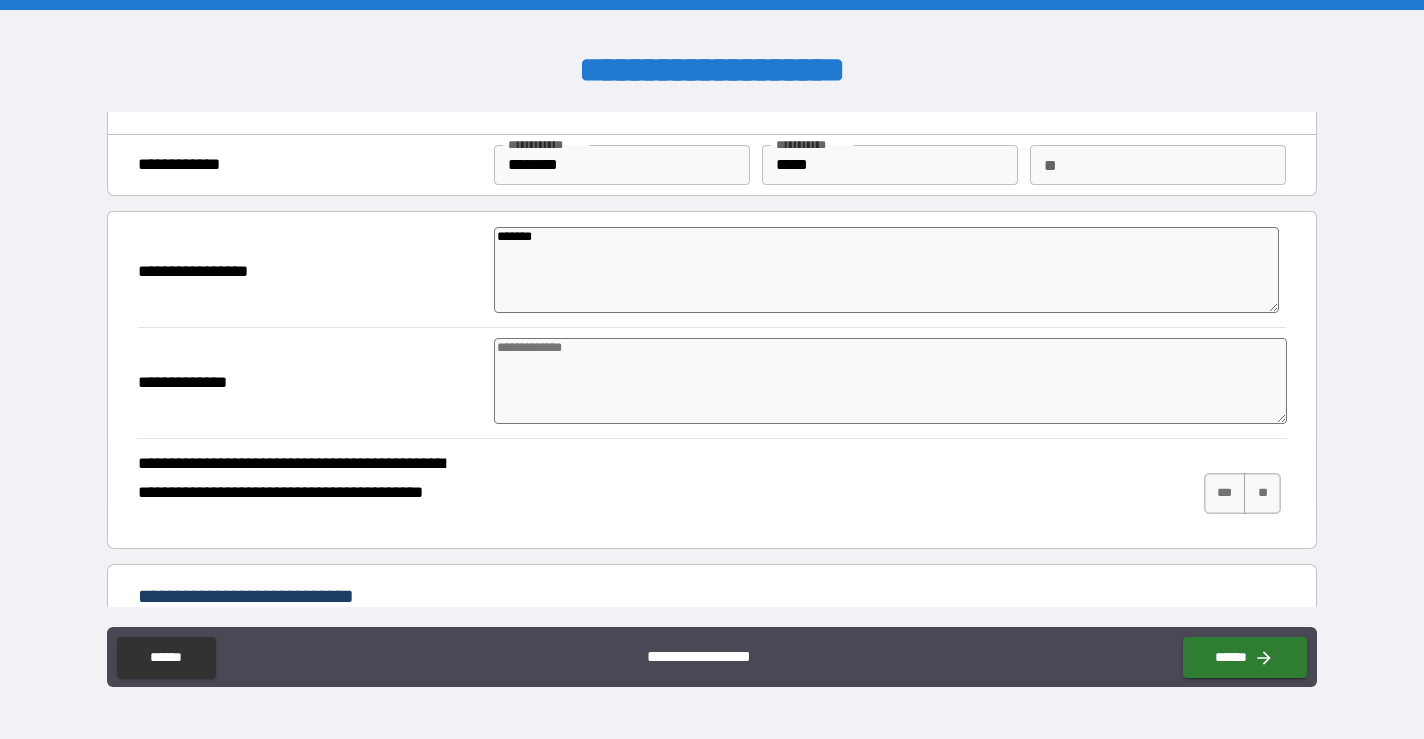type on "********" 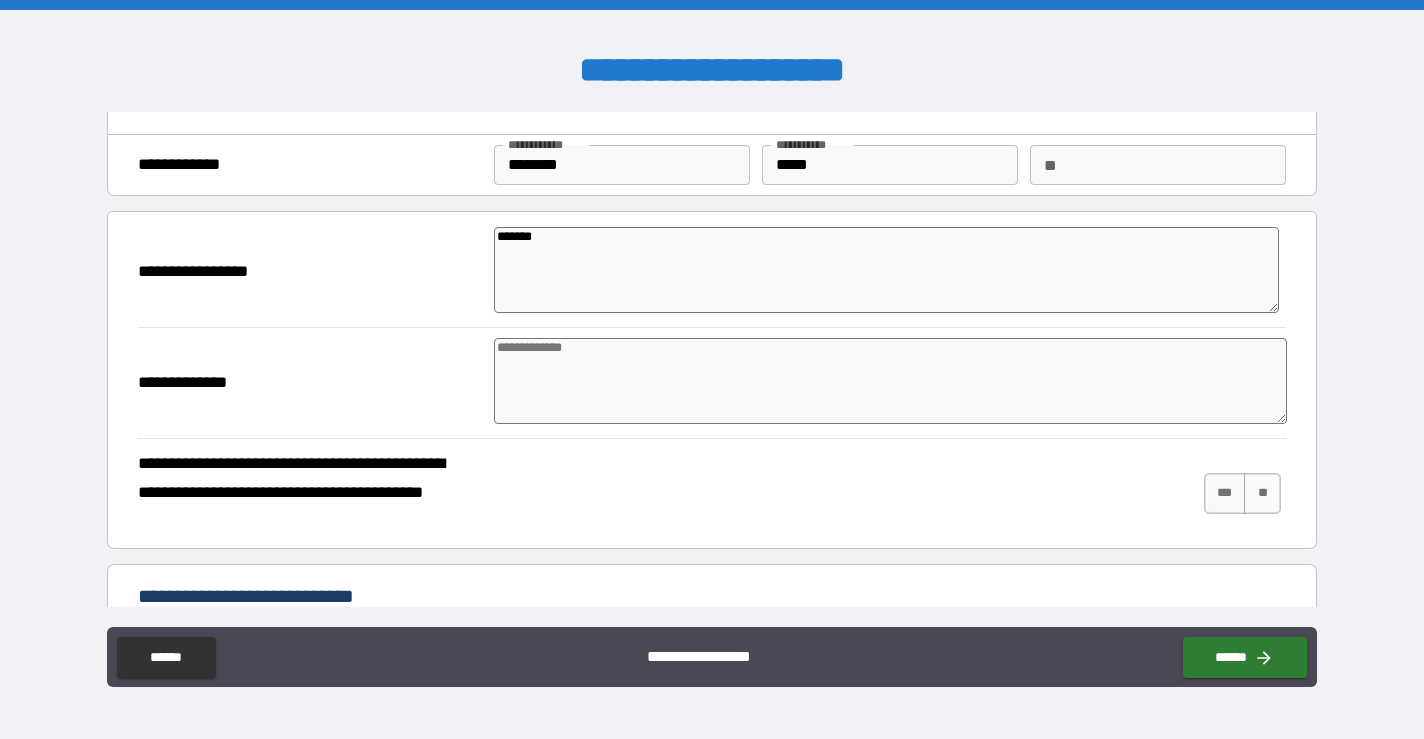 type on "*" 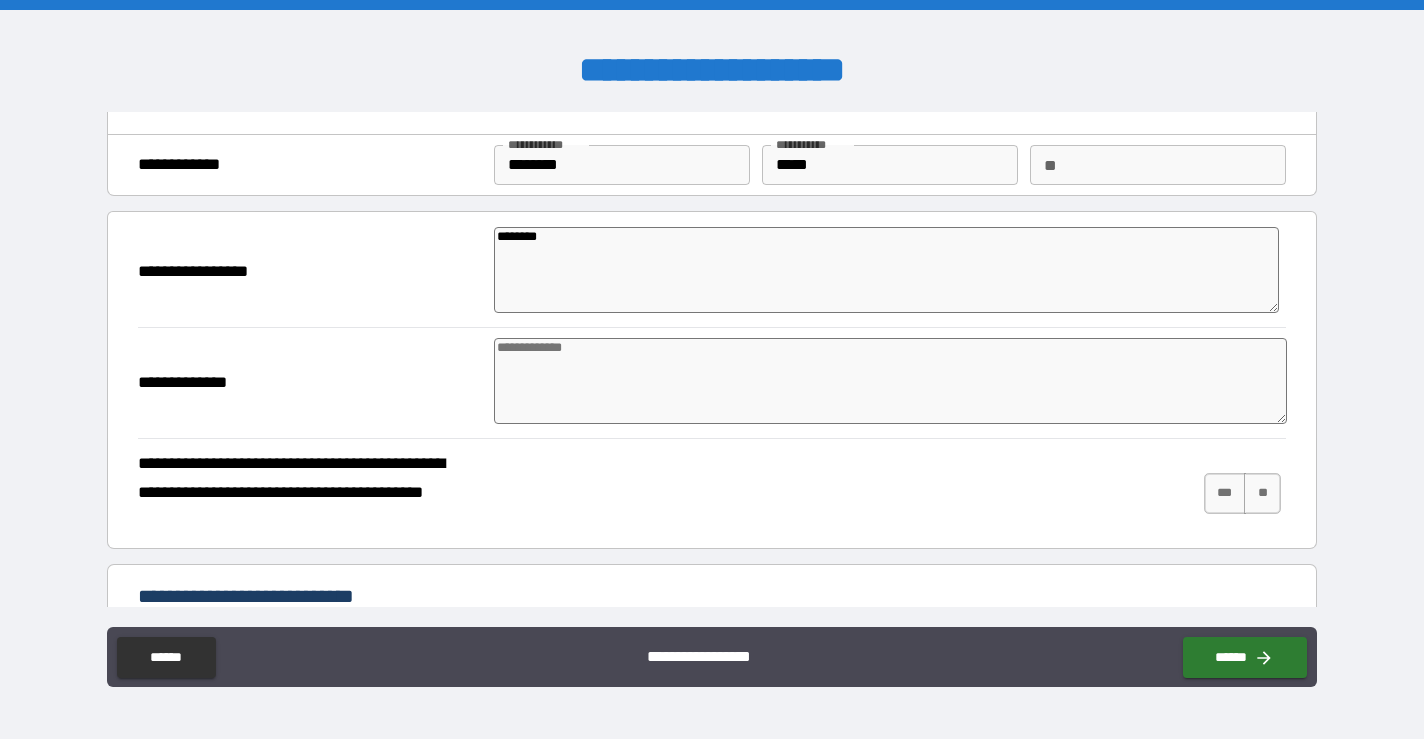 type on "********" 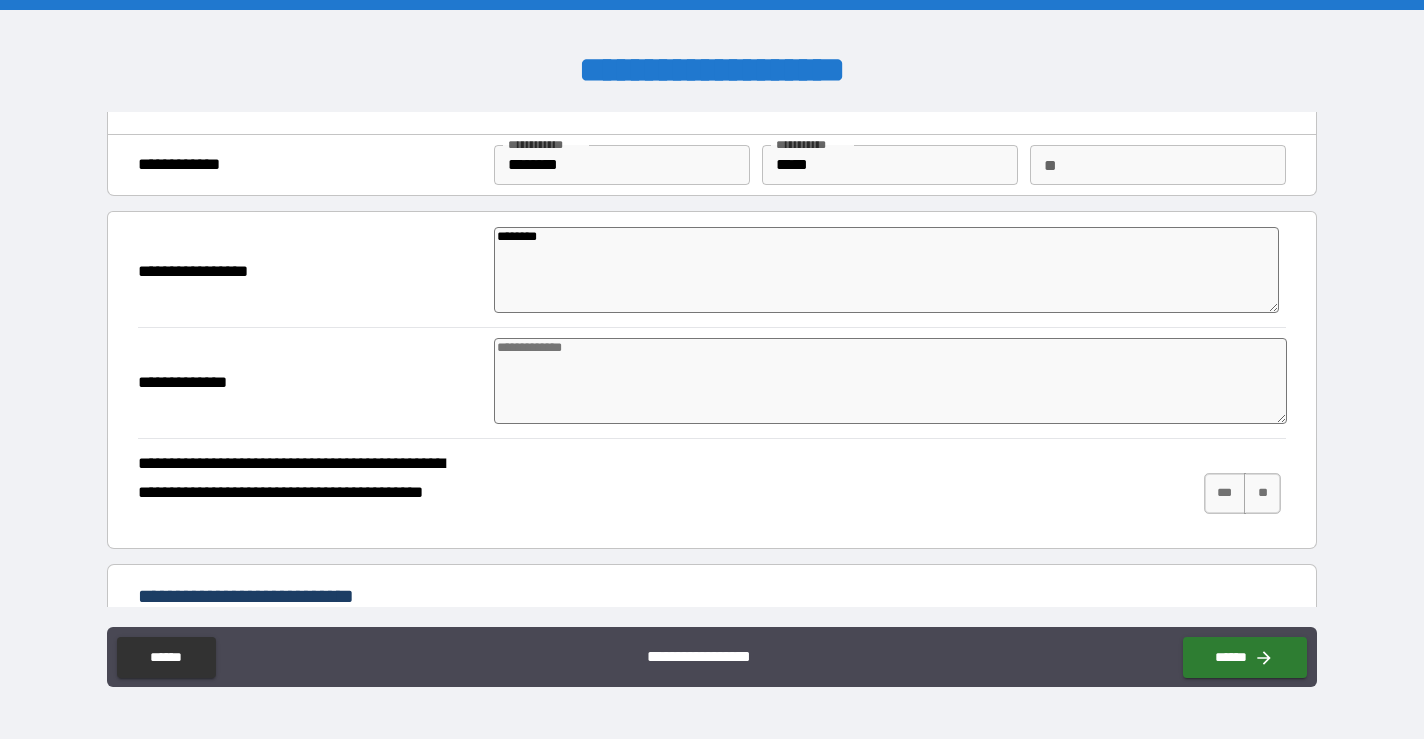 type on "*" 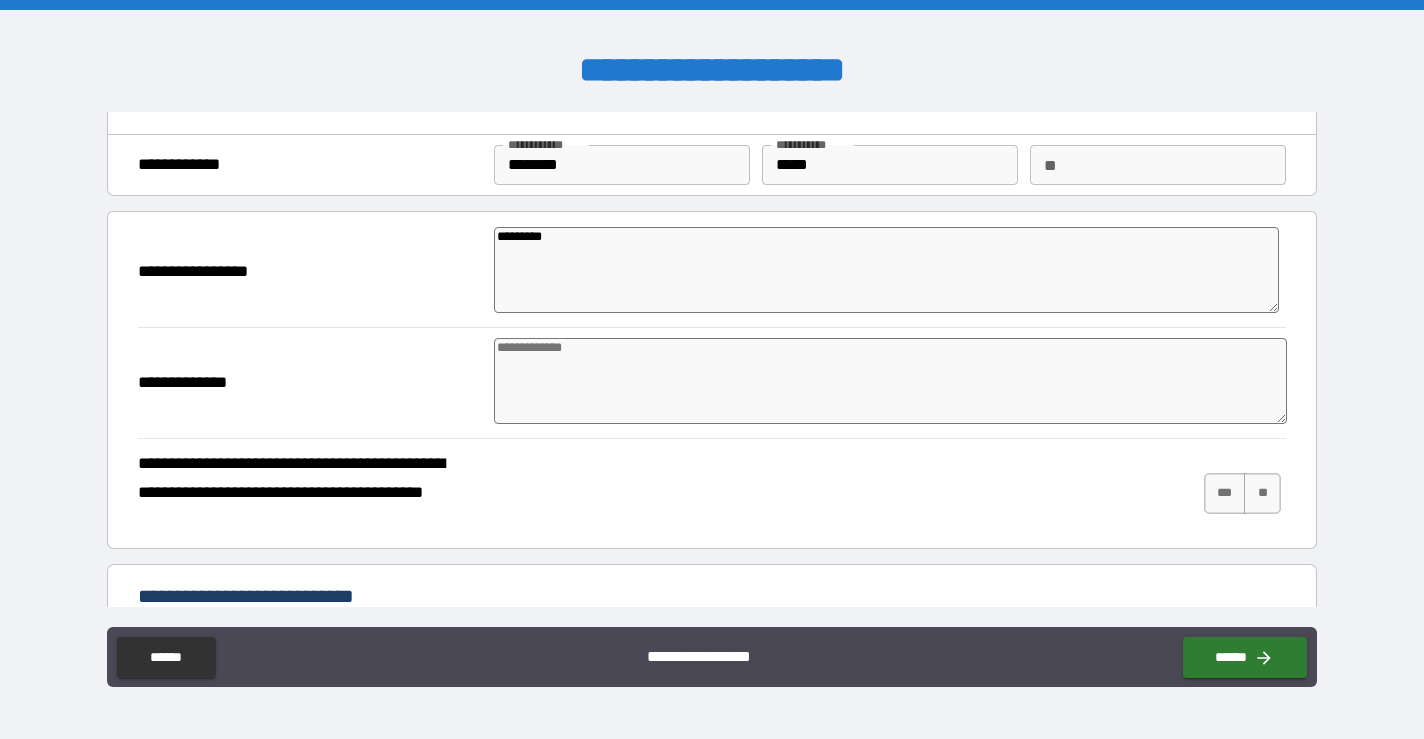 type on "*" 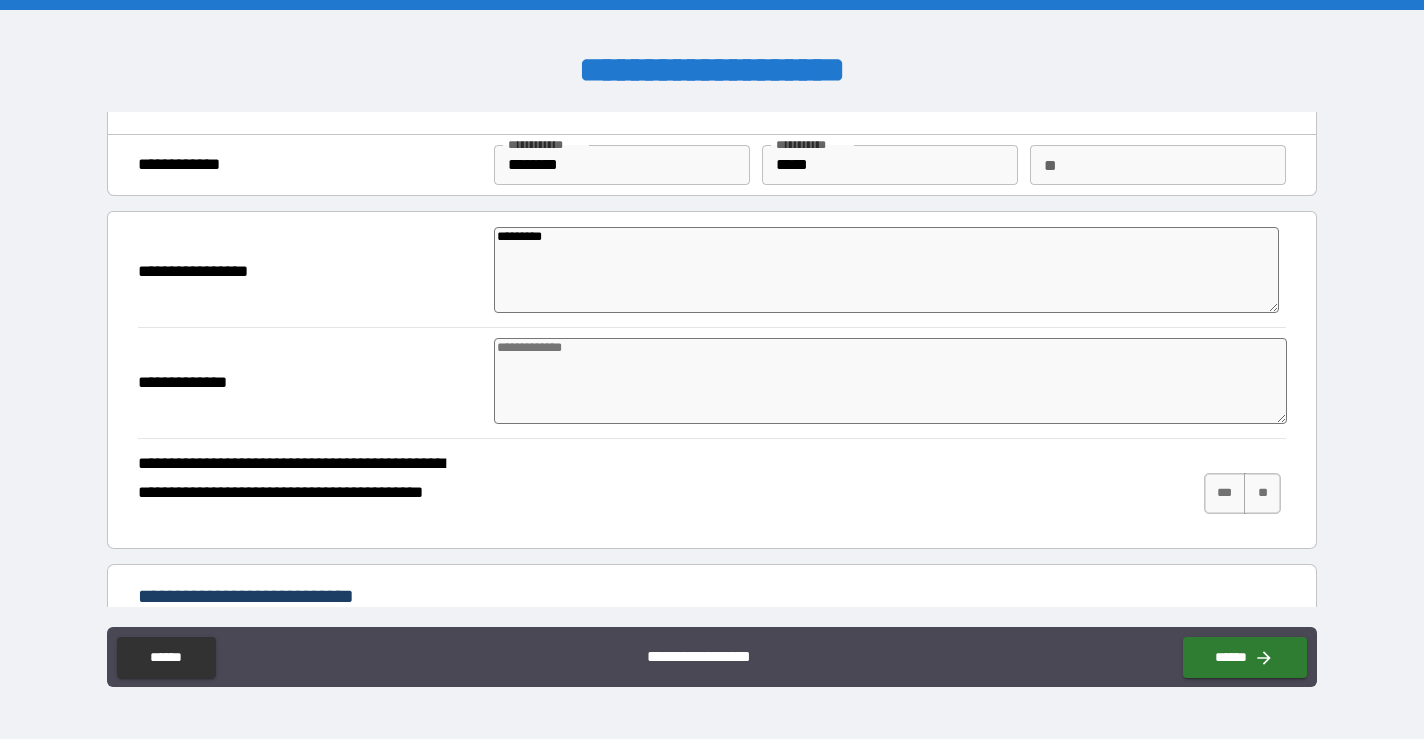 type on "**********" 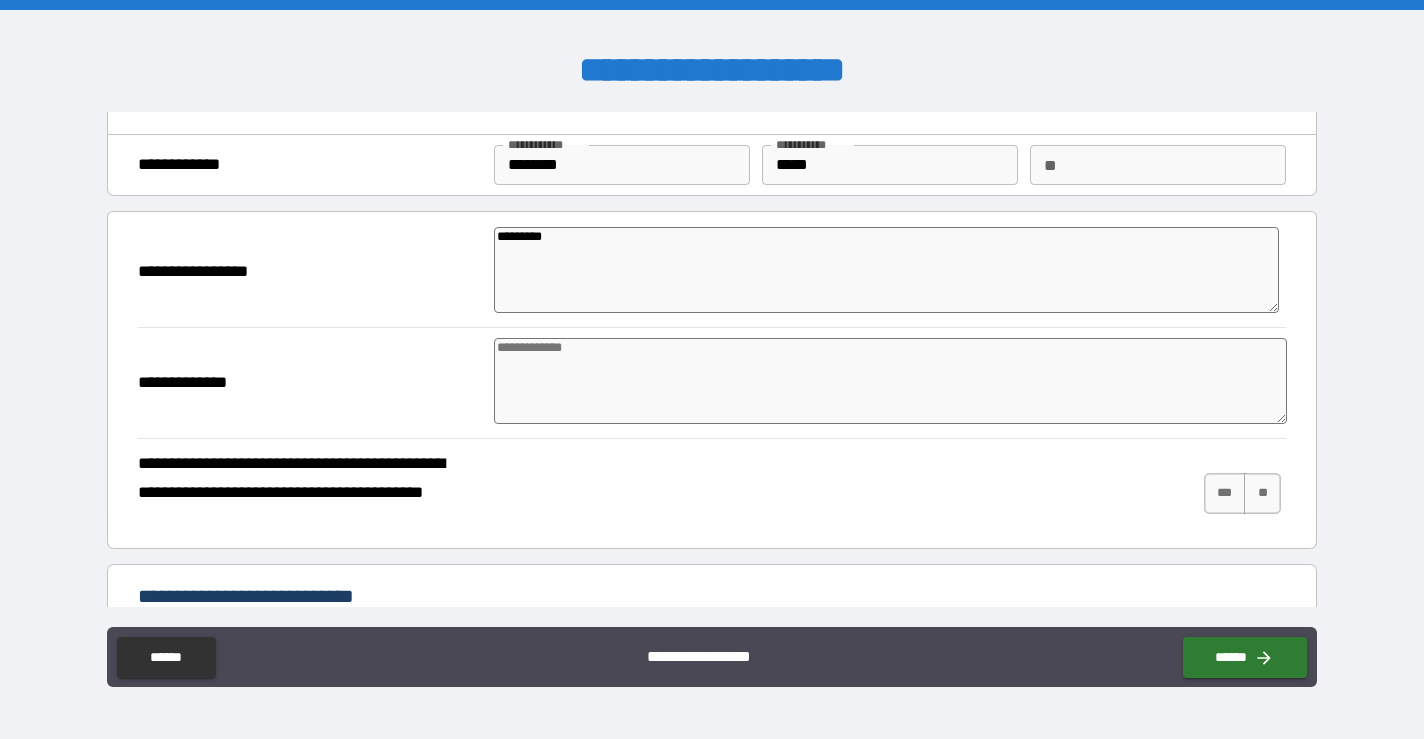 type on "*" 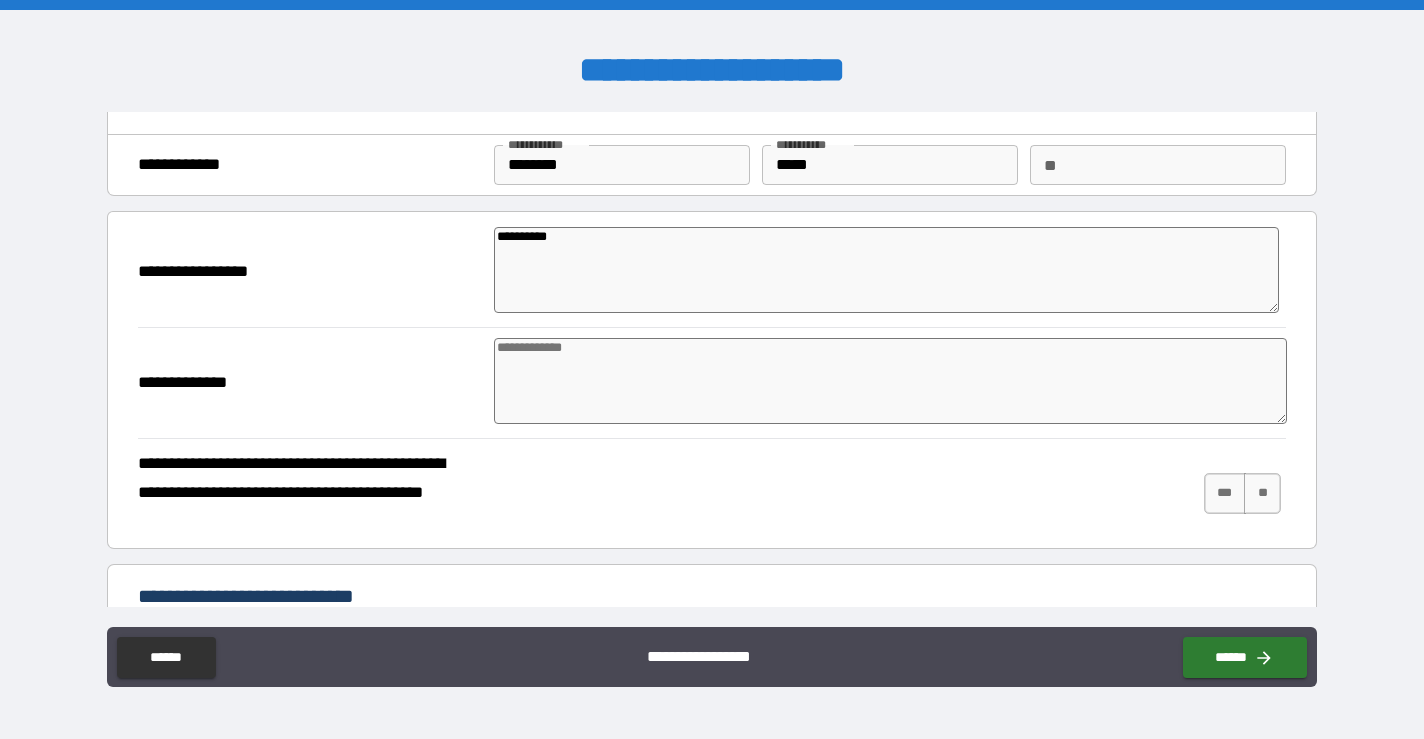 type on "**********" 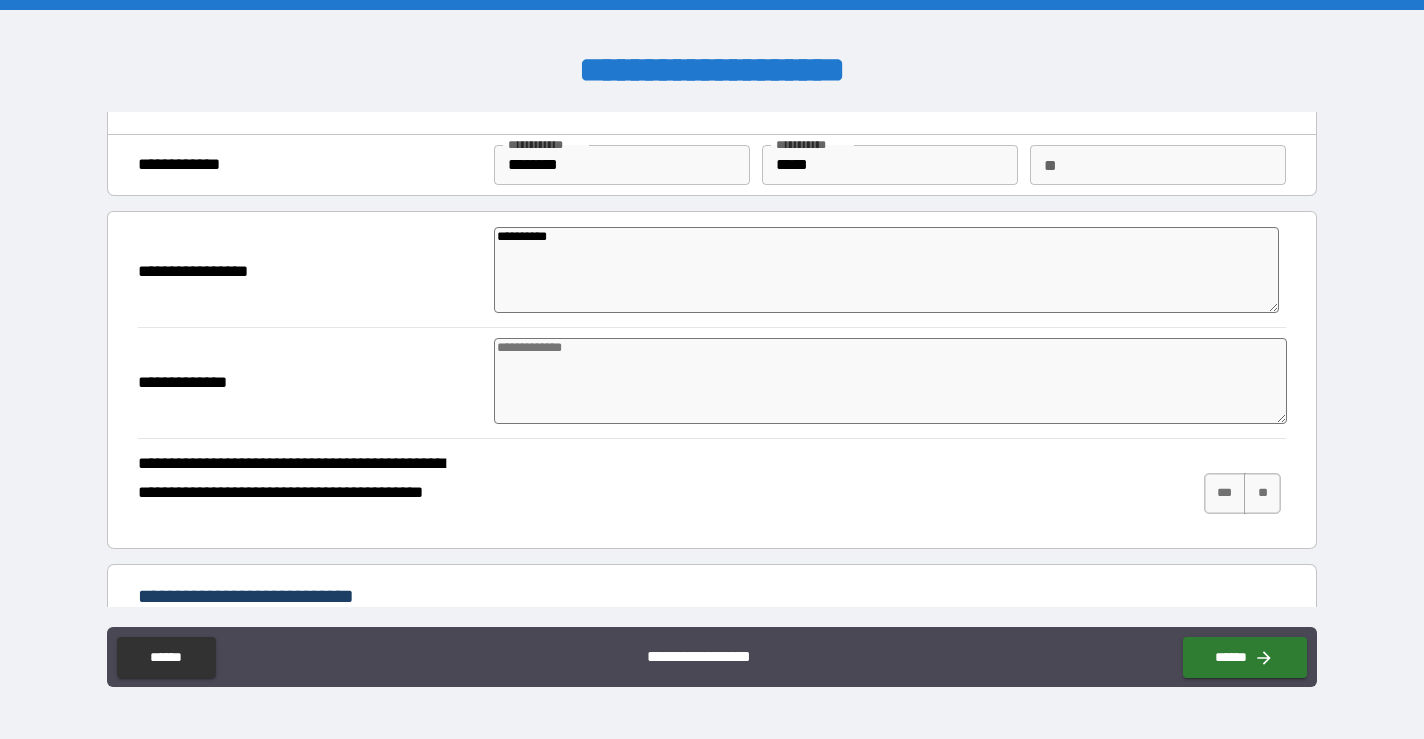 type on "*" 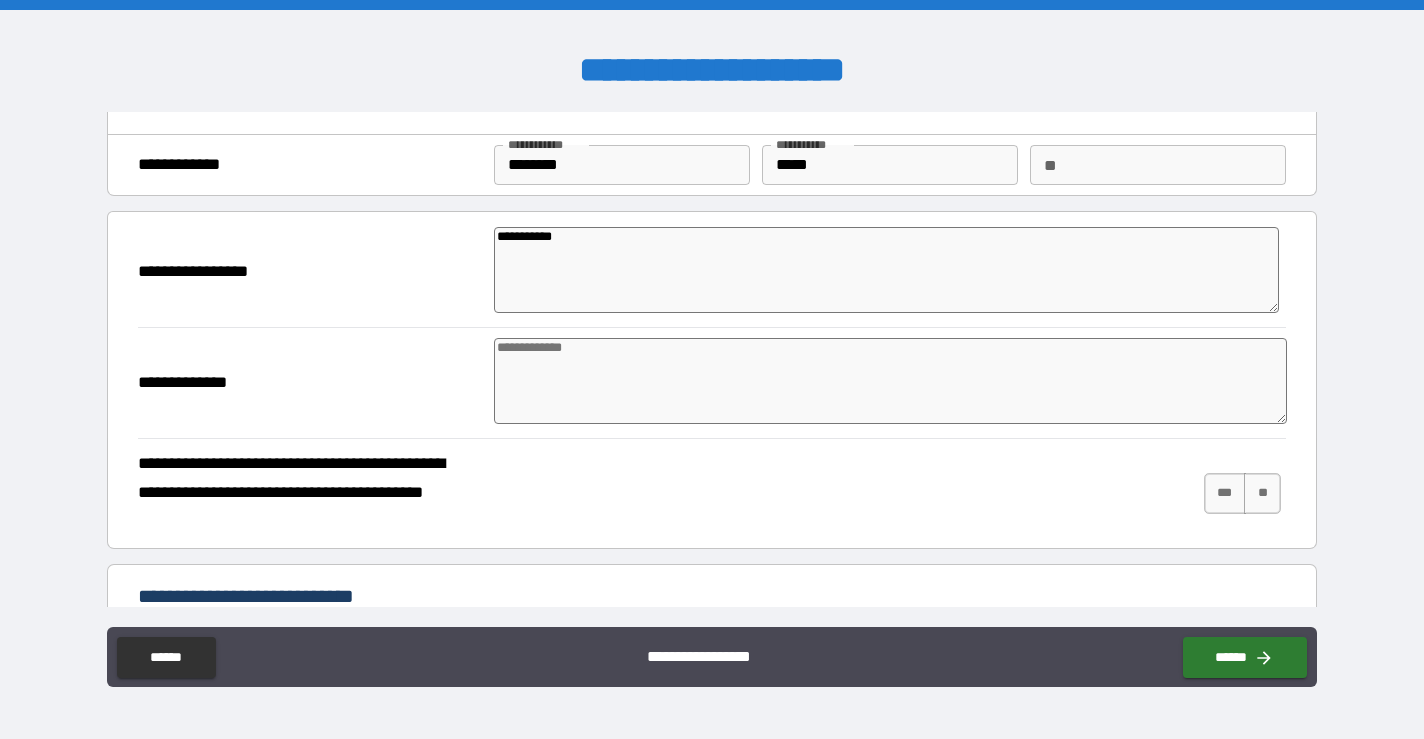 type on "*" 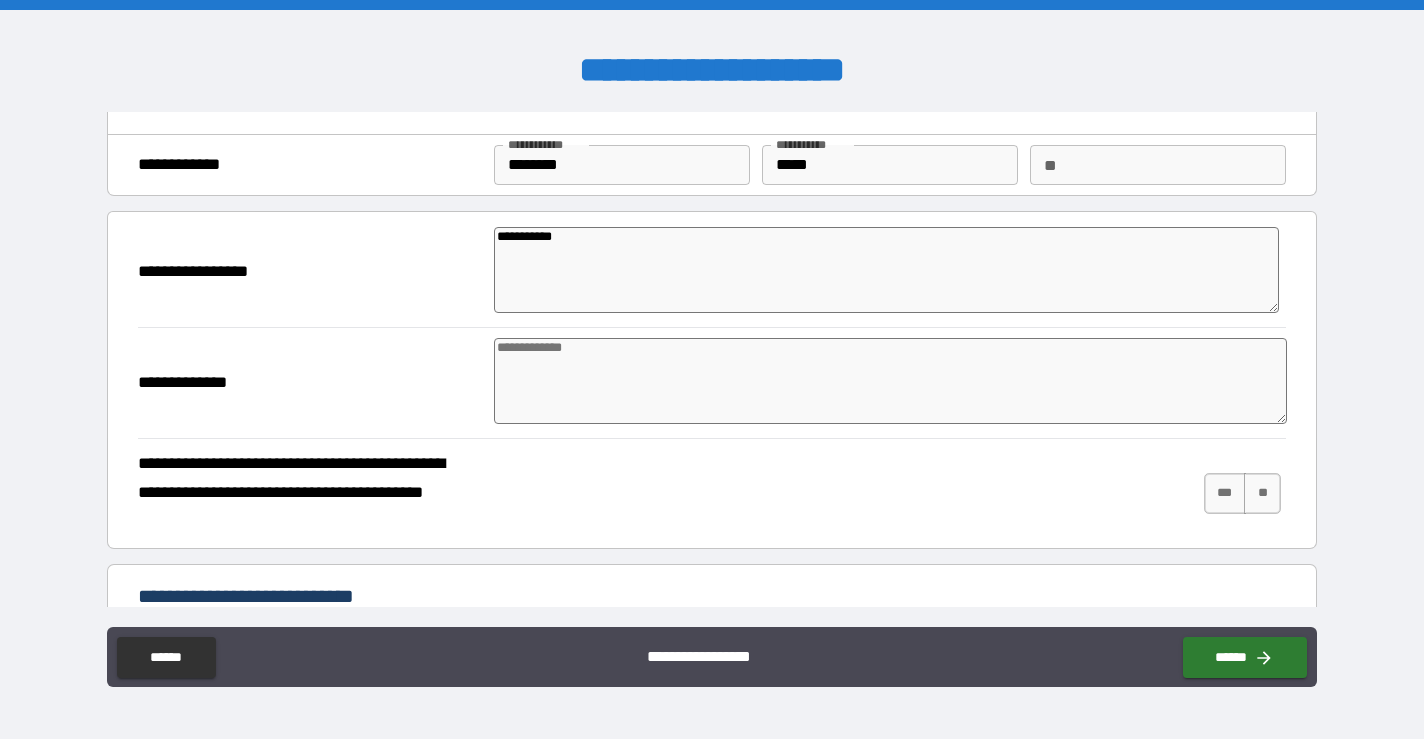 type on "*" 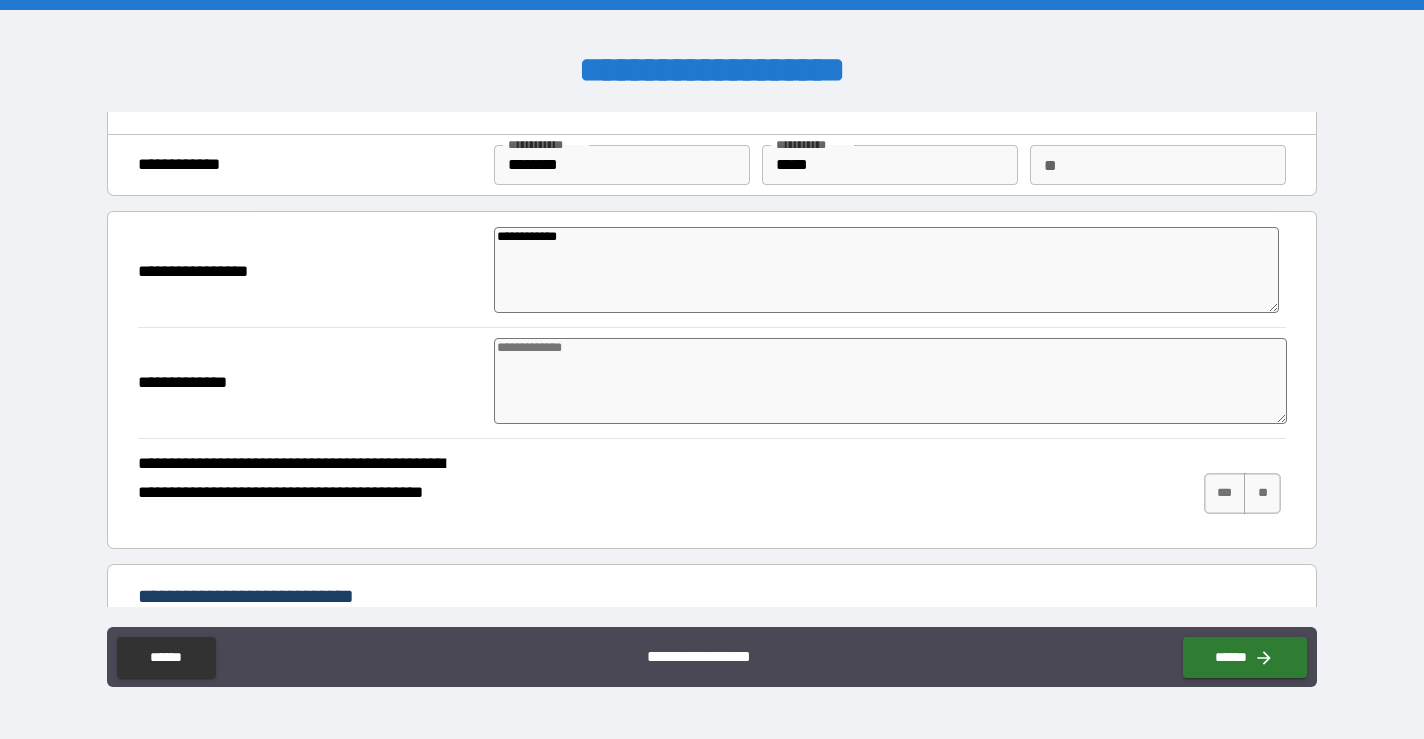 type on "**********" 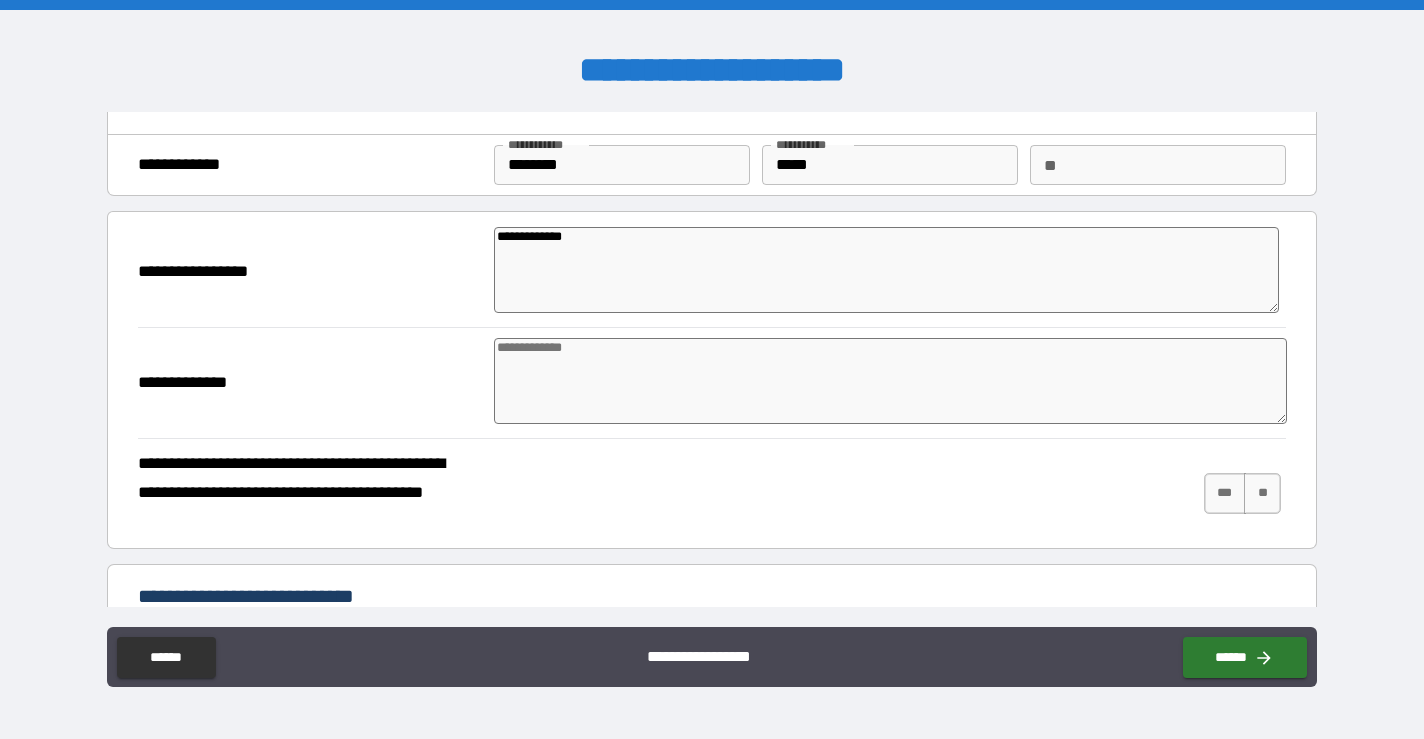 type on "**********" 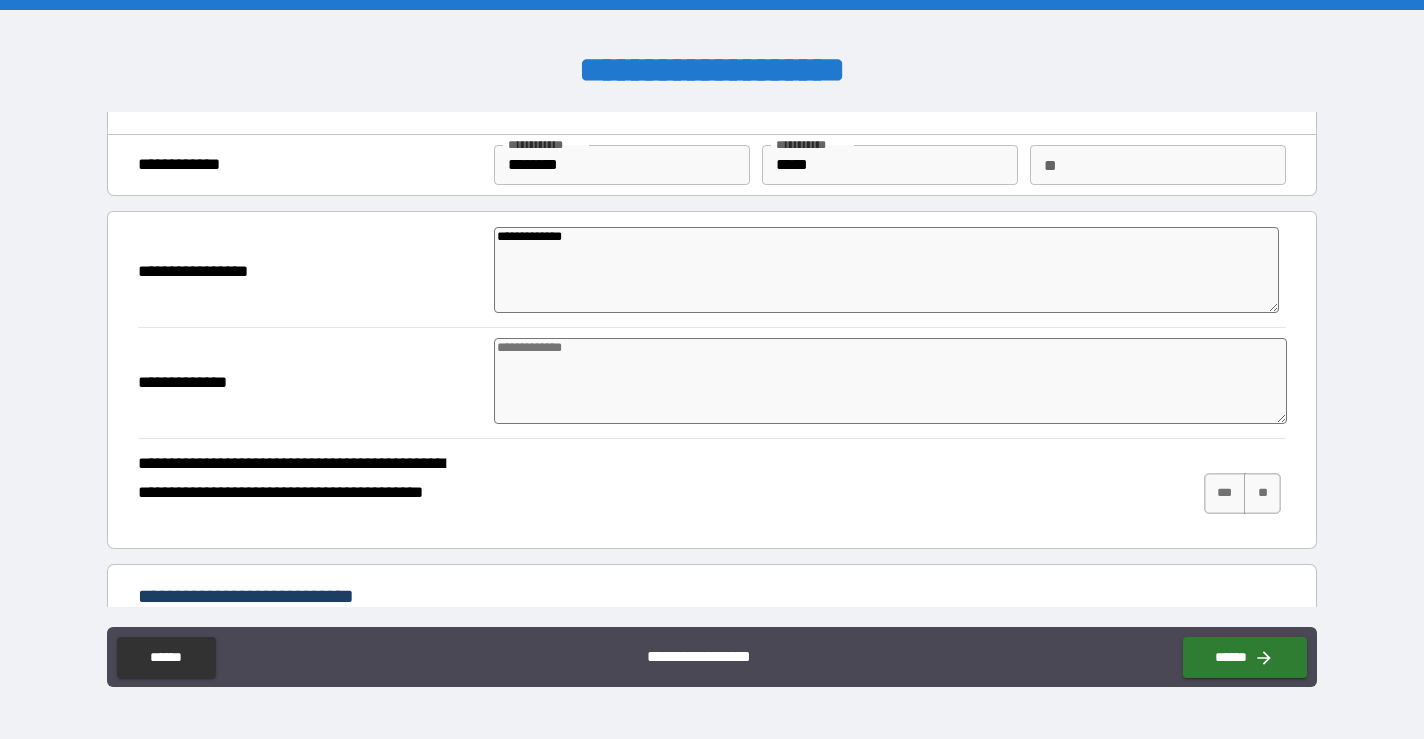 type on "*" 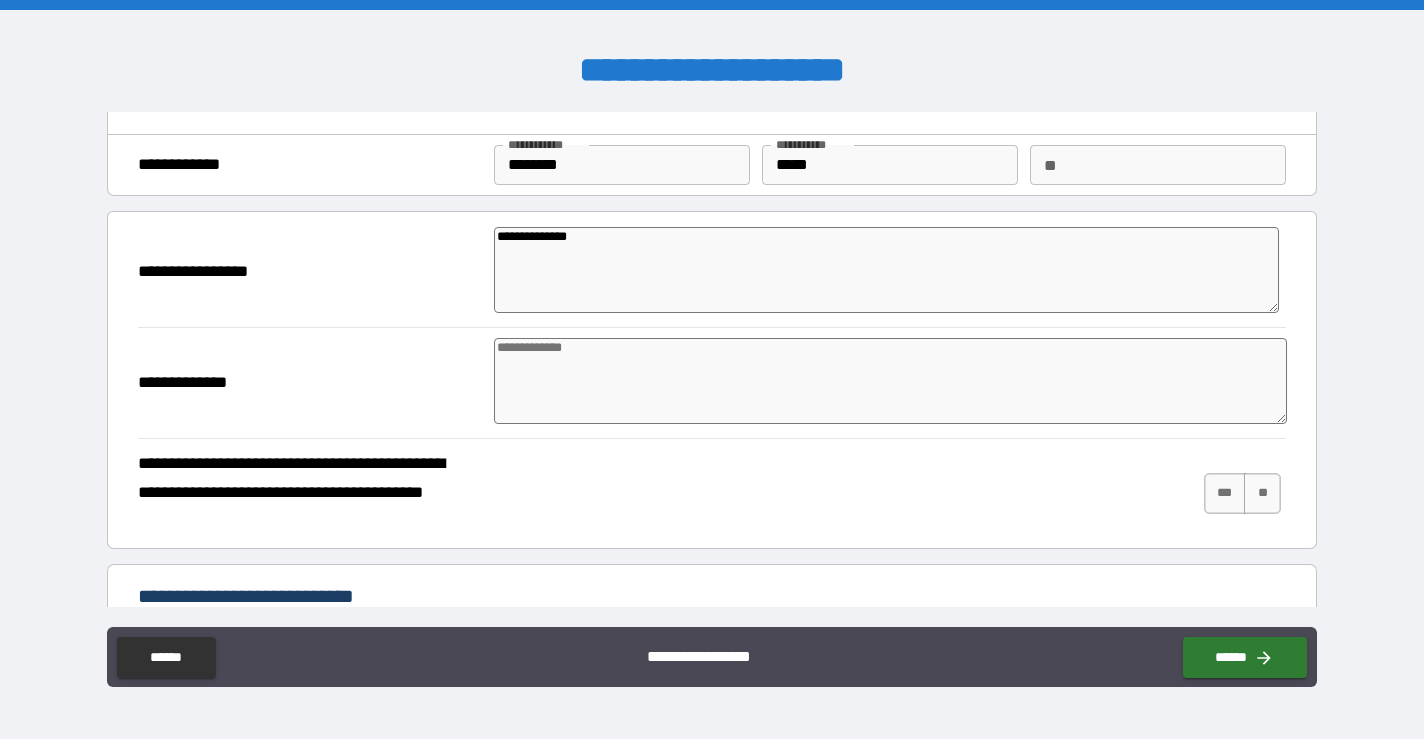 type on "*" 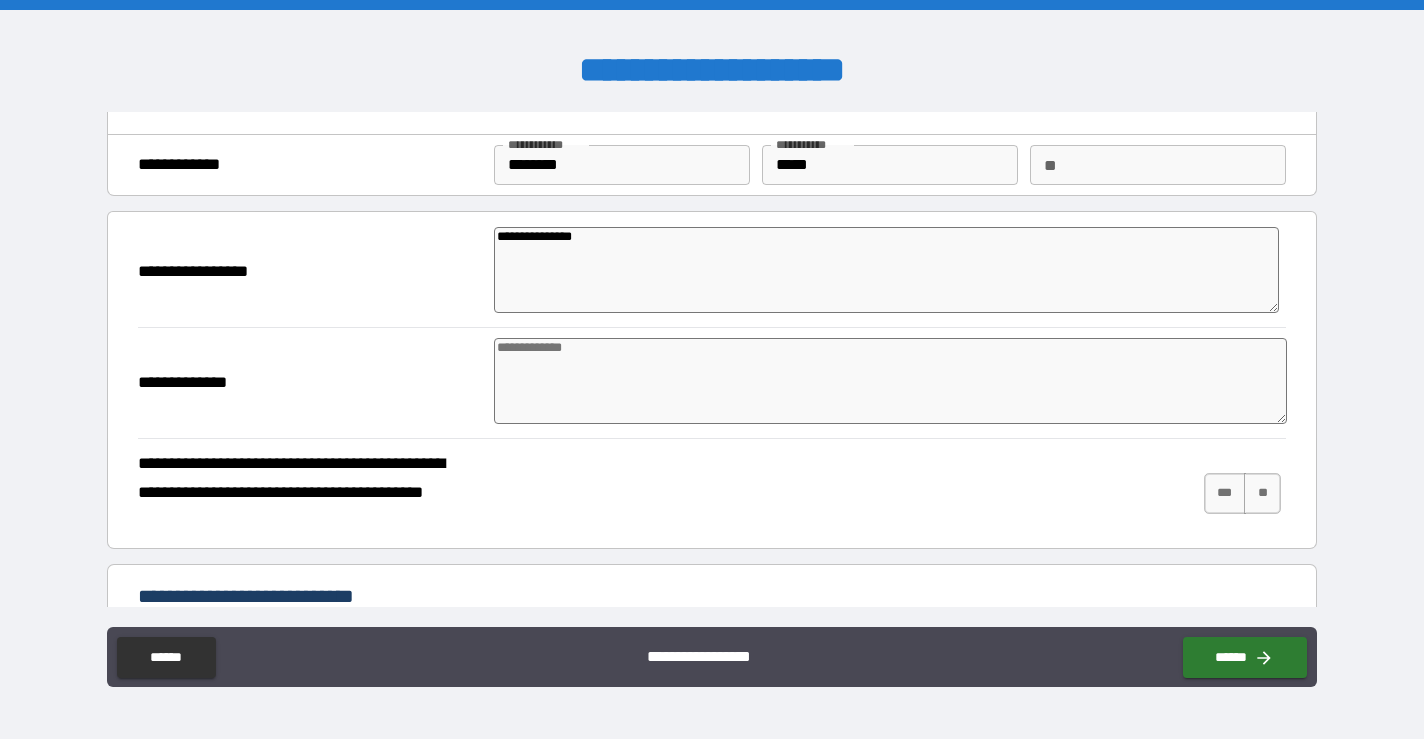 type on "**********" 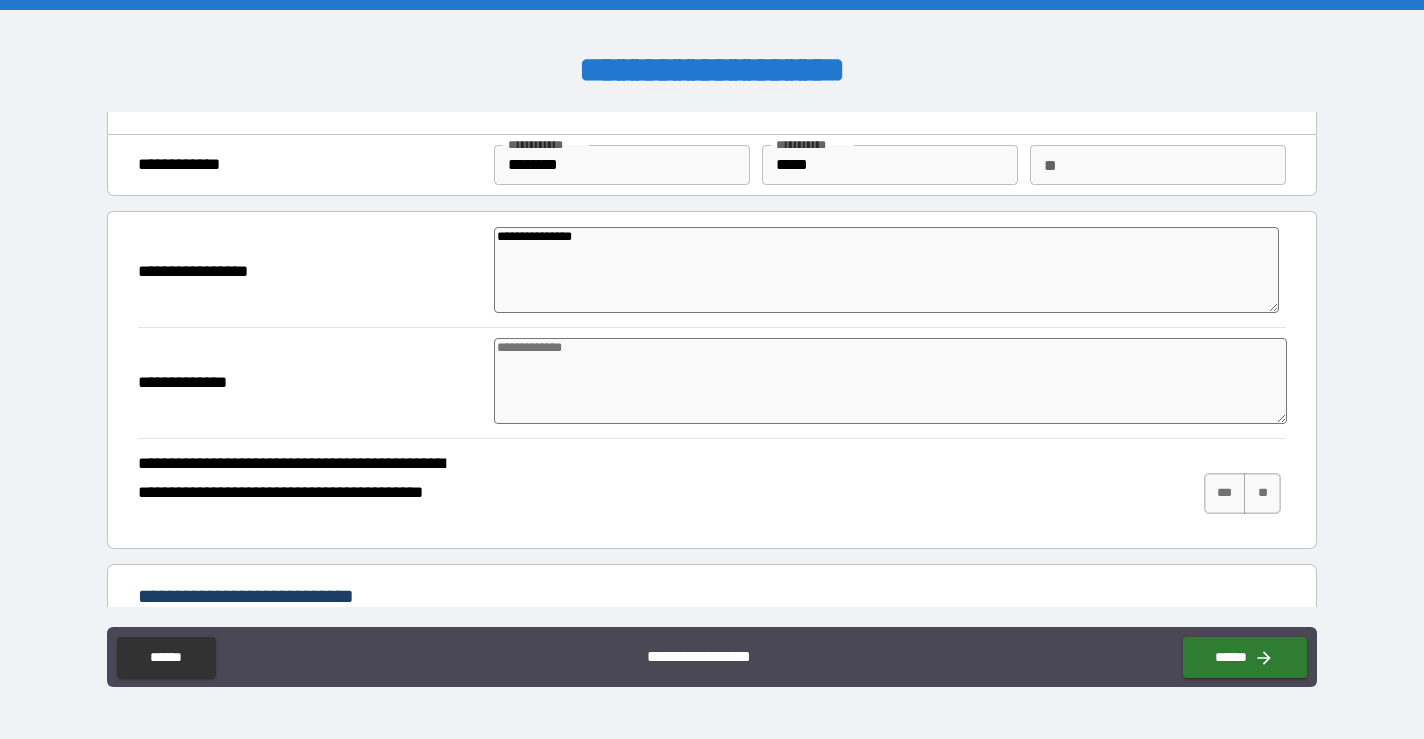 type on "*" 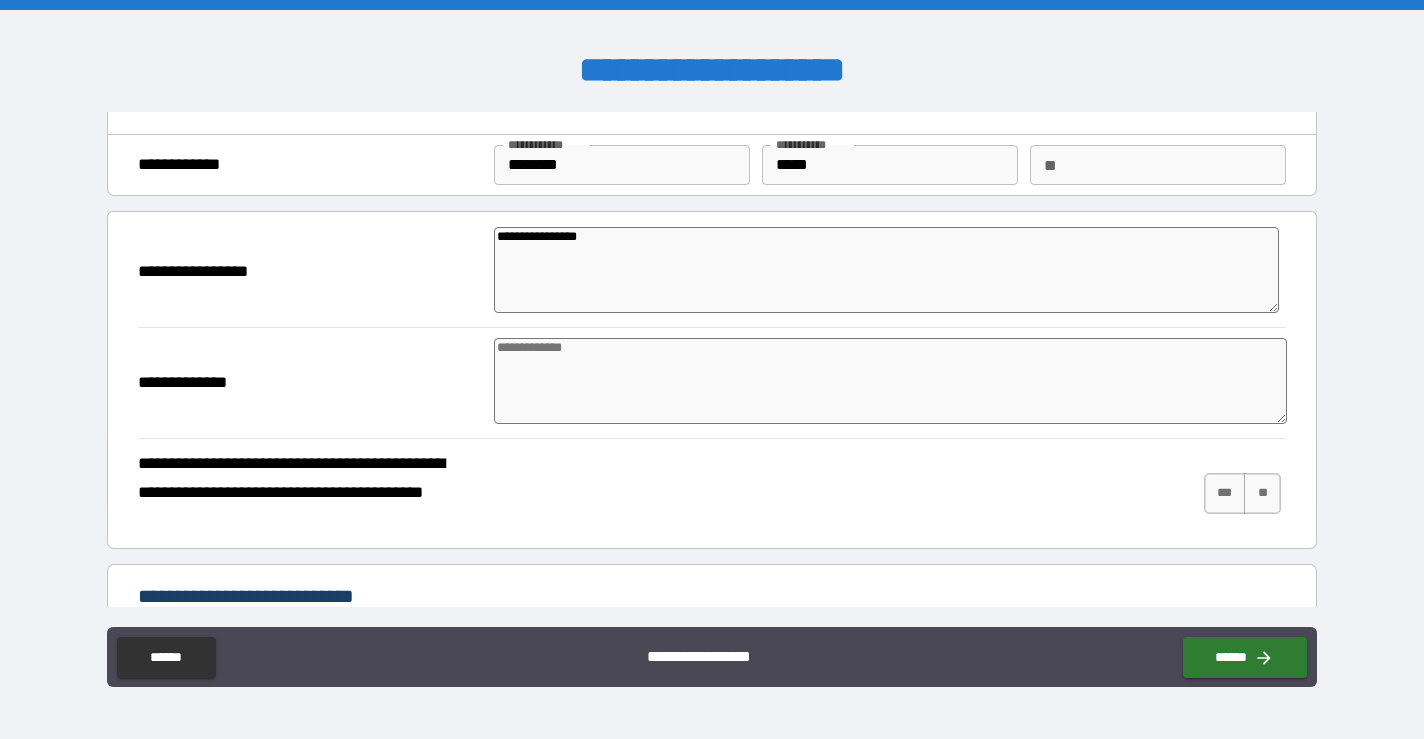 type on "**********" 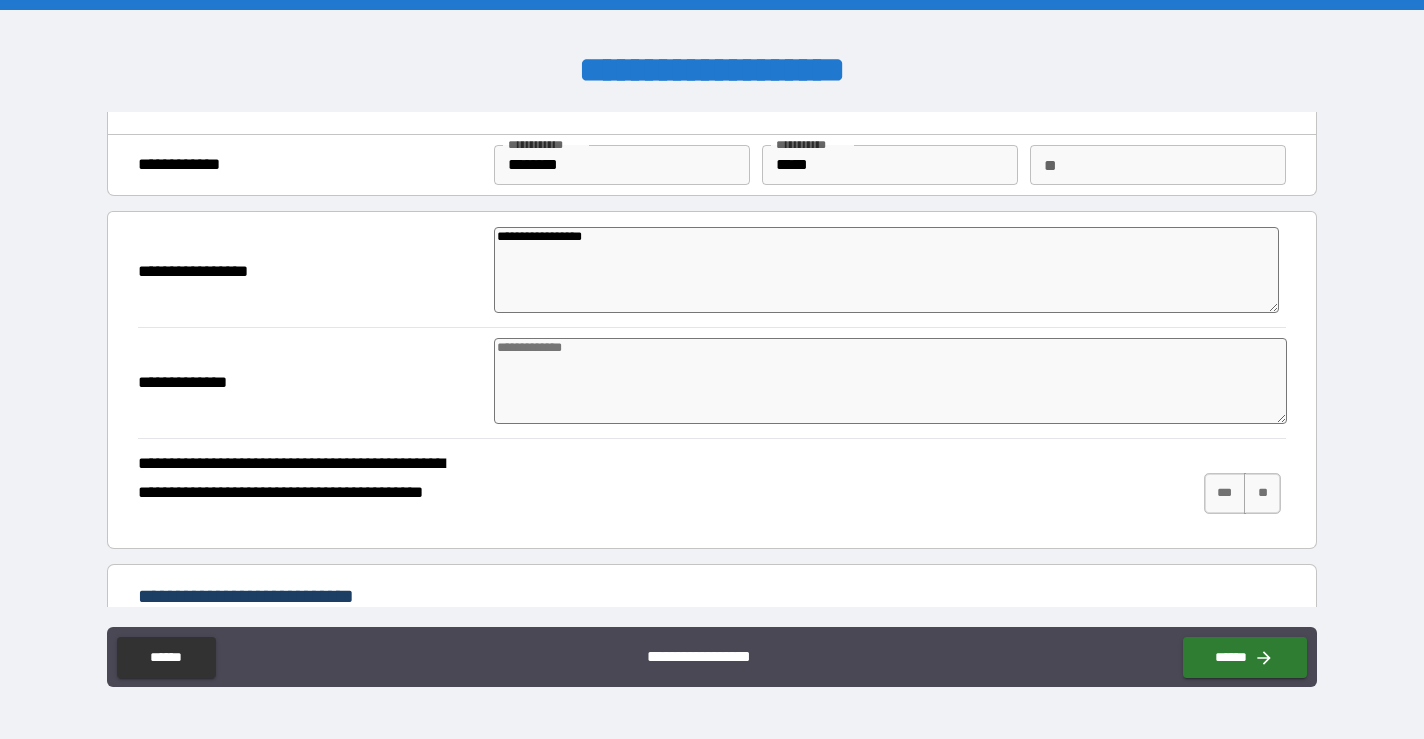 type on "*" 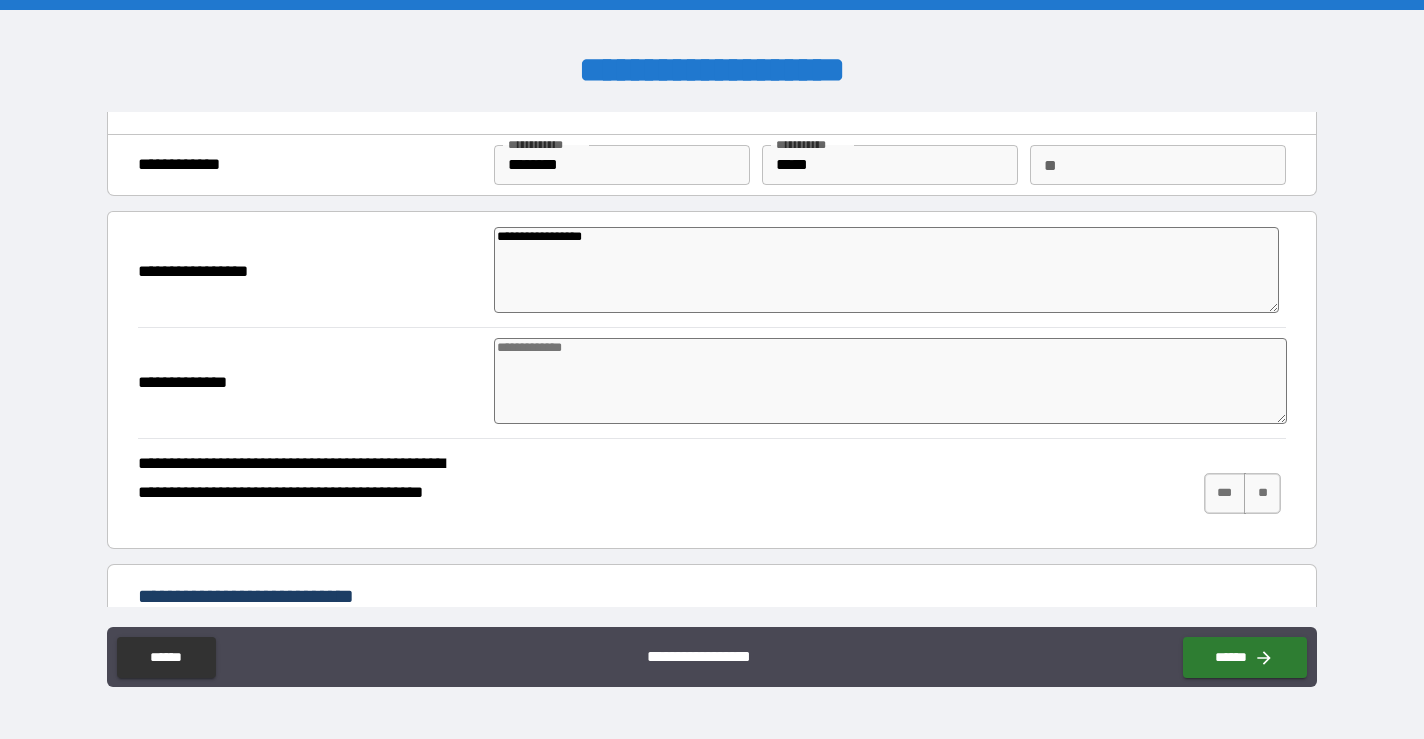 type on "*" 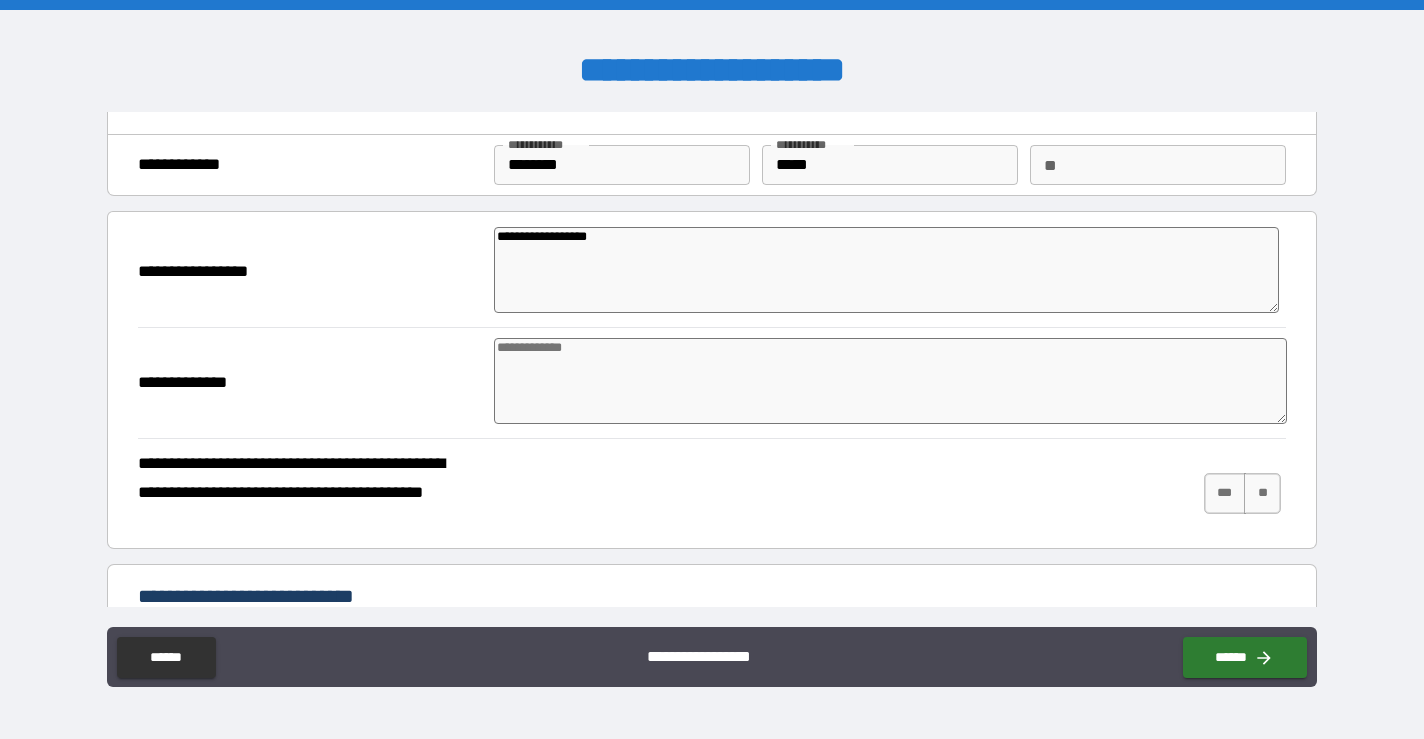 type on "**********" 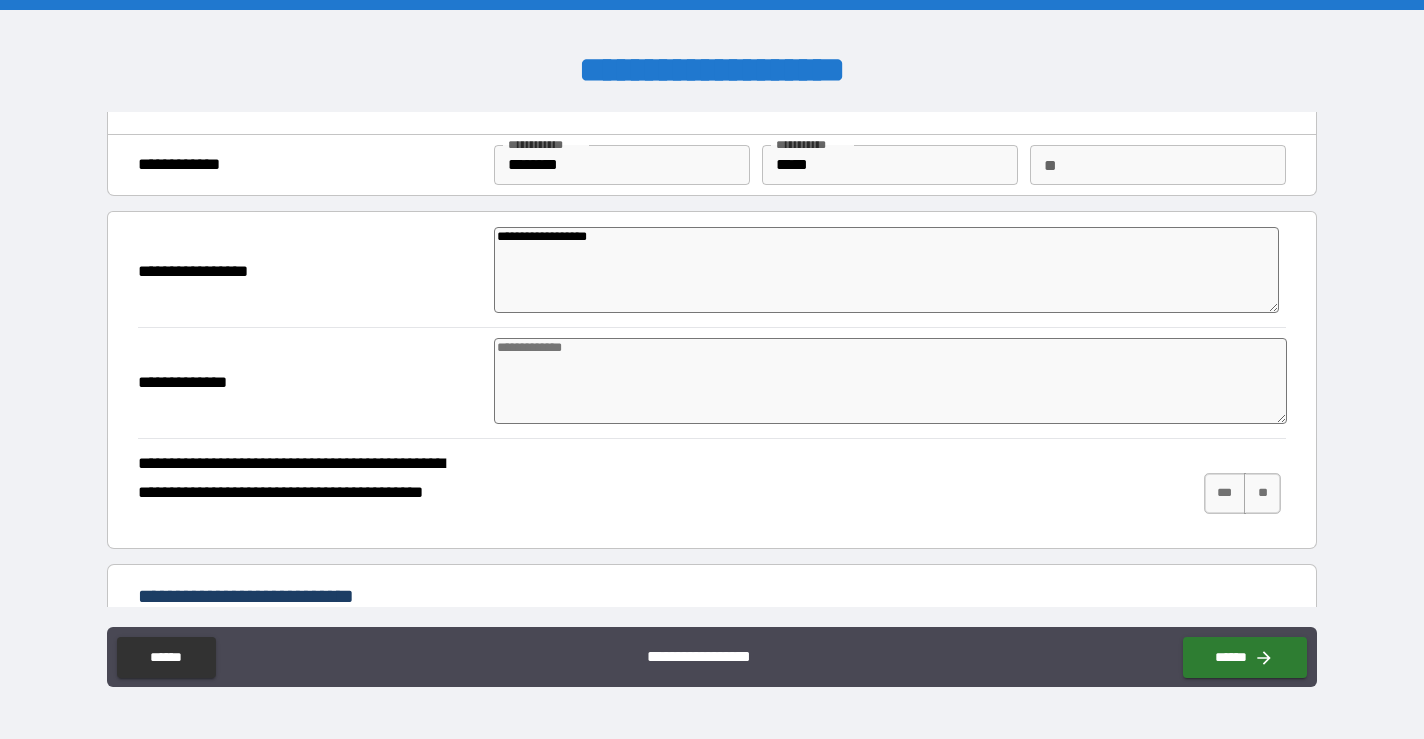 type on "*" 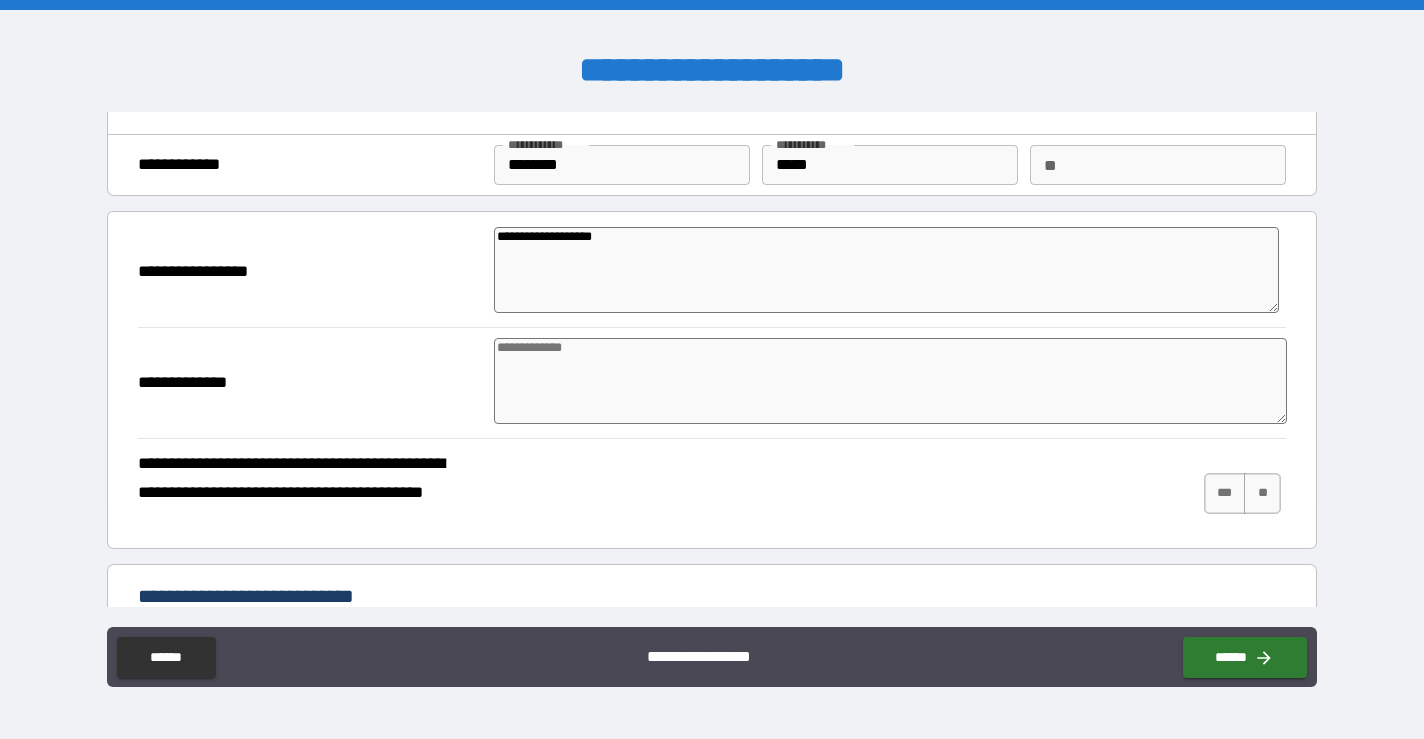 type on "**********" 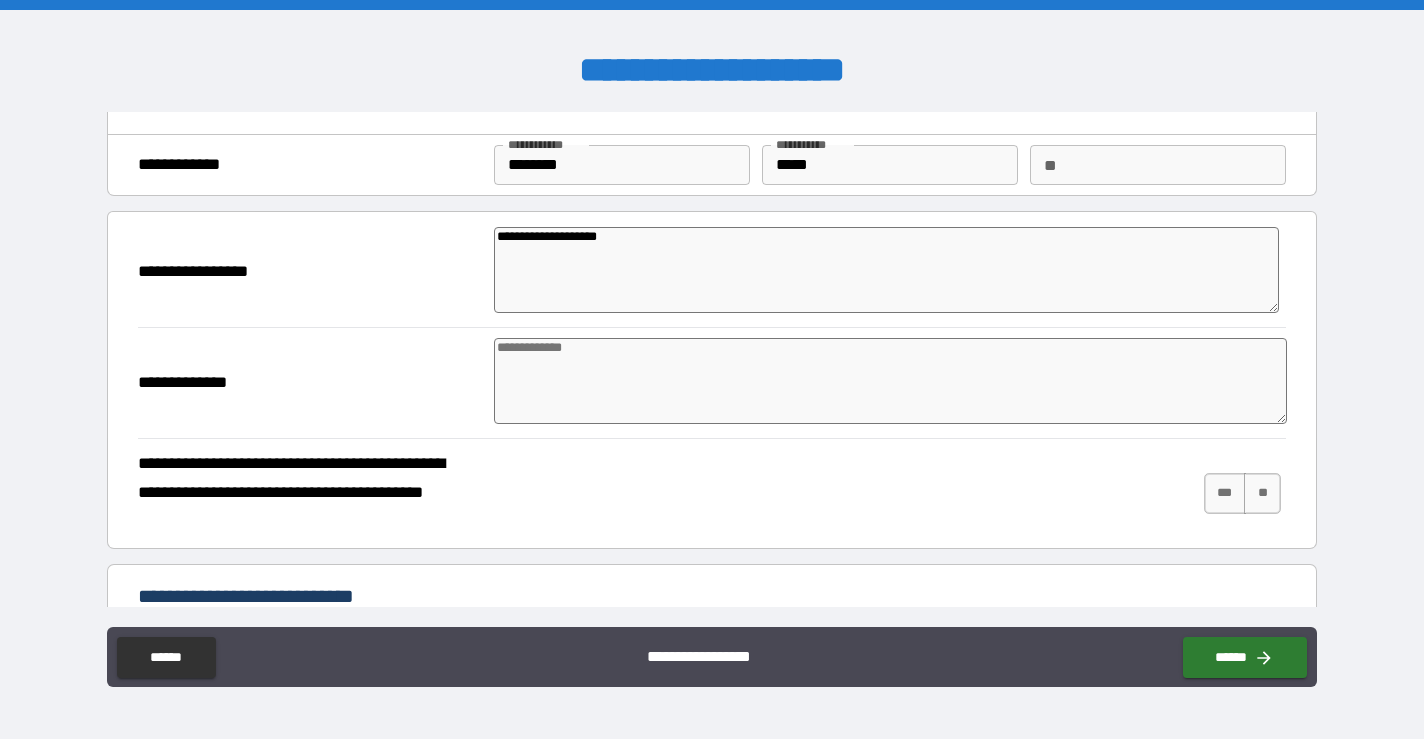 type on "**********" 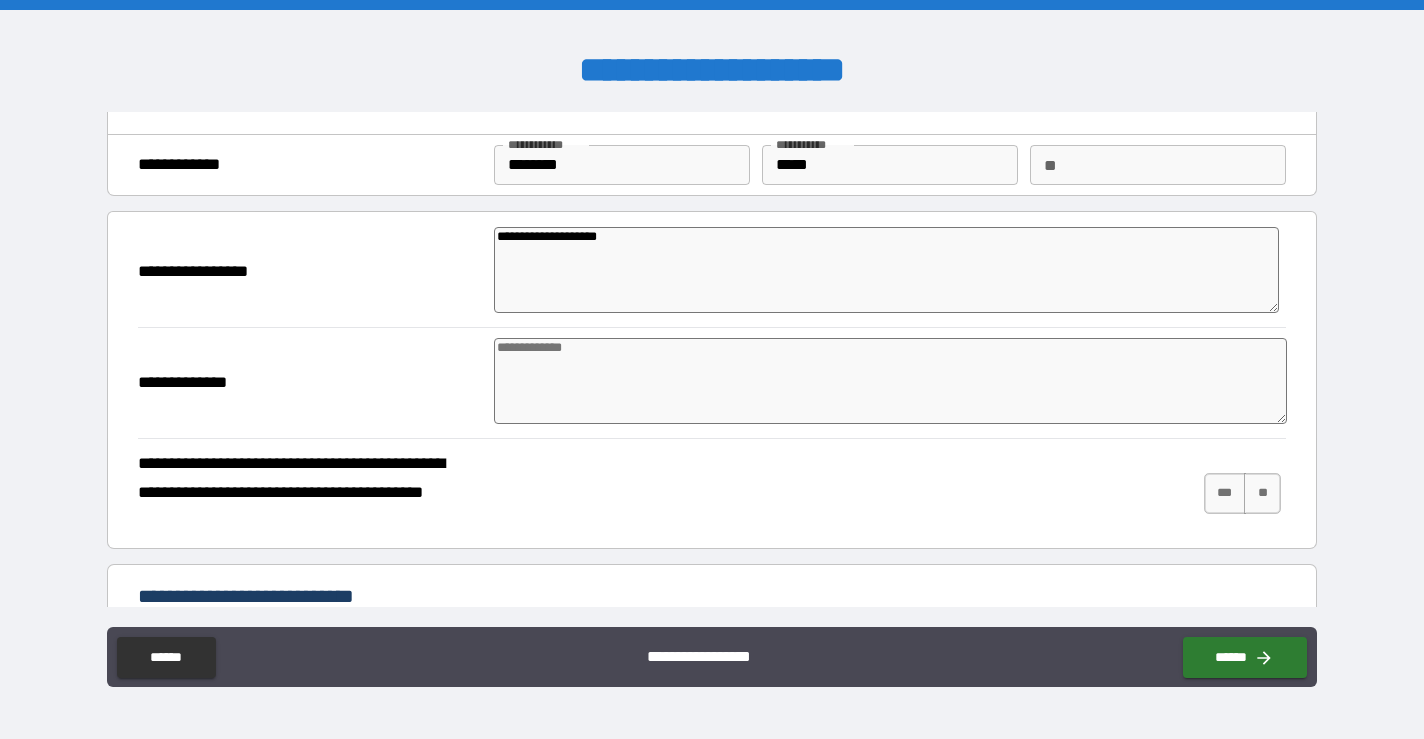 type on "*" 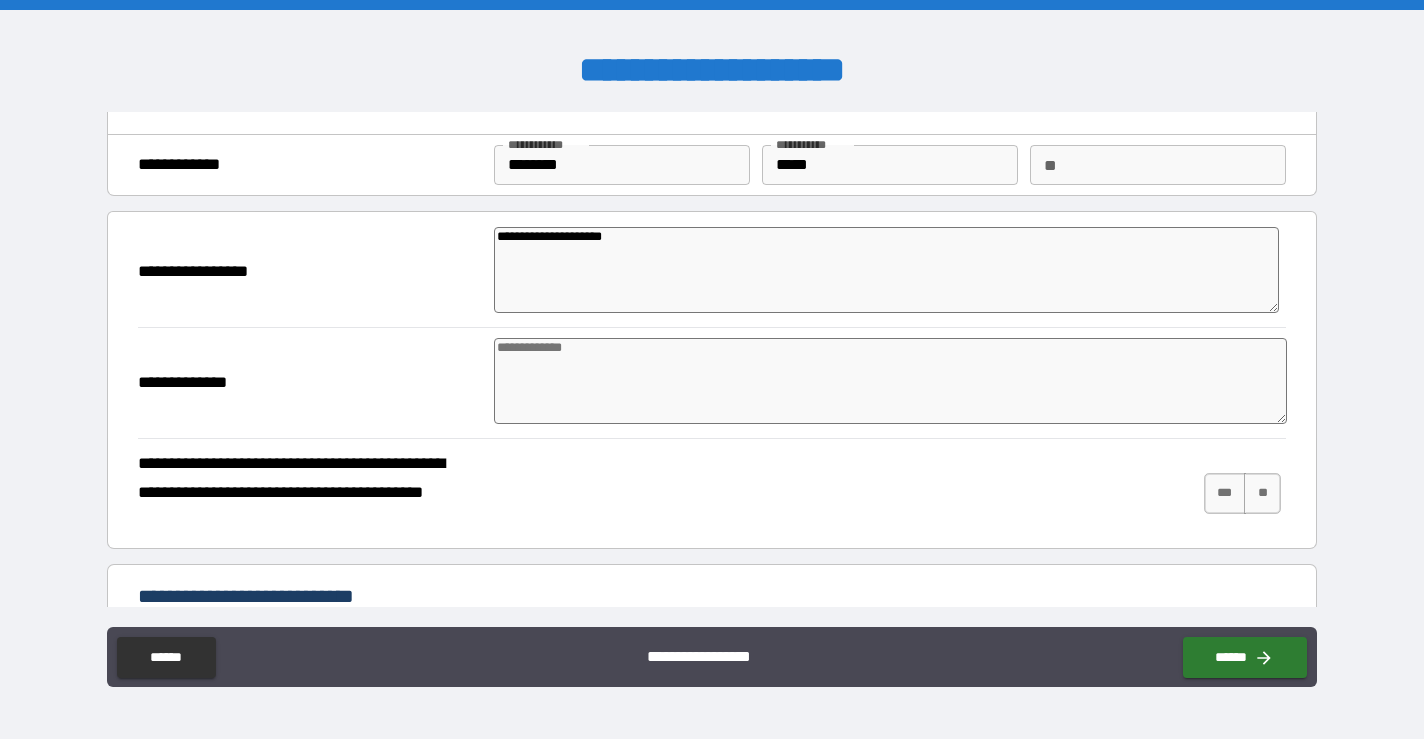 type on "*" 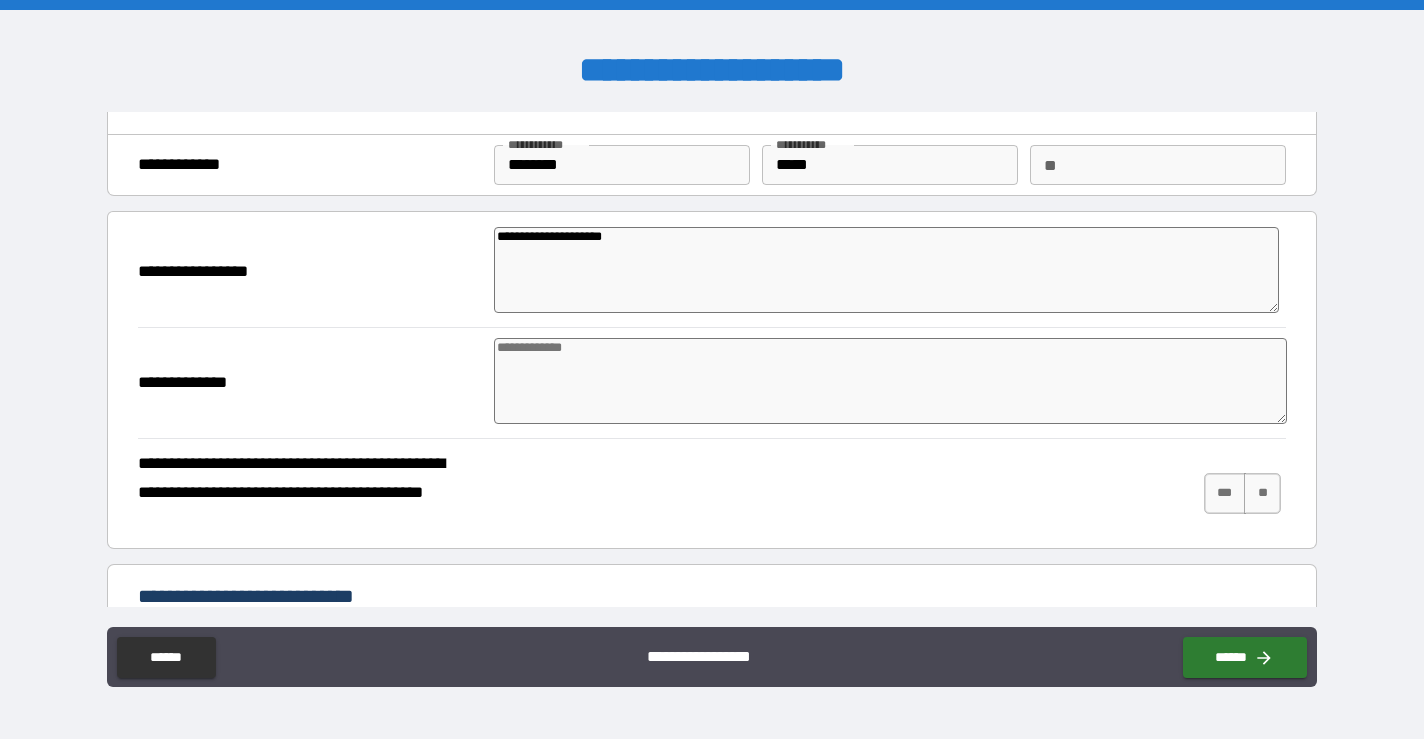 type on "*" 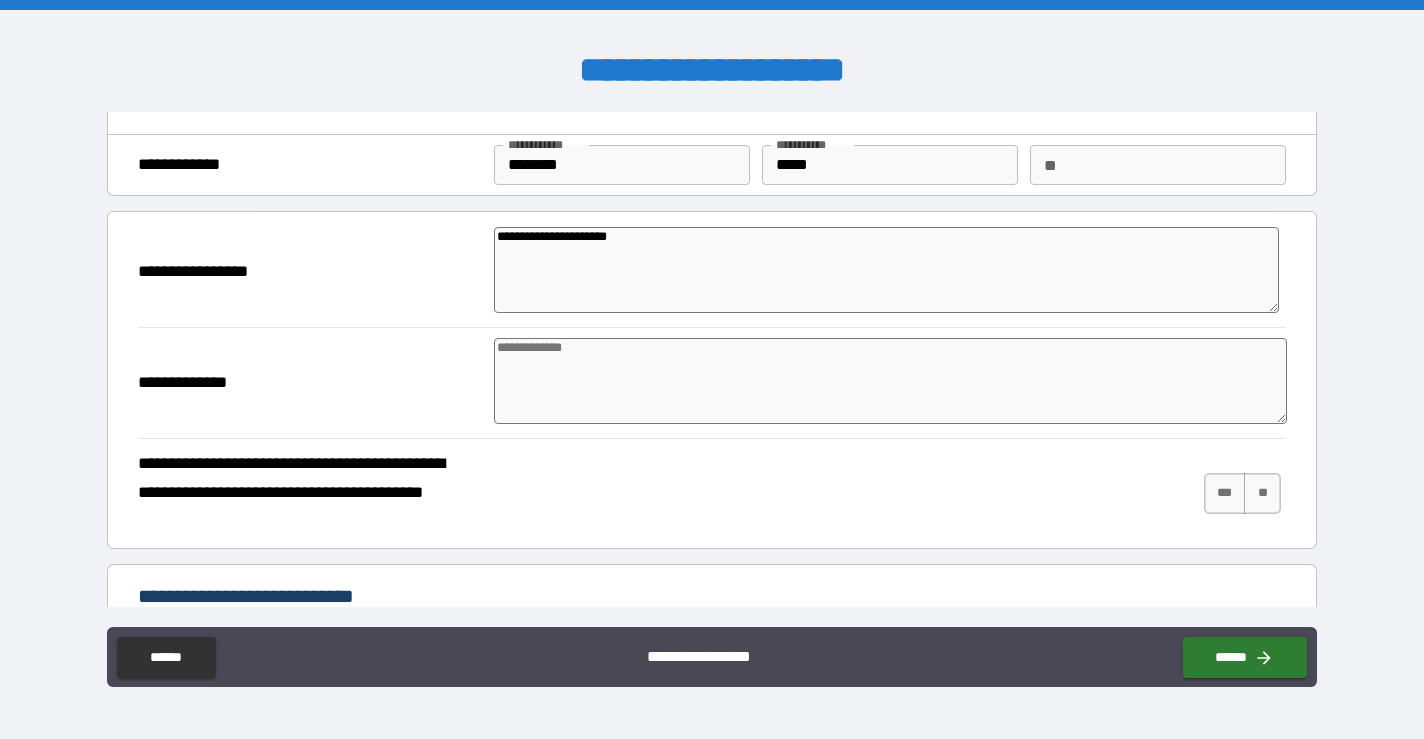 type on "**********" 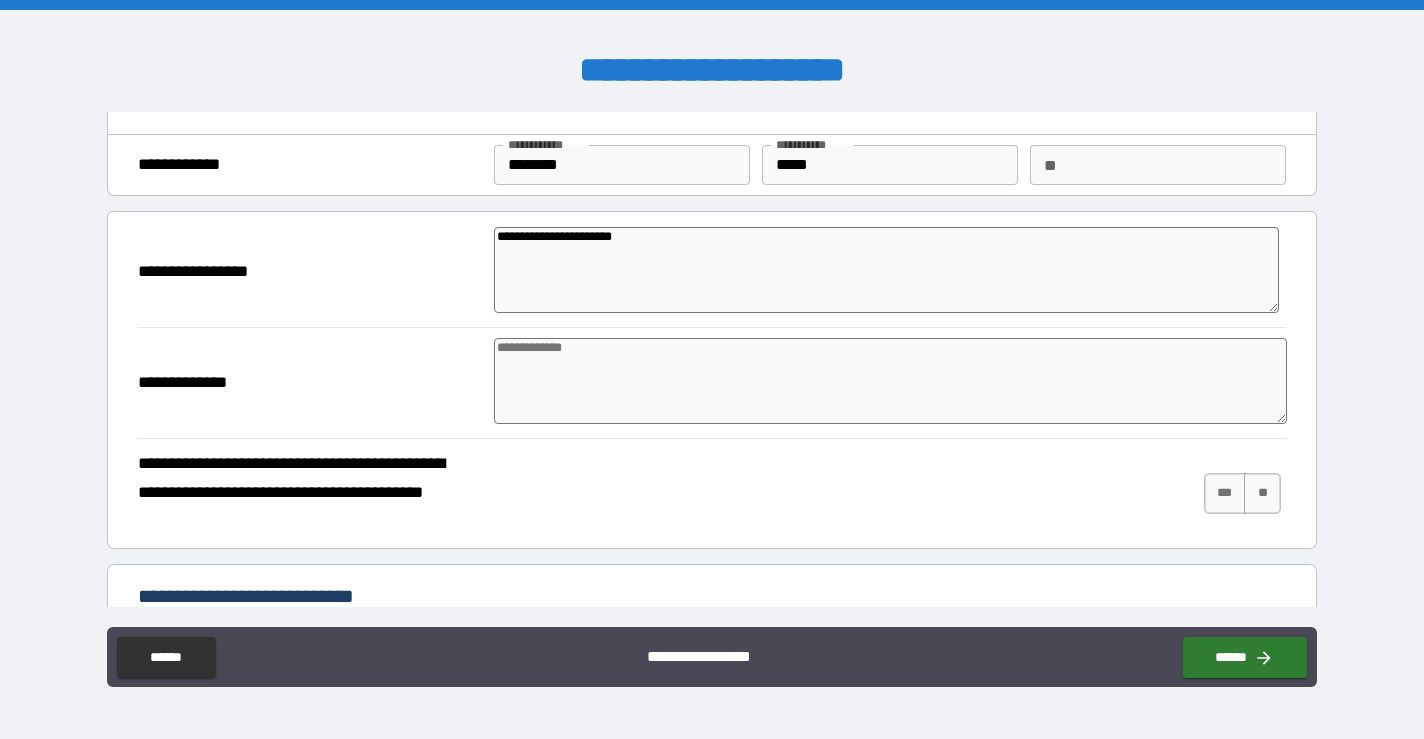 type on "**********" 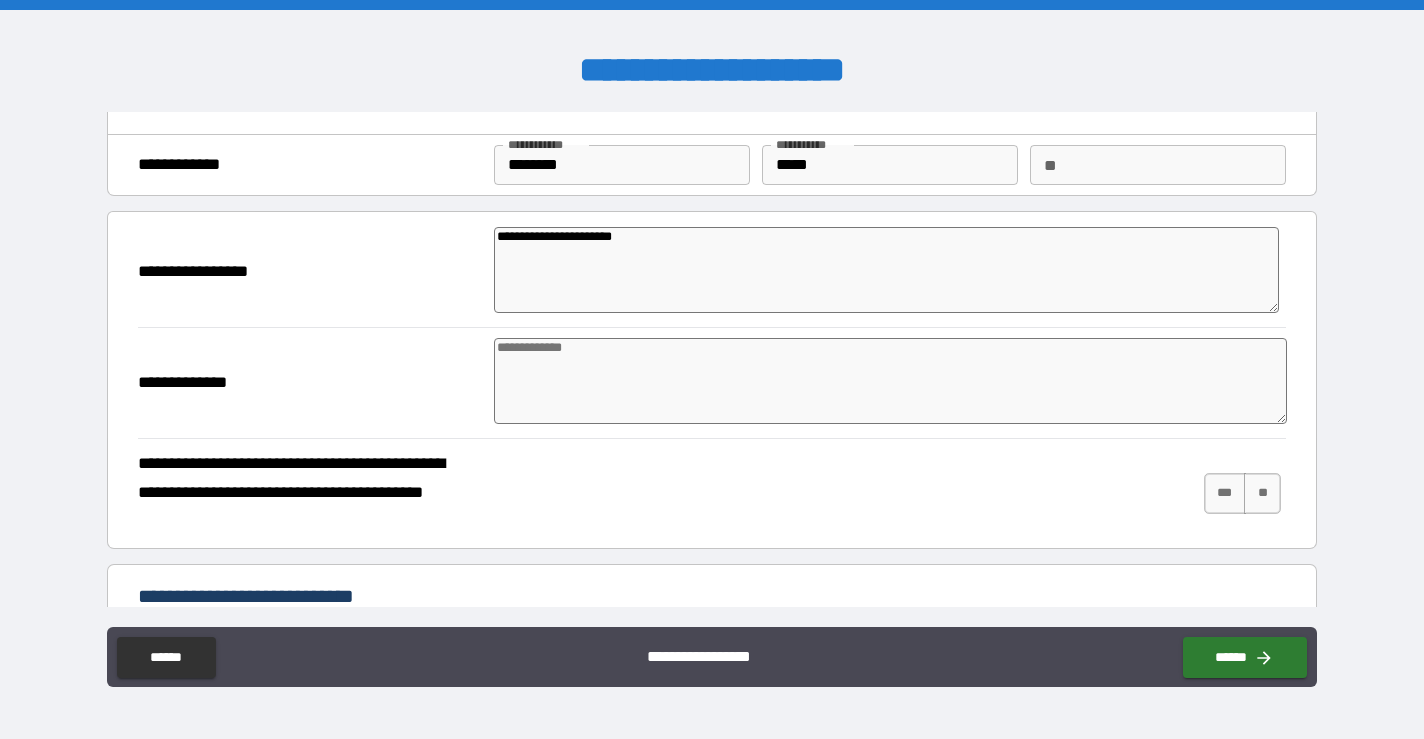 type on "*" 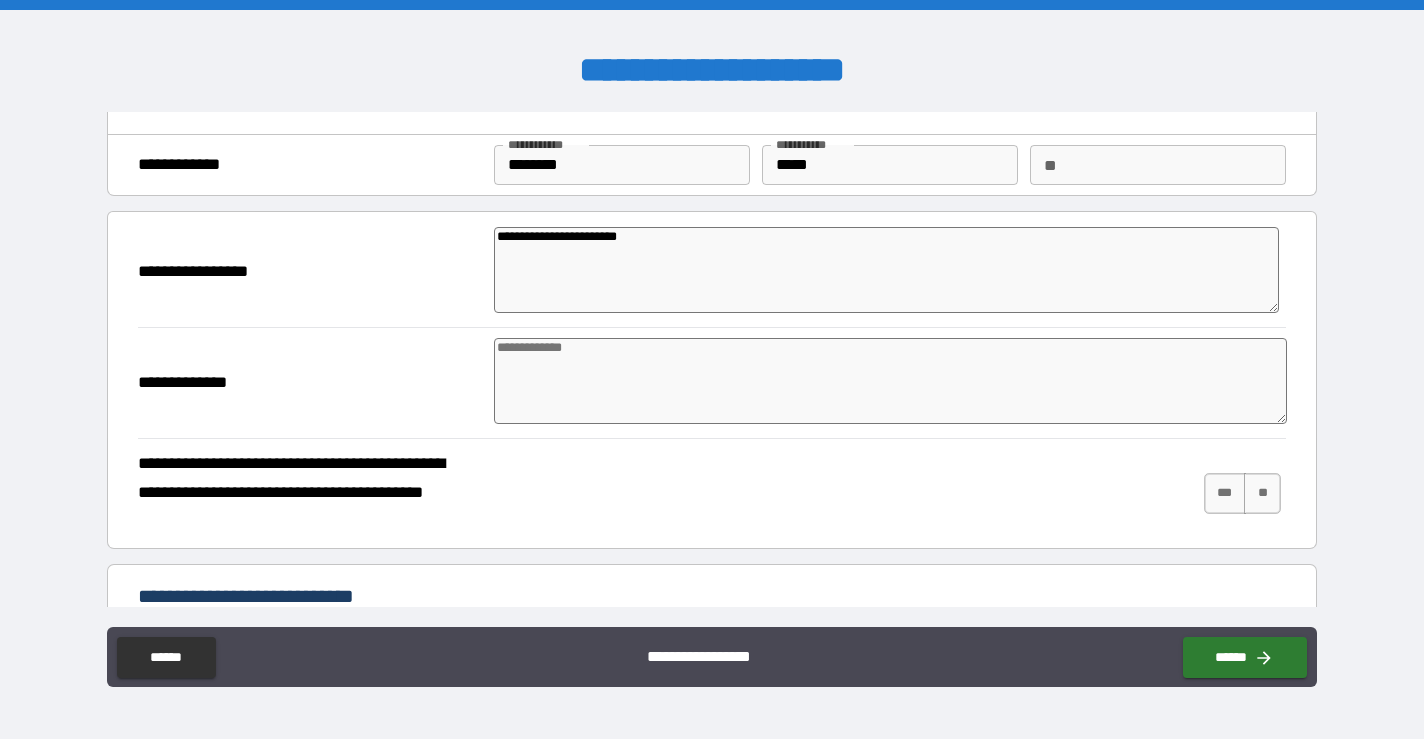 type on "**********" 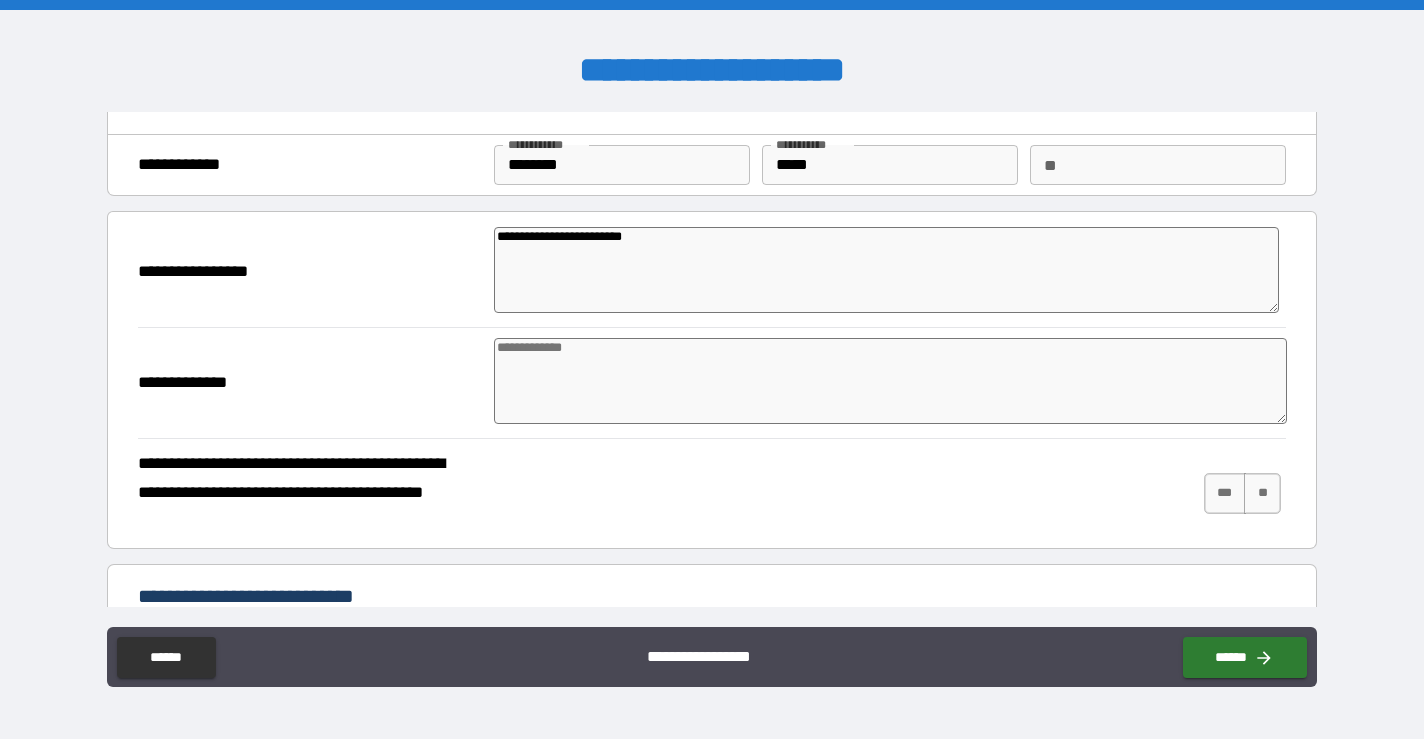 type on "*" 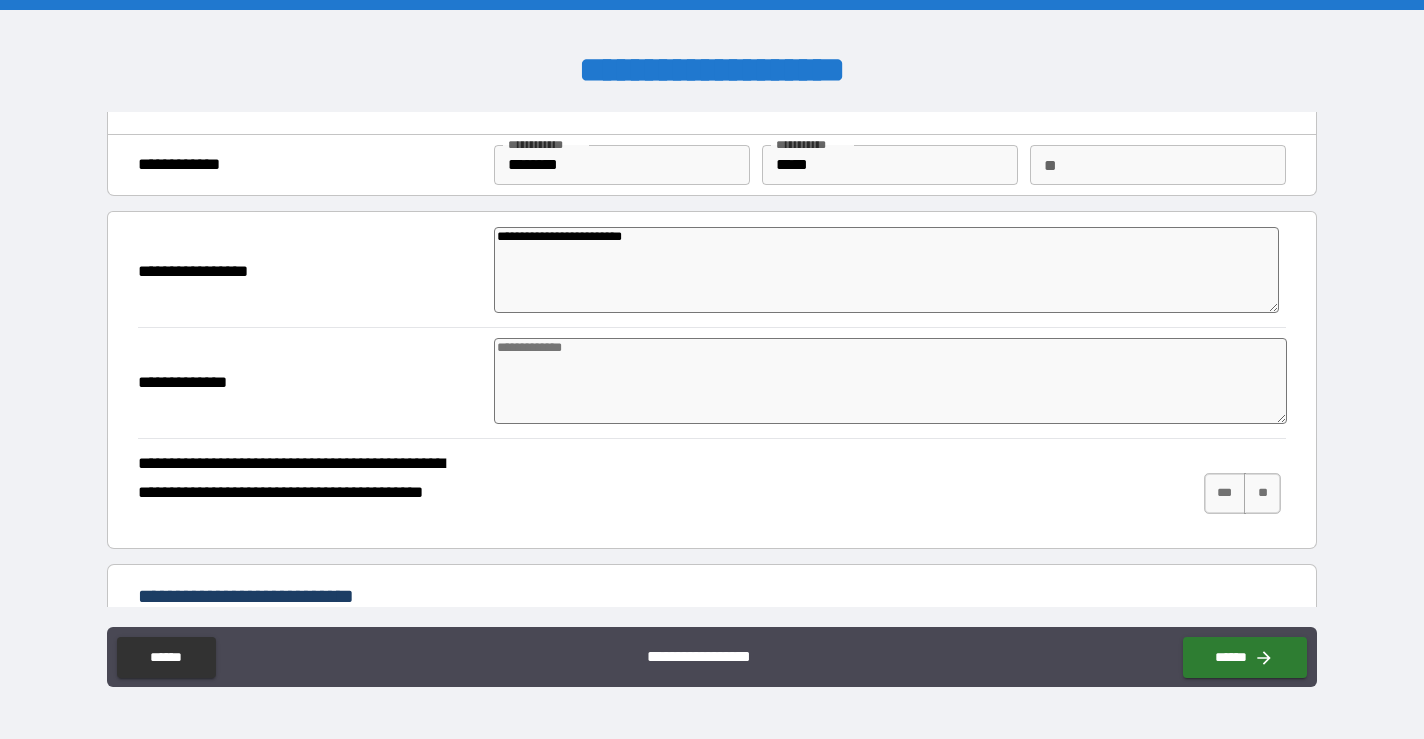 type on "*" 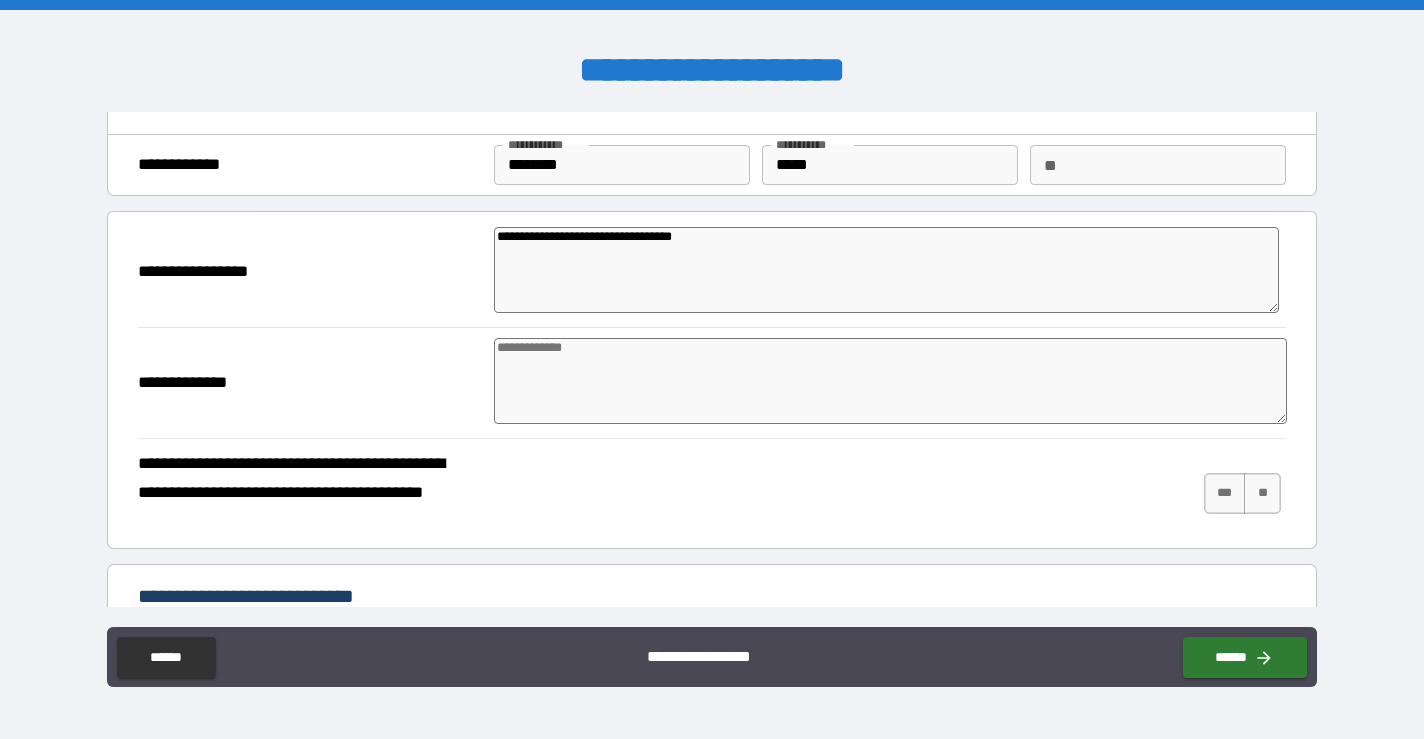 click at bounding box center (890, 381) 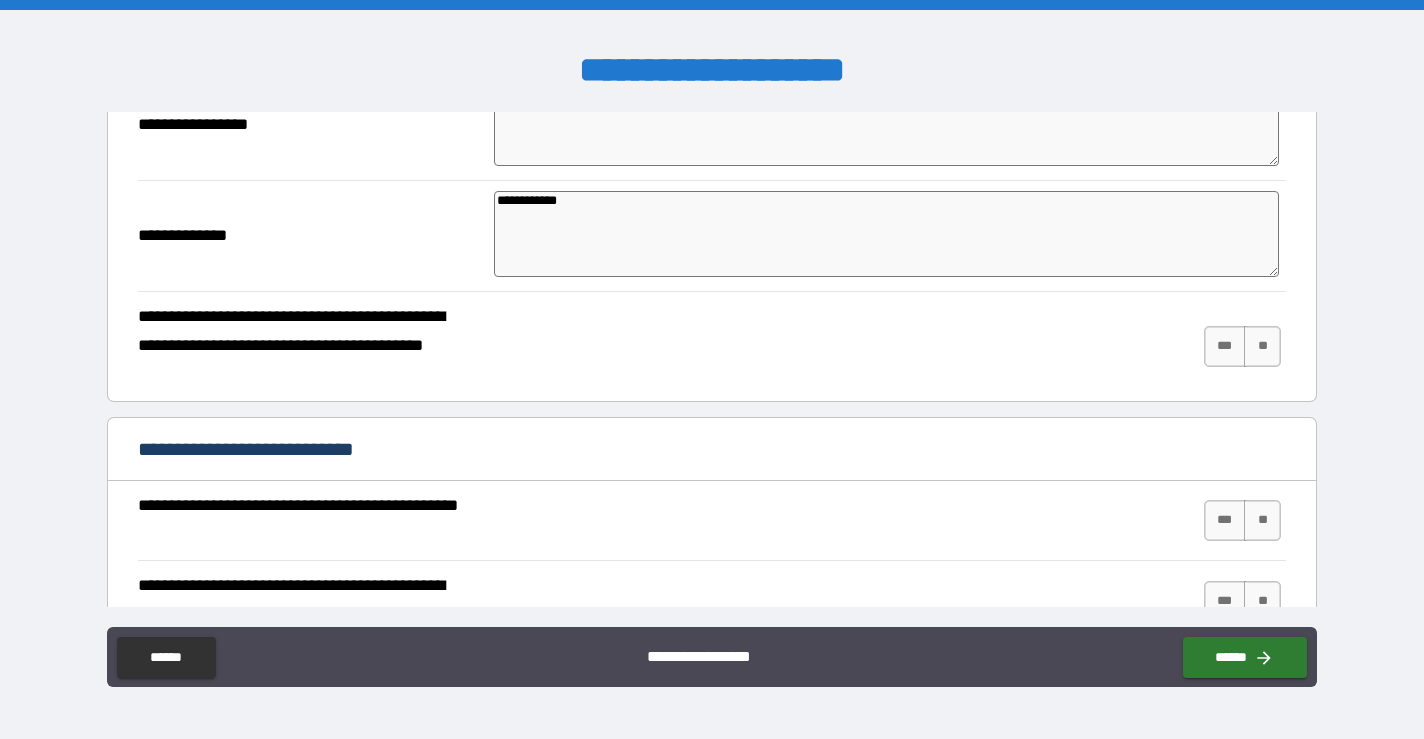 scroll, scrollTop: 190, scrollLeft: 0, axis: vertical 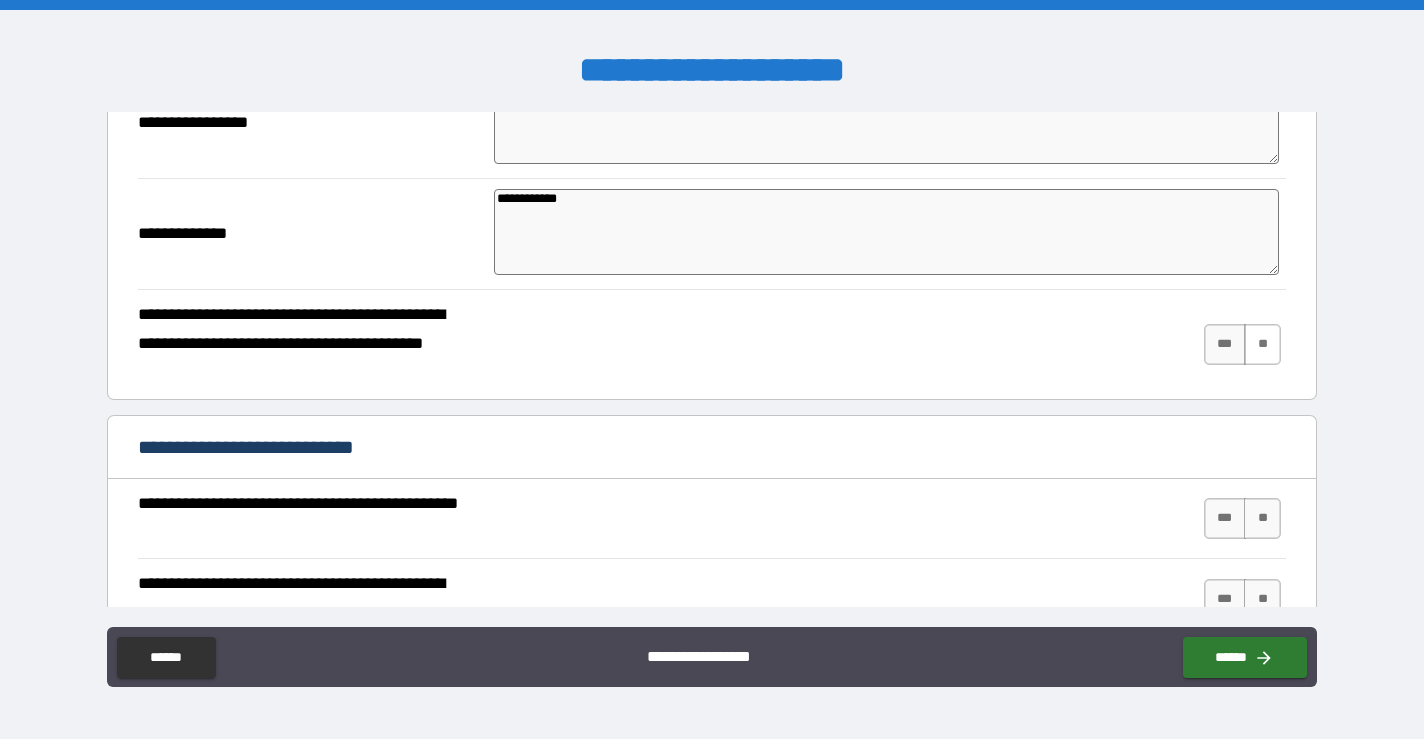 click on "**" at bounding box center [1262, 344] 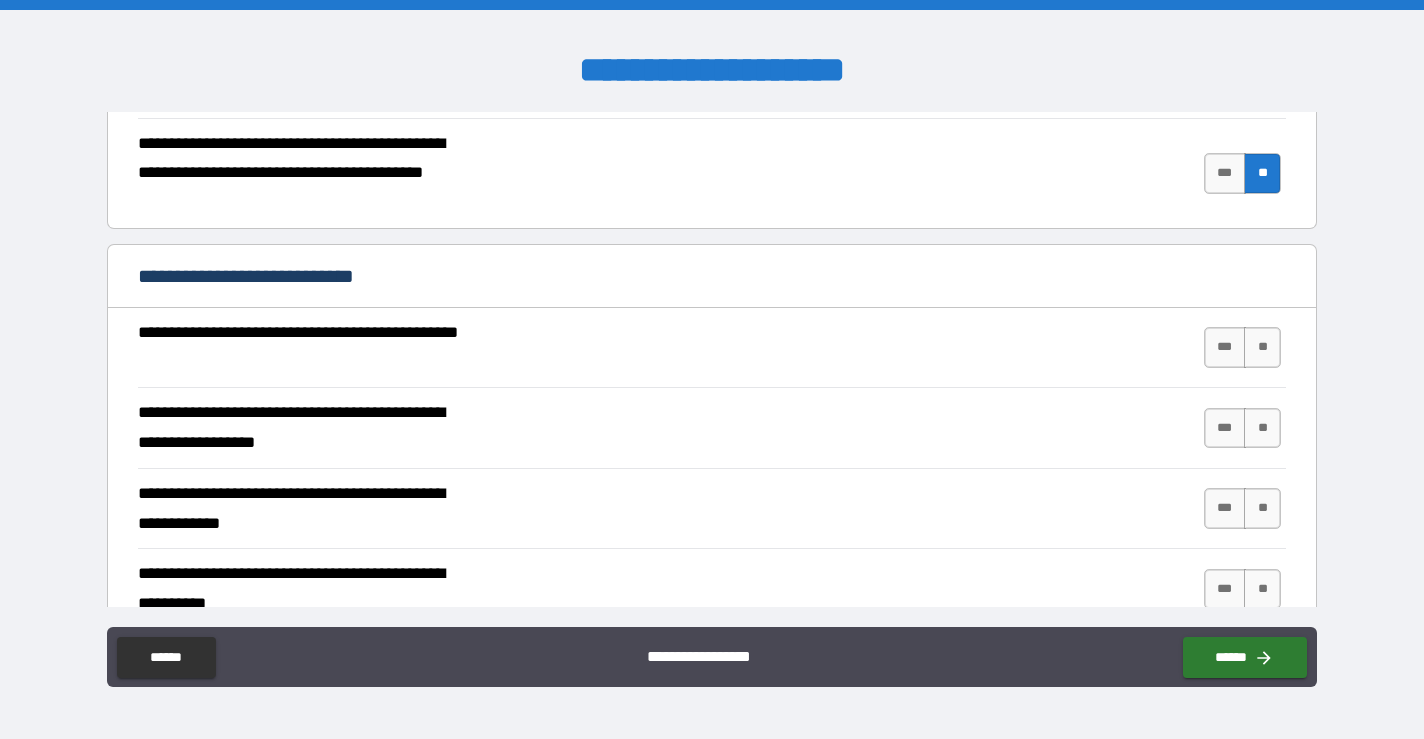 scroll, scrollTop: 380, scrollLeft: 0, axis: vertical 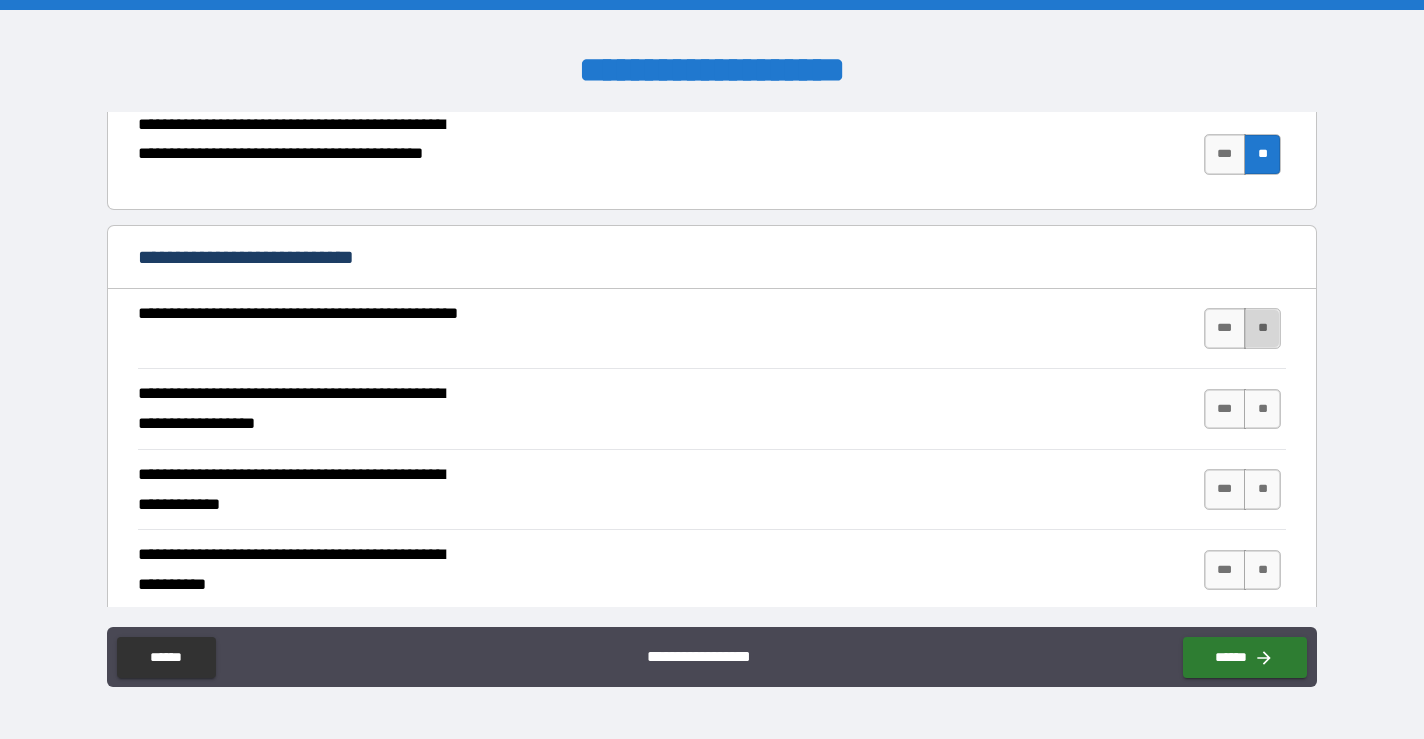 click on "**" at bounding box center [1262, 328] 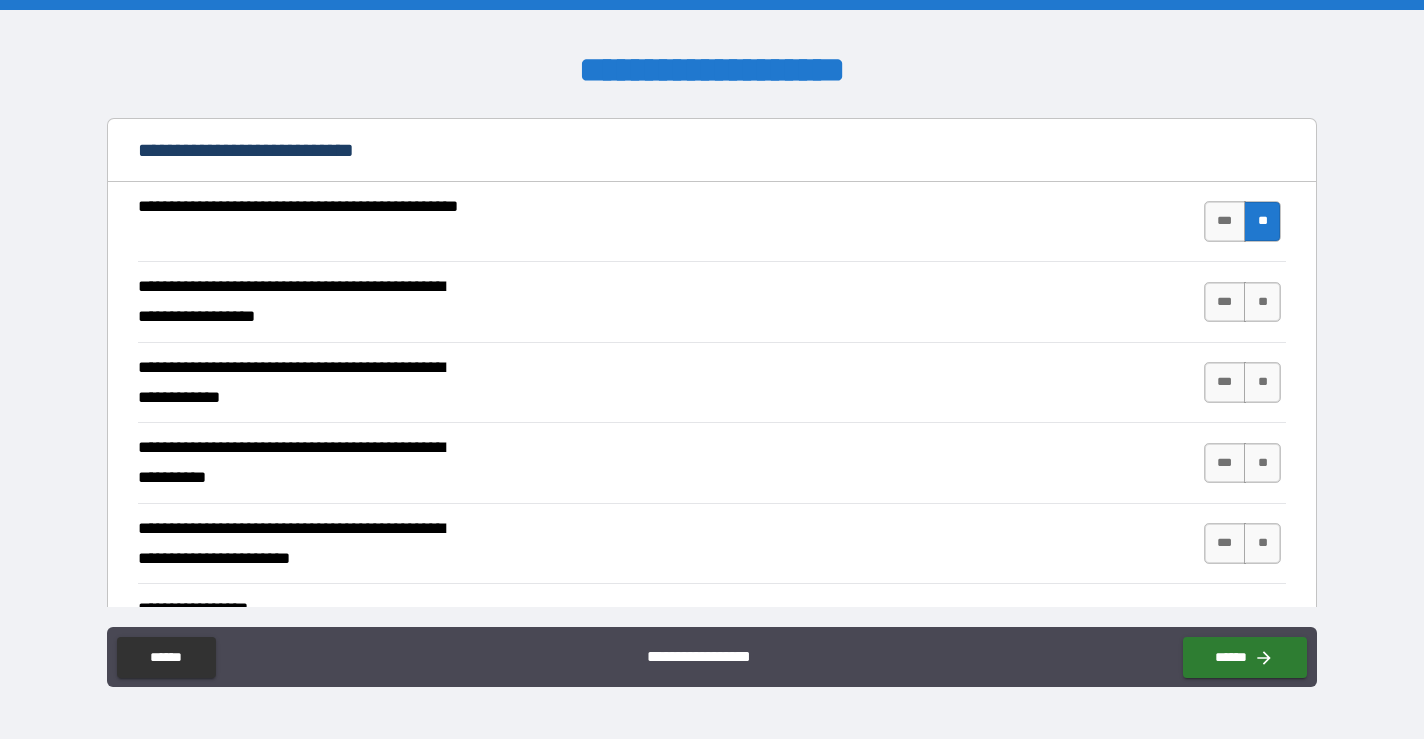 scroll, scrollTop: 489, scrollLeft: 0, axis: vertical 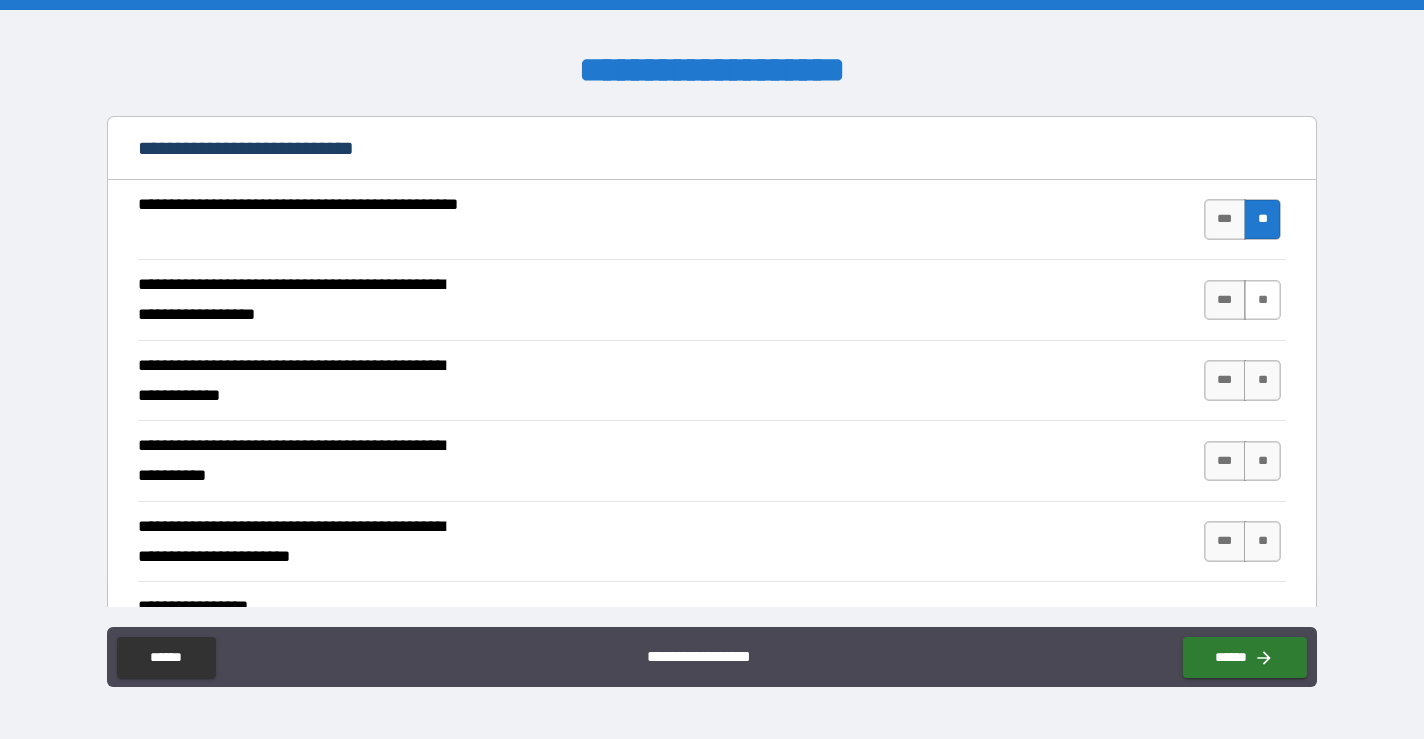 click on "**" at bounding box center [1262, 300] 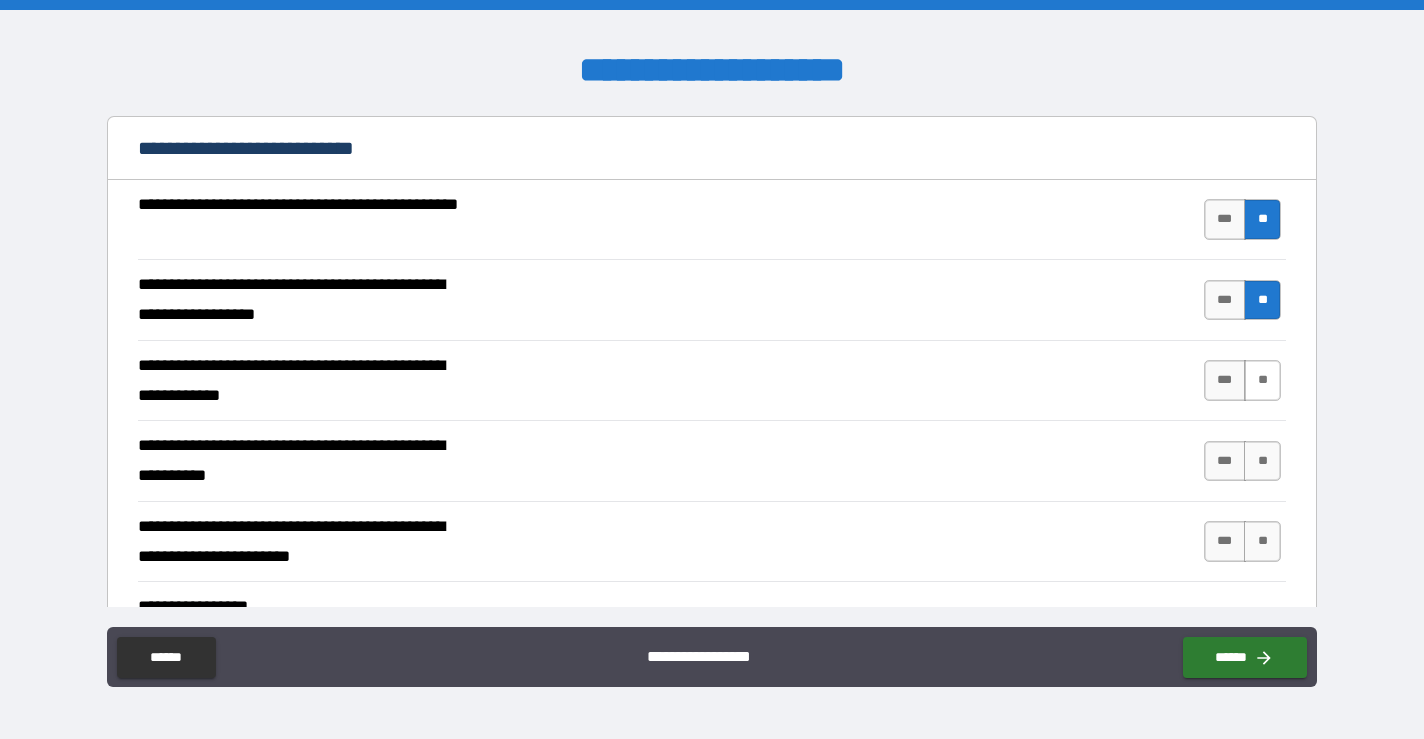 click on "**" at bounding box center [1262, 380] 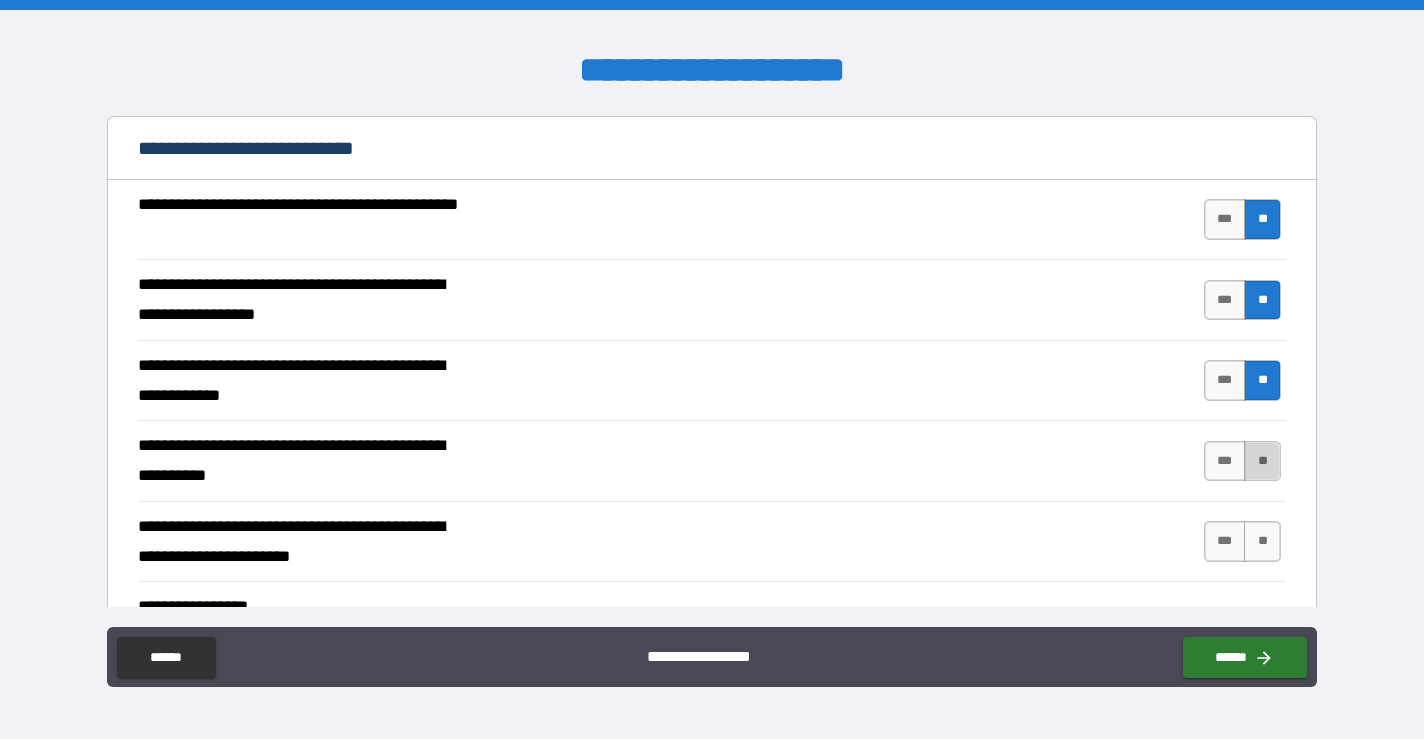 click on "**" at bounding box center (1262, 461) 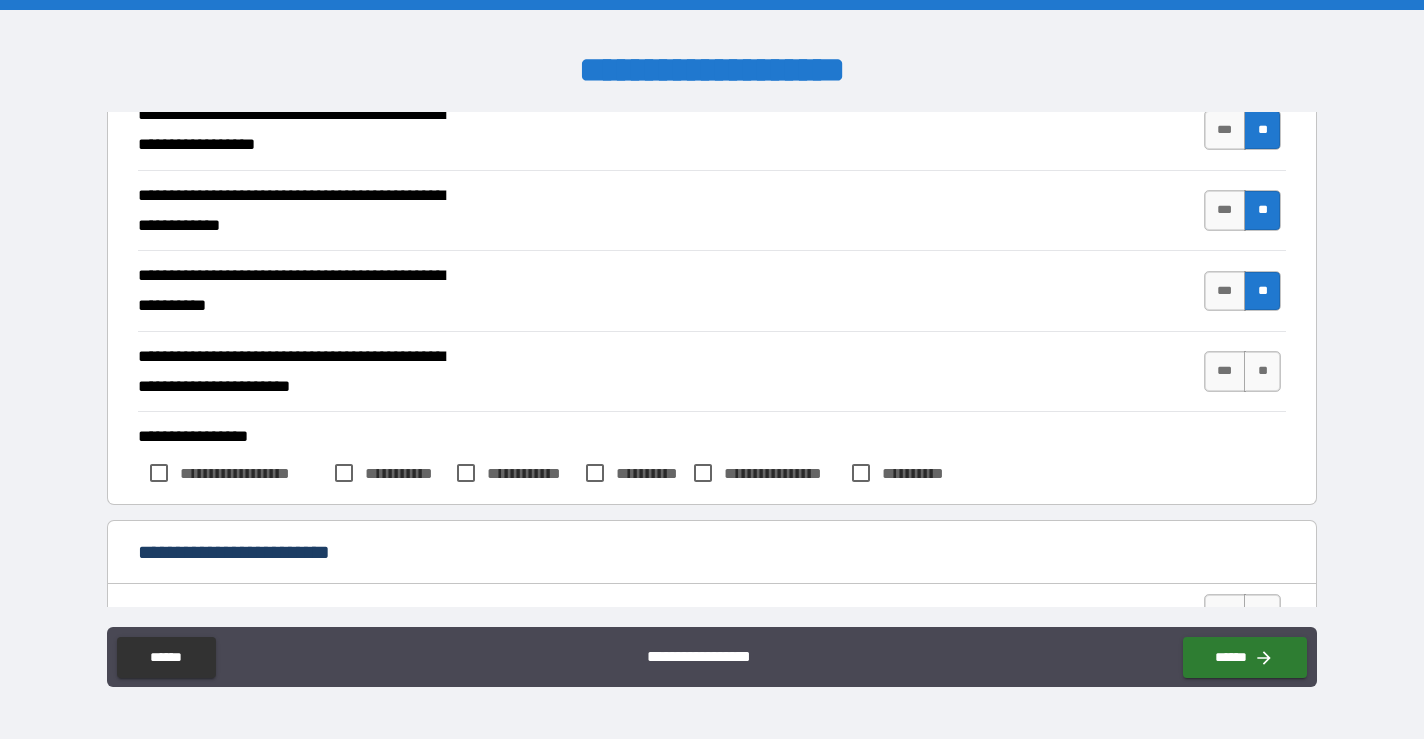 scroll, scrollTop: 677, scrollLeft: 0, axis: vertical 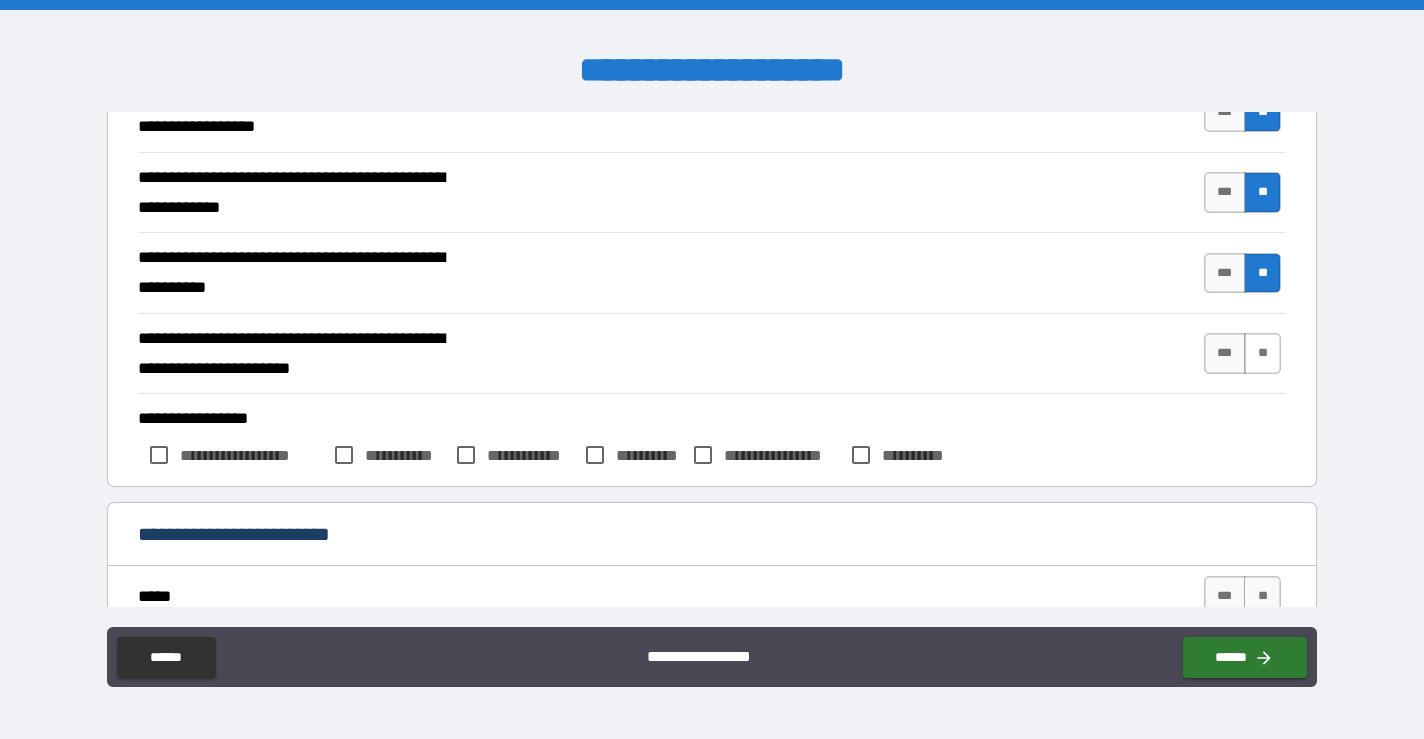 click on "**" at bounding box center (1262, 353) 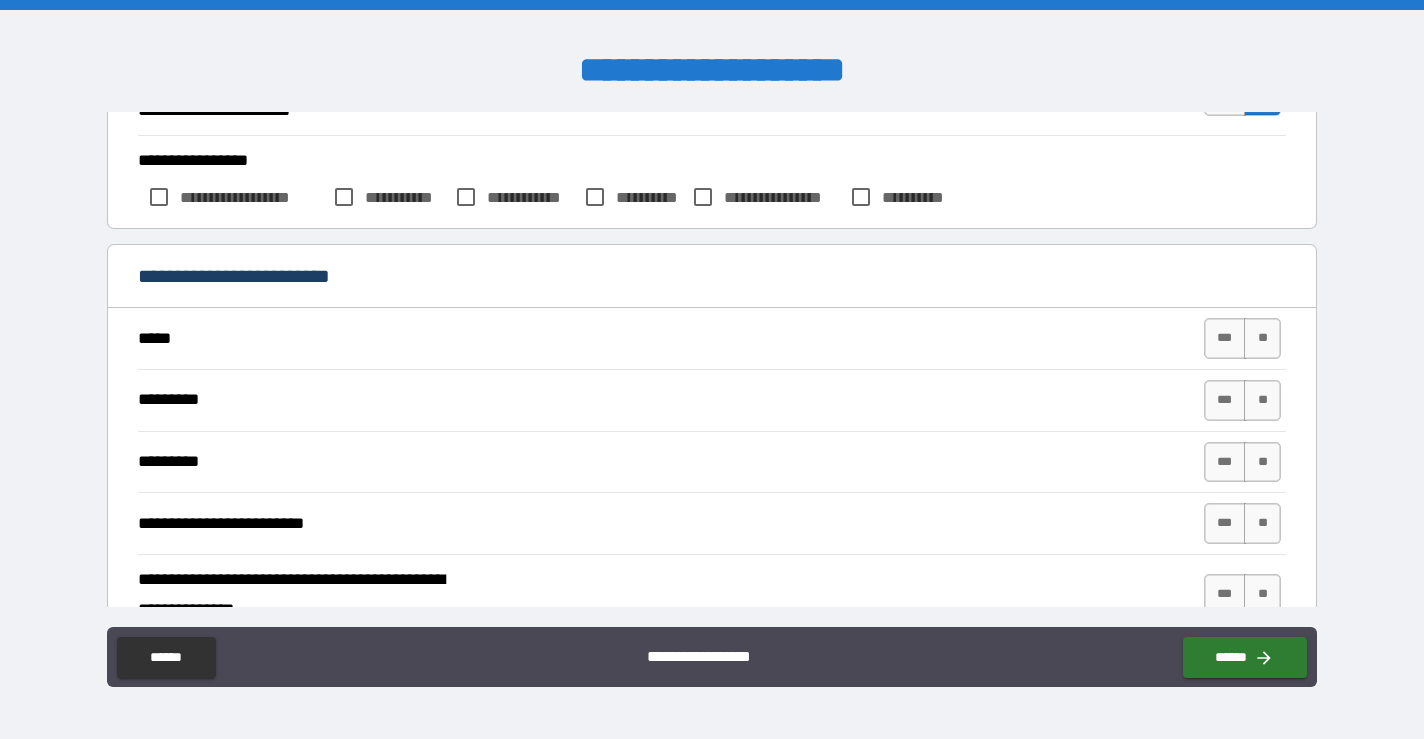 scroll, scrollTop: 942, scrollLeft: 0, axis: vertical 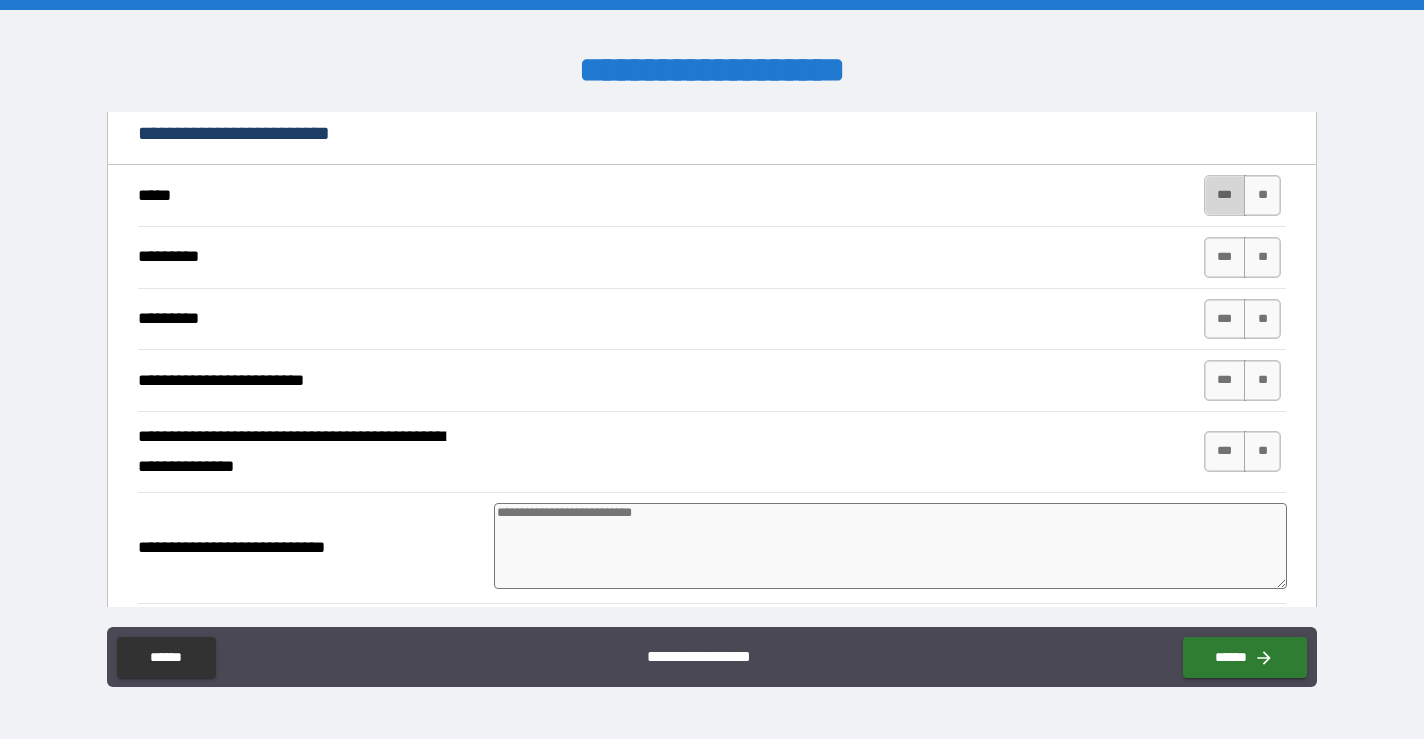 click on "***" at bounding box center (1225, 195) 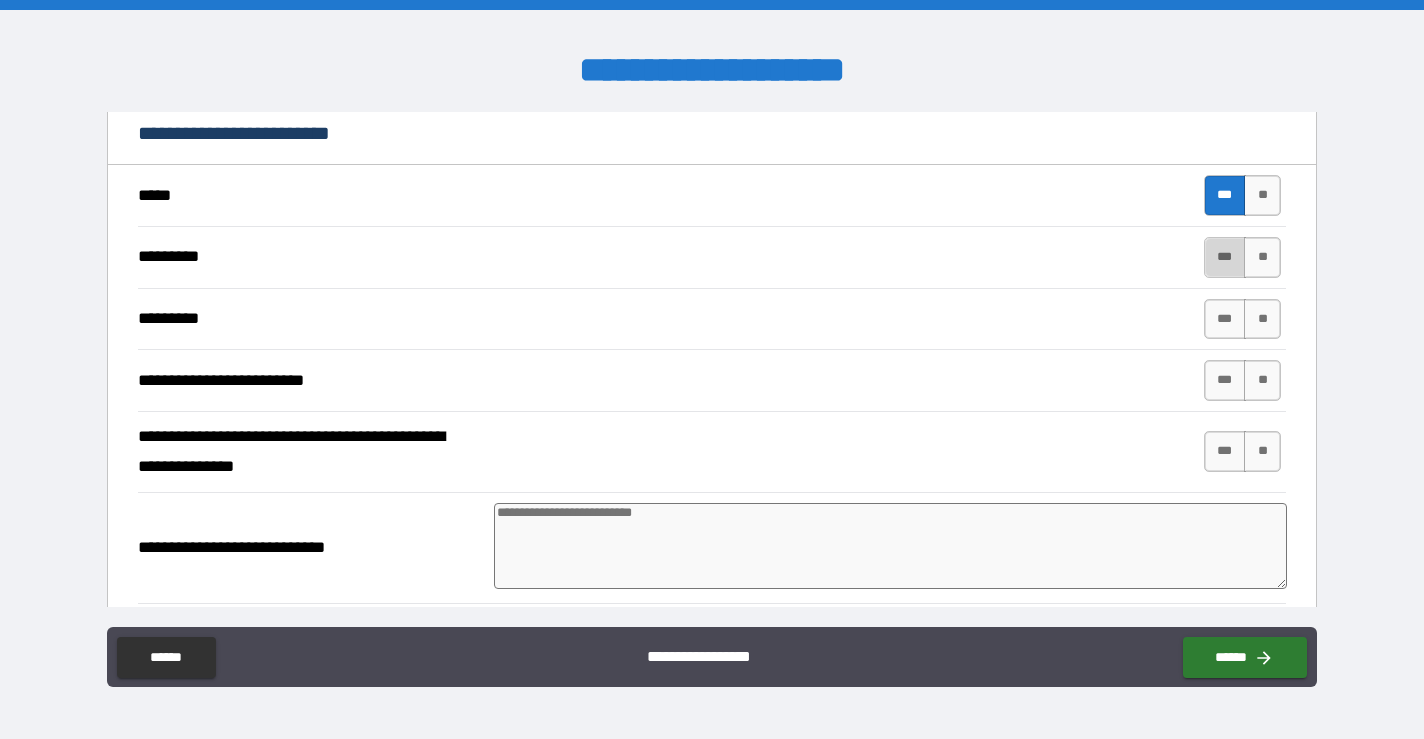 click on "***" at bounding box center (1225, 257) 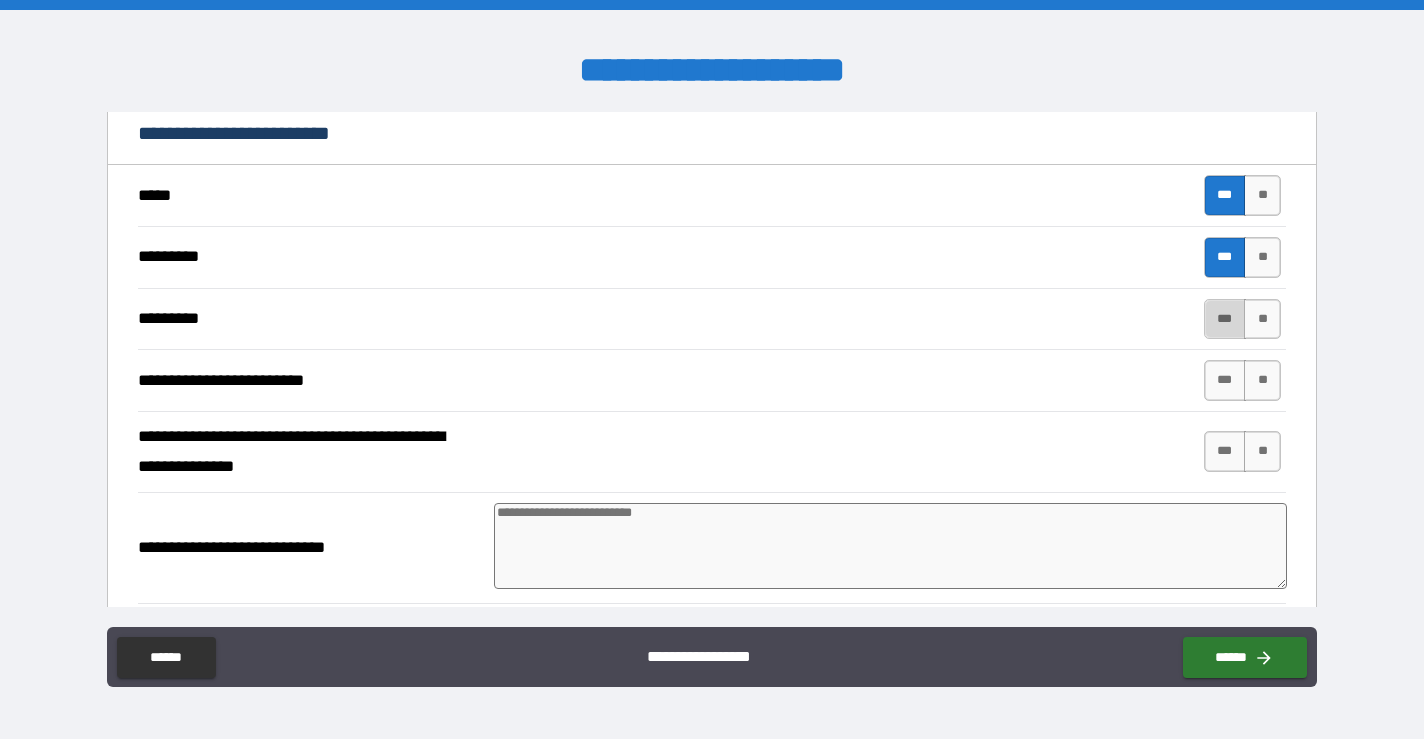 click on "***" at bounding box center (1225, 319) 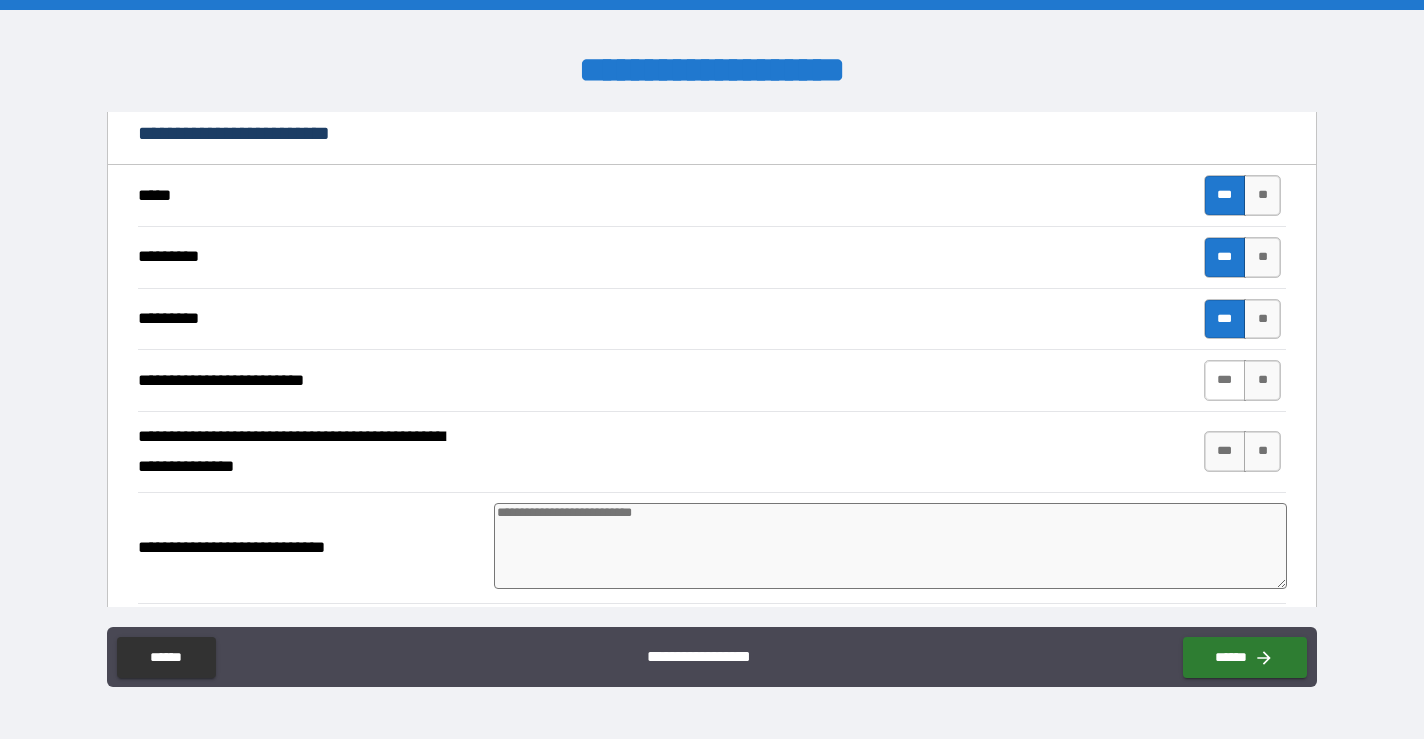 click on "***" at bounding box center (1225, 380) 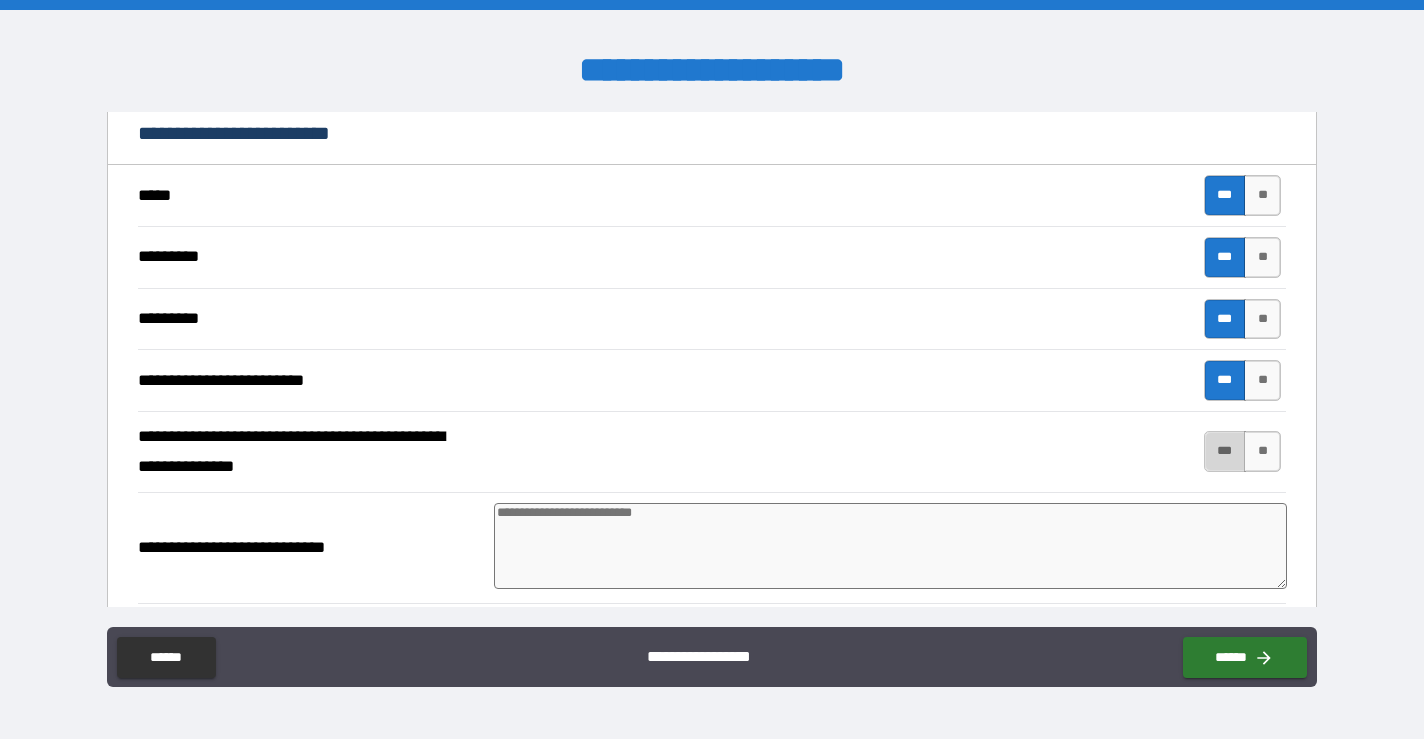 click on "***" at bounding box center [1225, 451] 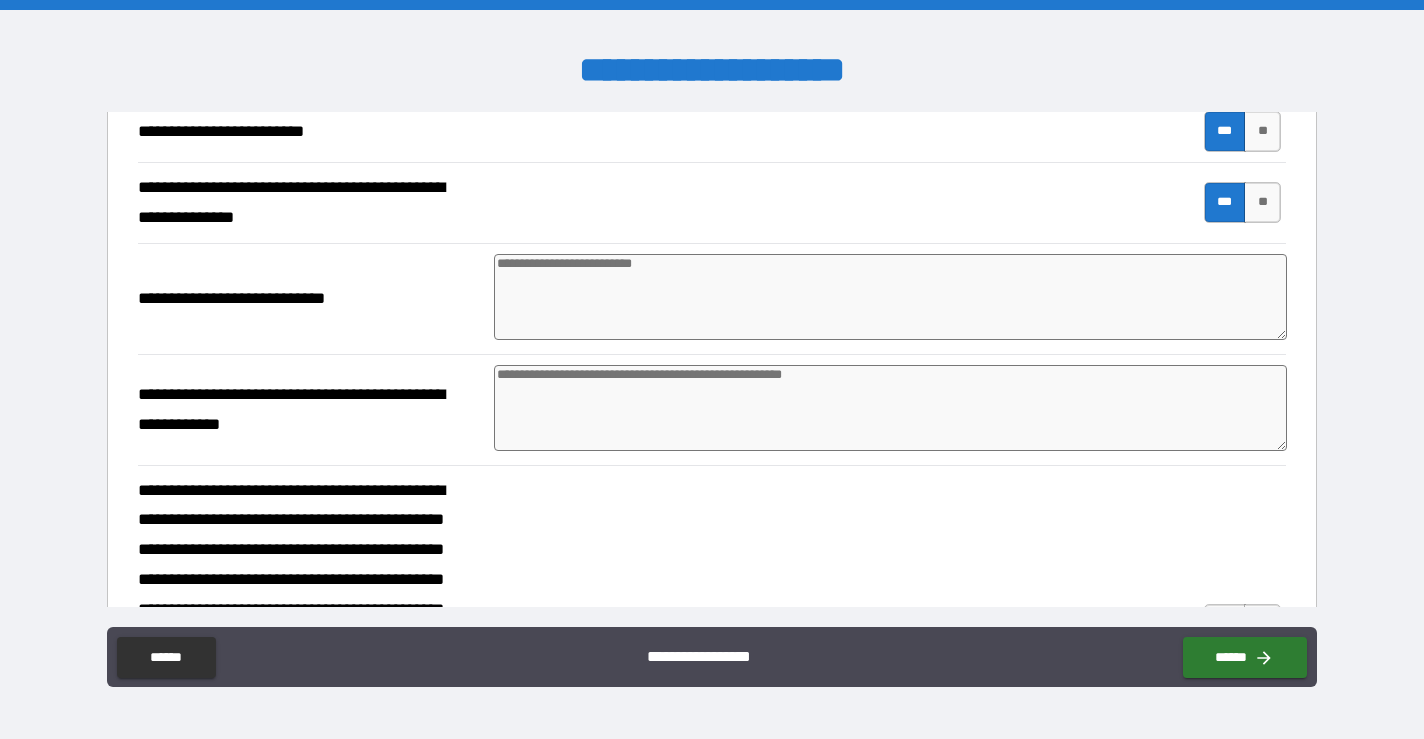 scroll, scrollTop: 1338, scrollLeft: 0, axis: vertical 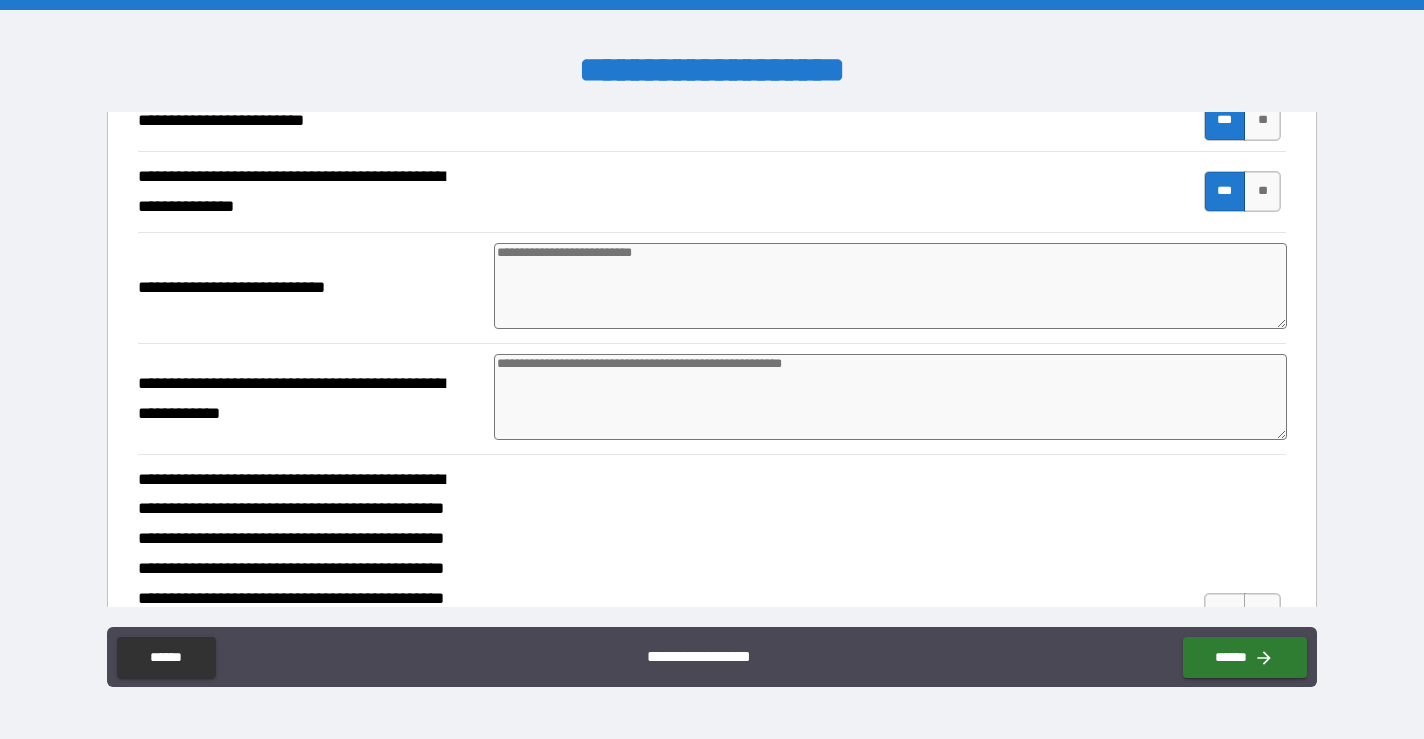 click at bounding box center (890, 286) 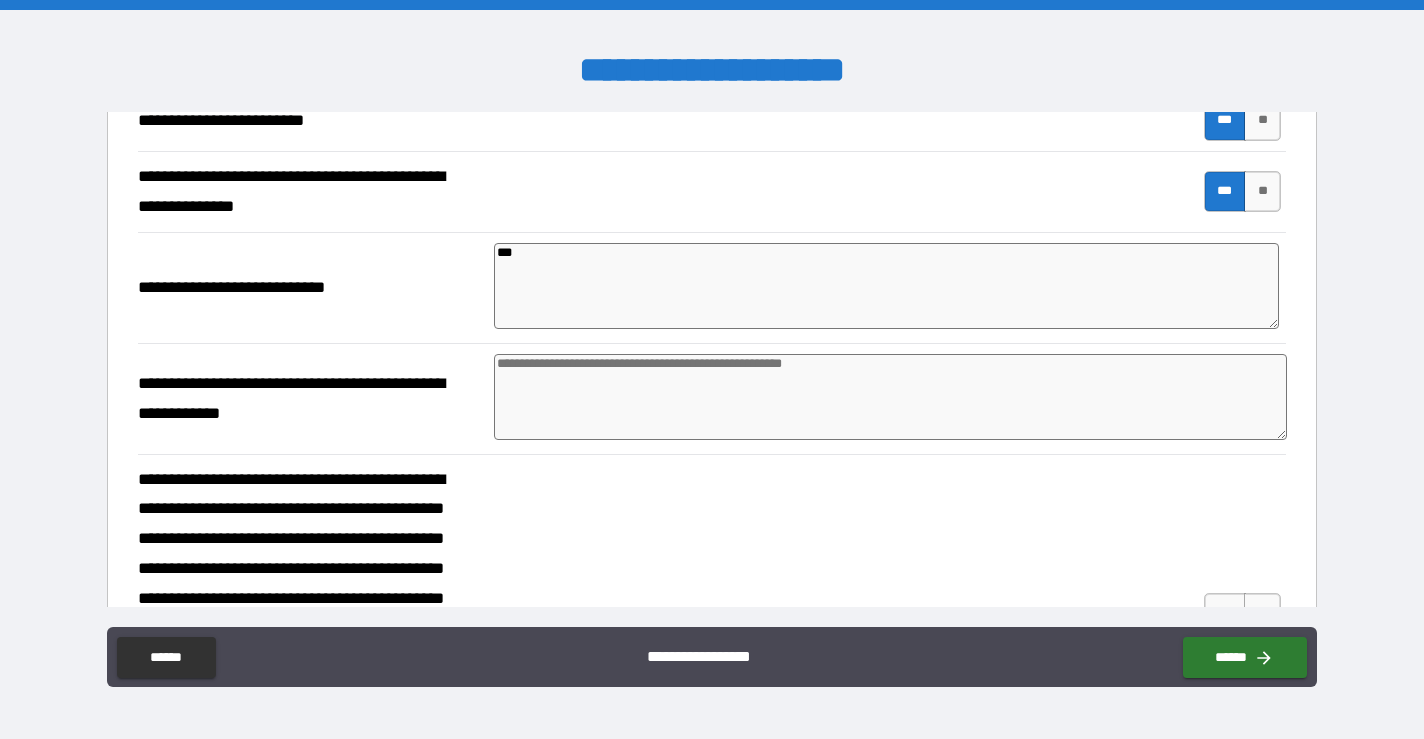 click at bounding box center (890, 397) 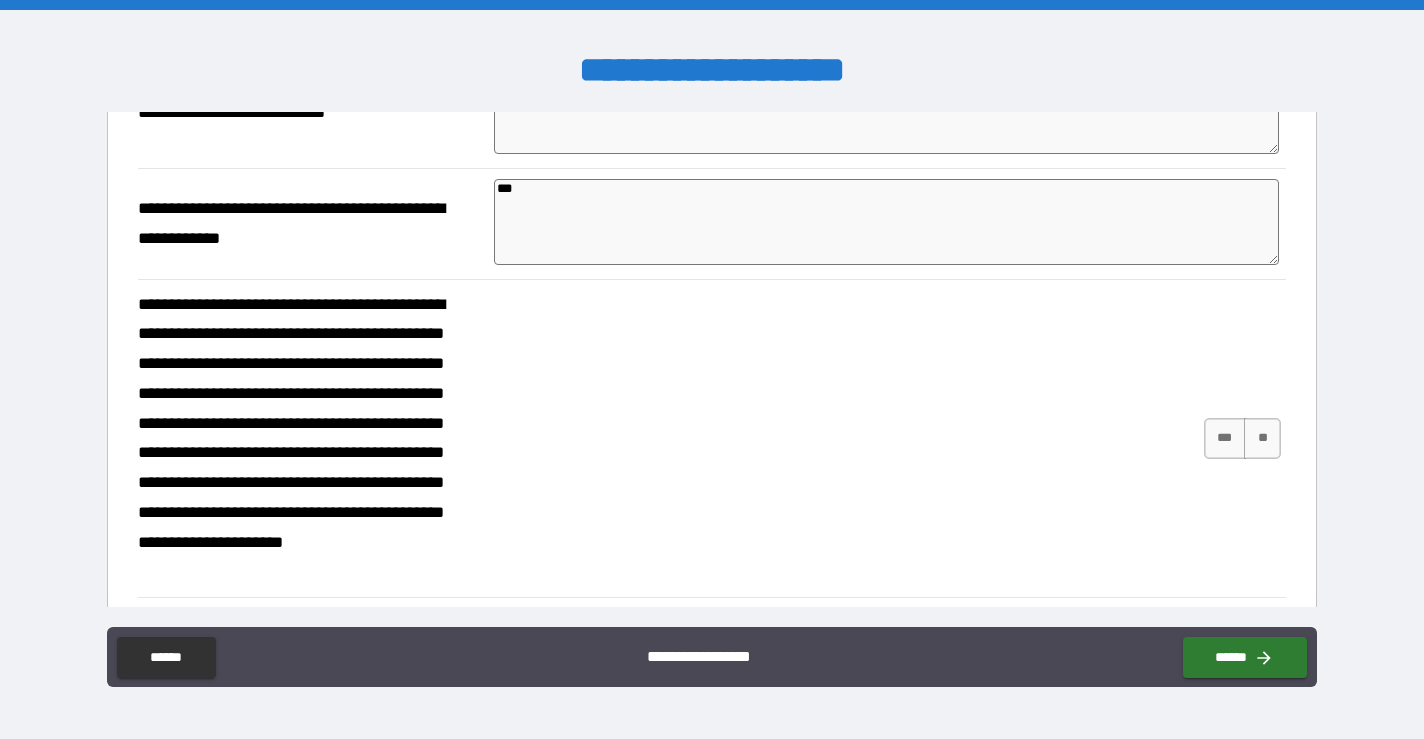 scroll, scrollTop: 1574, scrollLeft: 0, axis: vertical 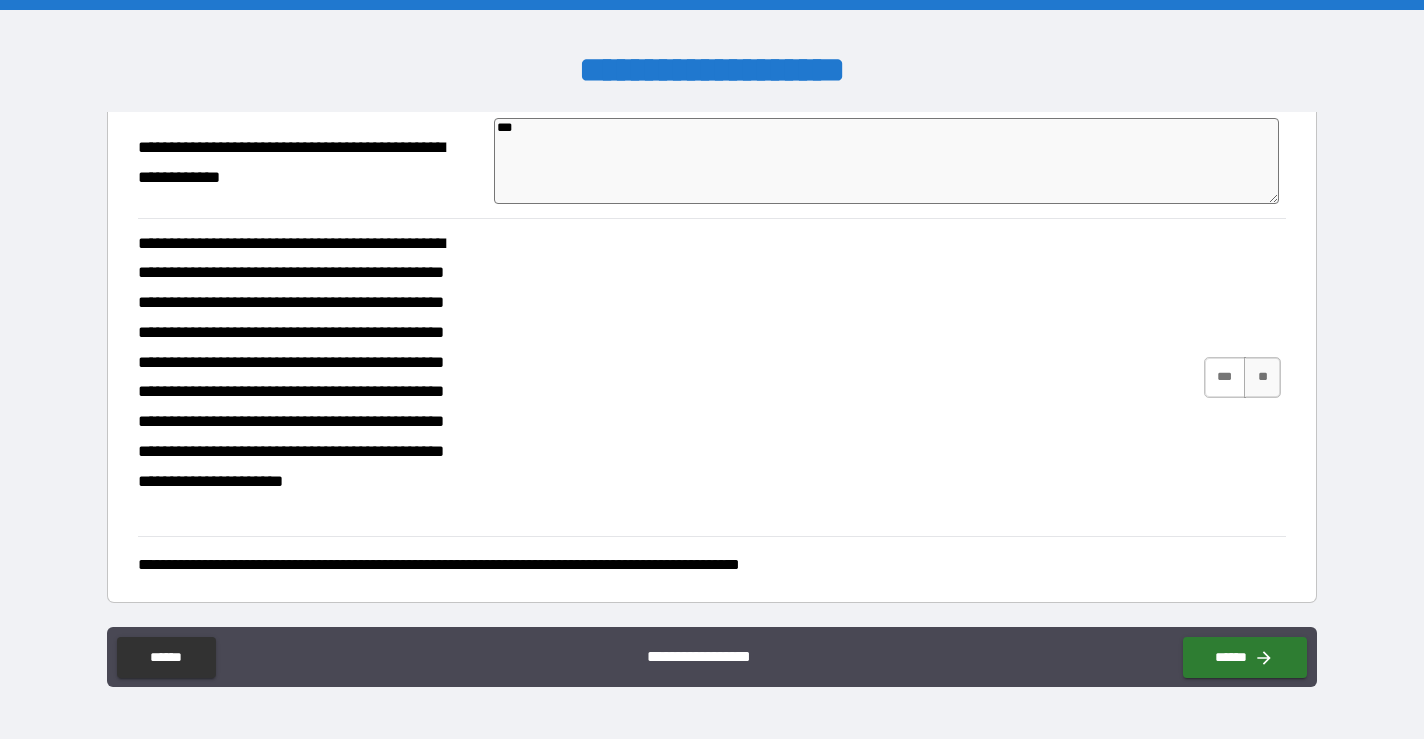 click on "***" at bounding box center [1225, 377] 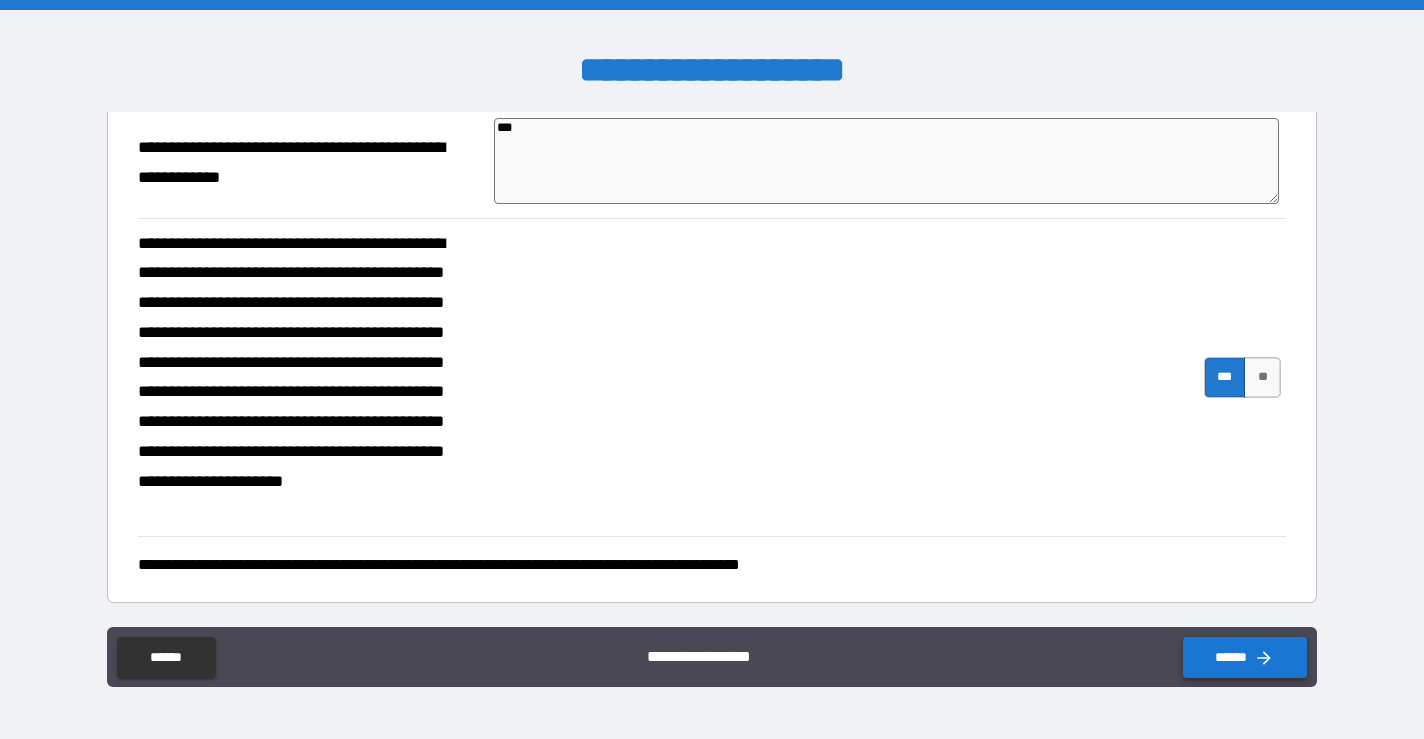 click on "******" at bounding box center (1245, 657) 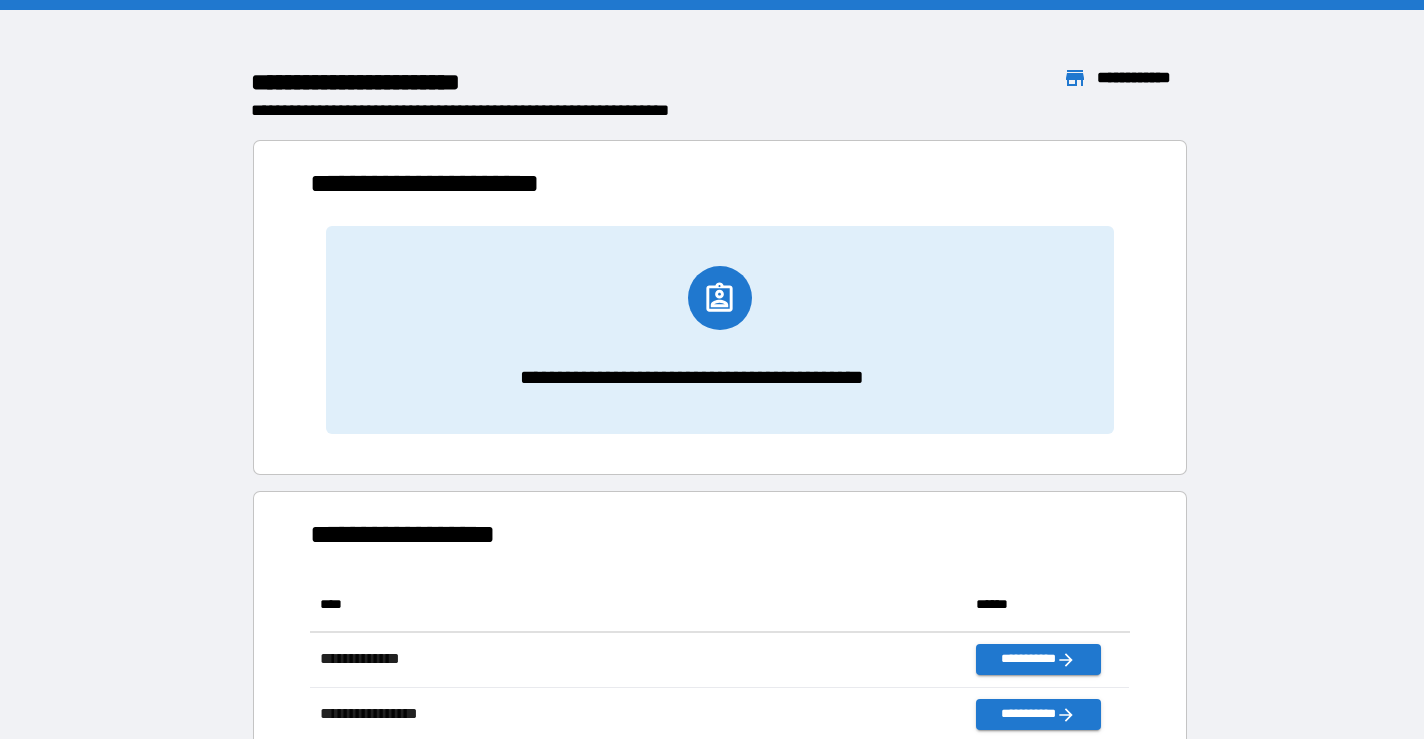 scroll, scrollTop: 1, scrollLeft: 0, axis: vertical 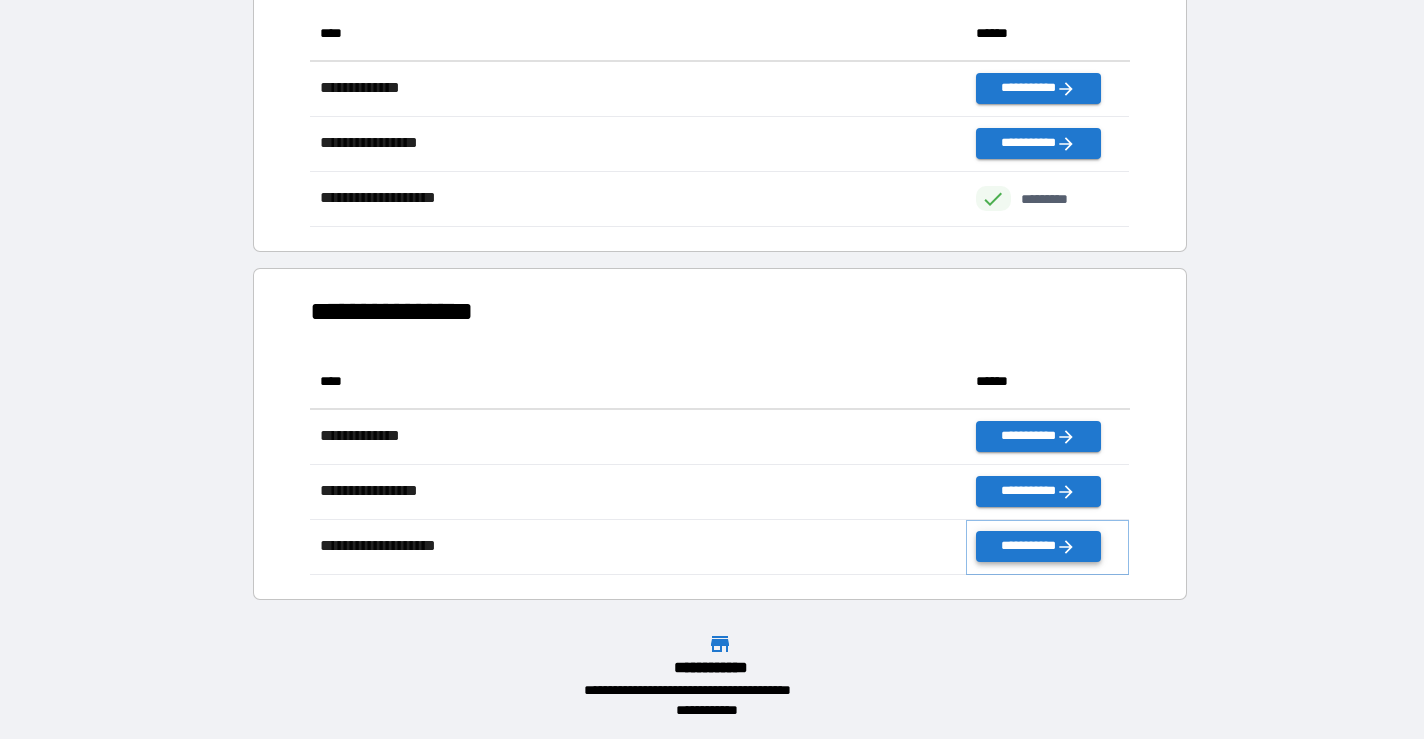 click on "**********" at bounding box center [1038, 546] 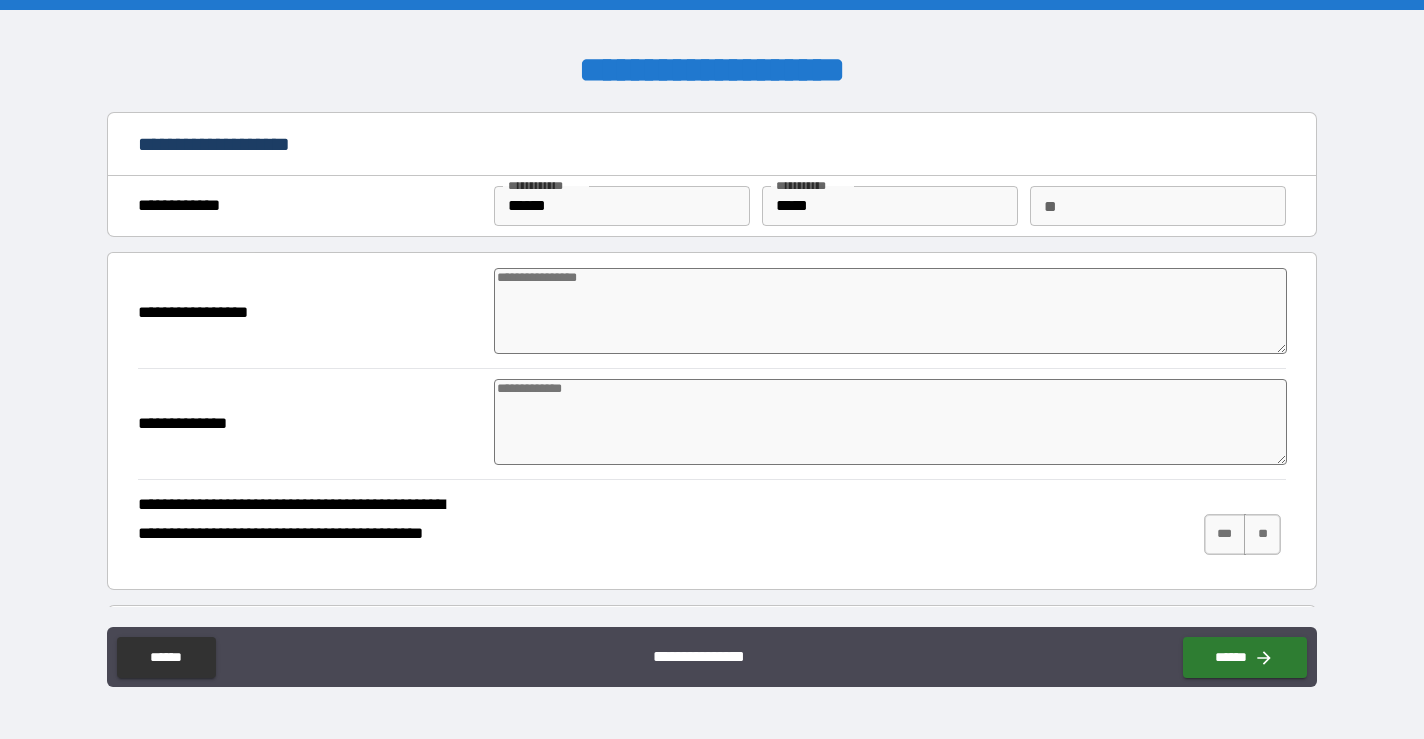 click at bounding box center (890, 311) 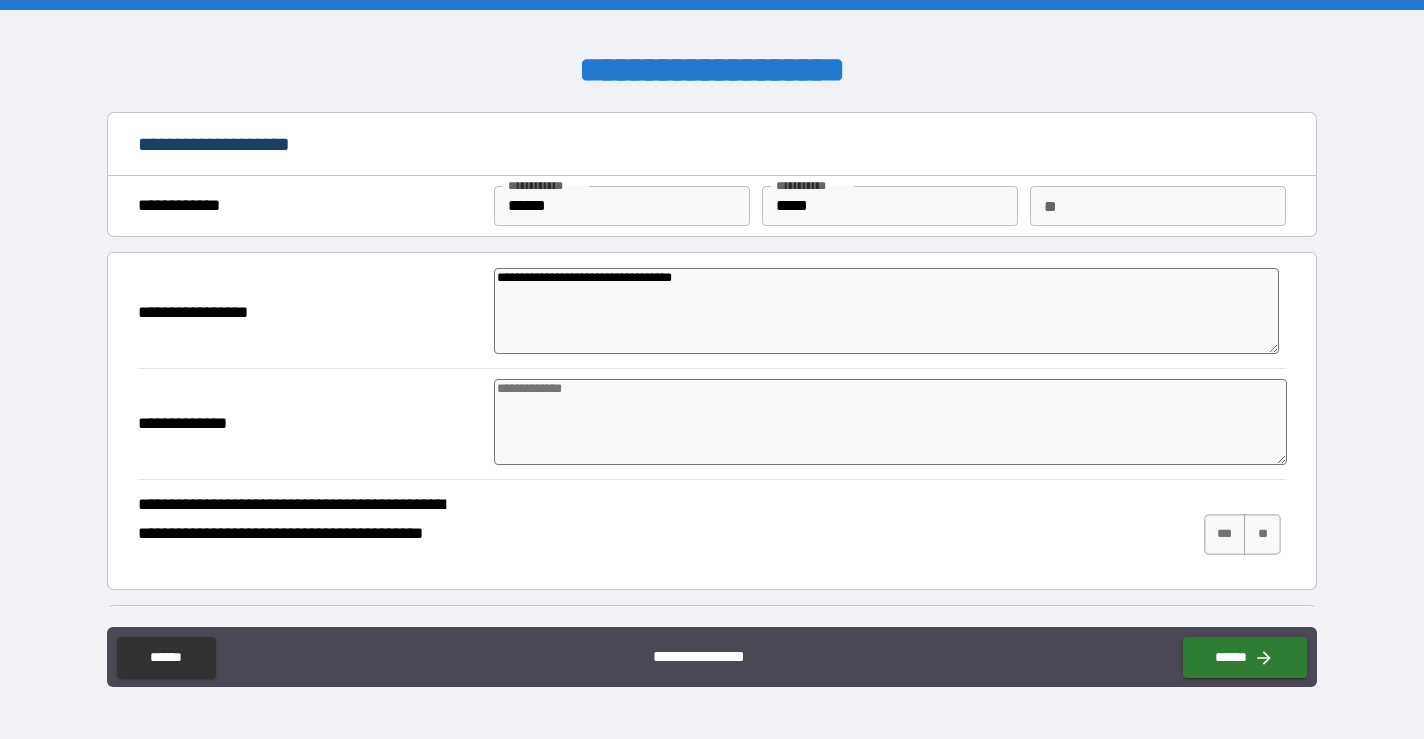 click at bounding box center (890, 422) 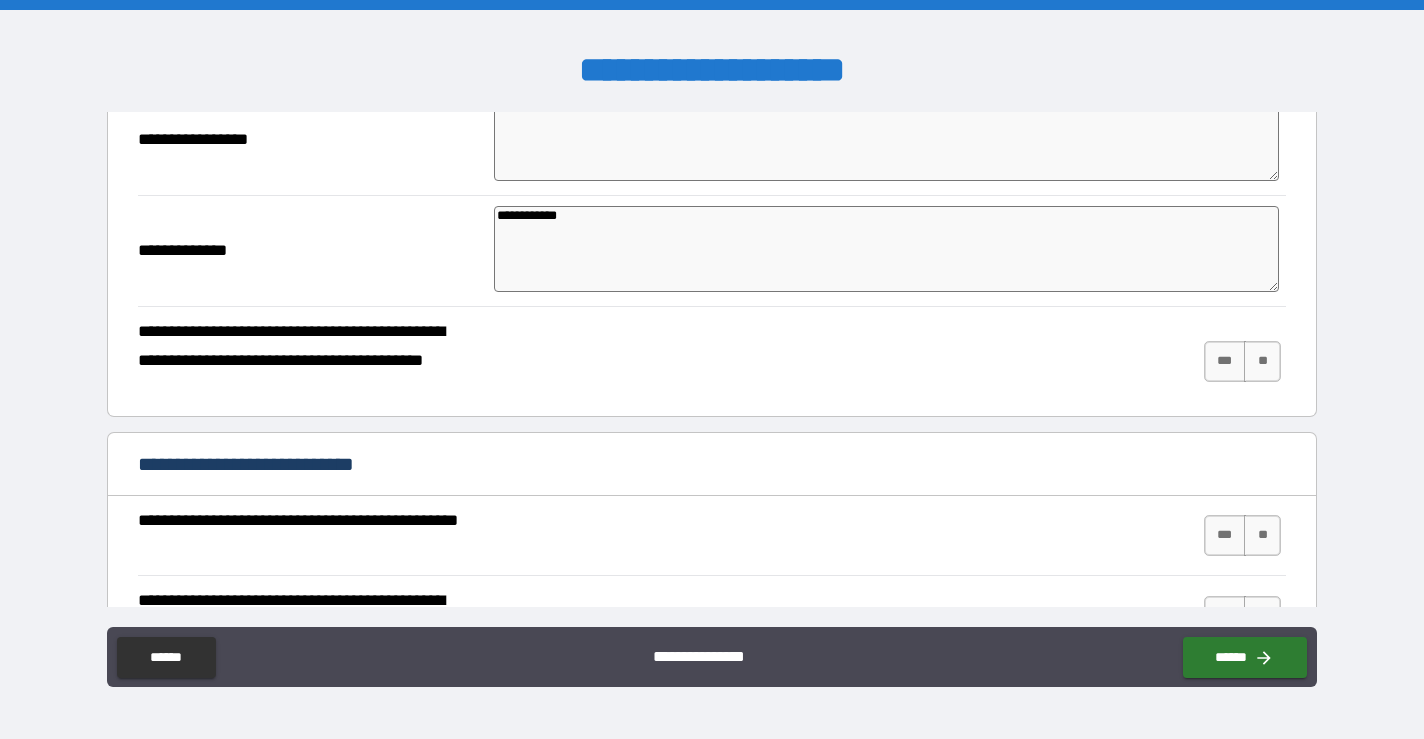 scroll, scrollTop: 189, scrollLeft: 0, axis: vertical 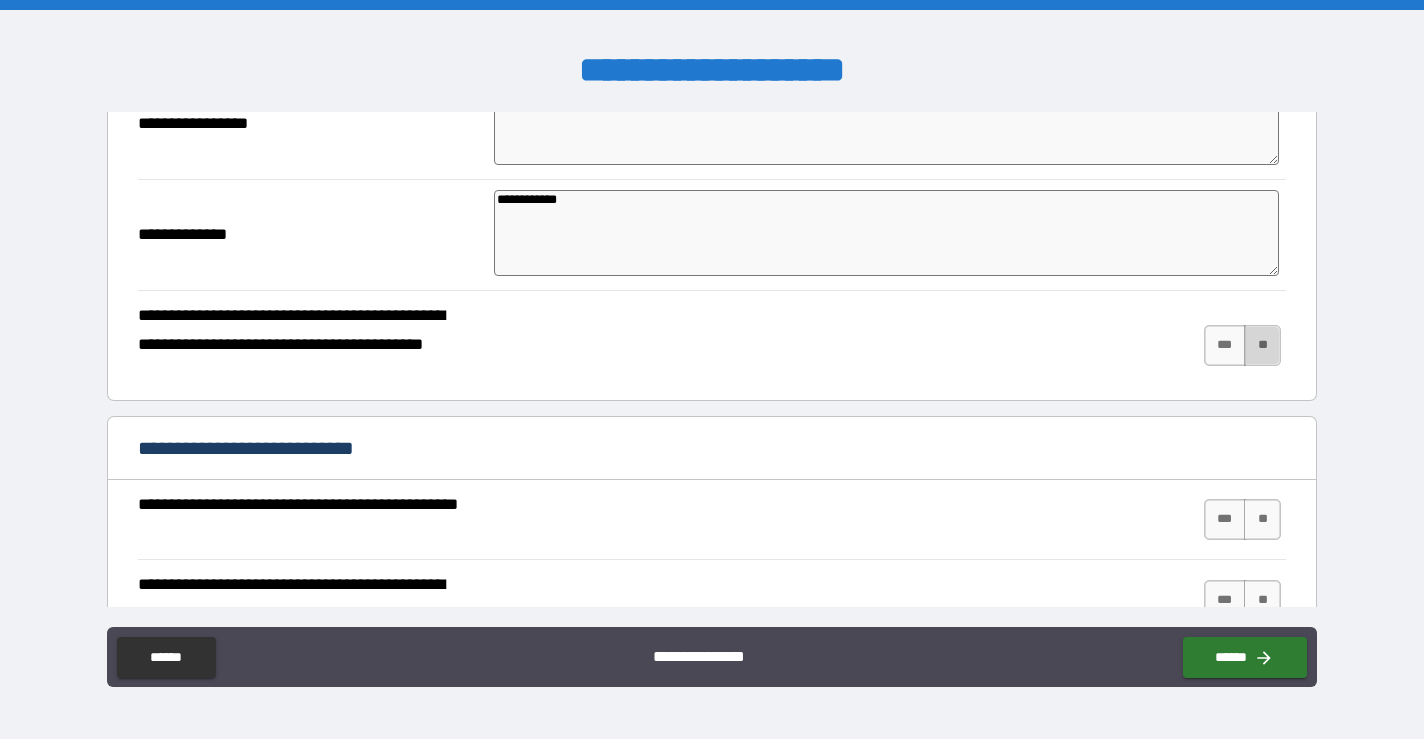 click on "**" at bounding box center [1262, 345] 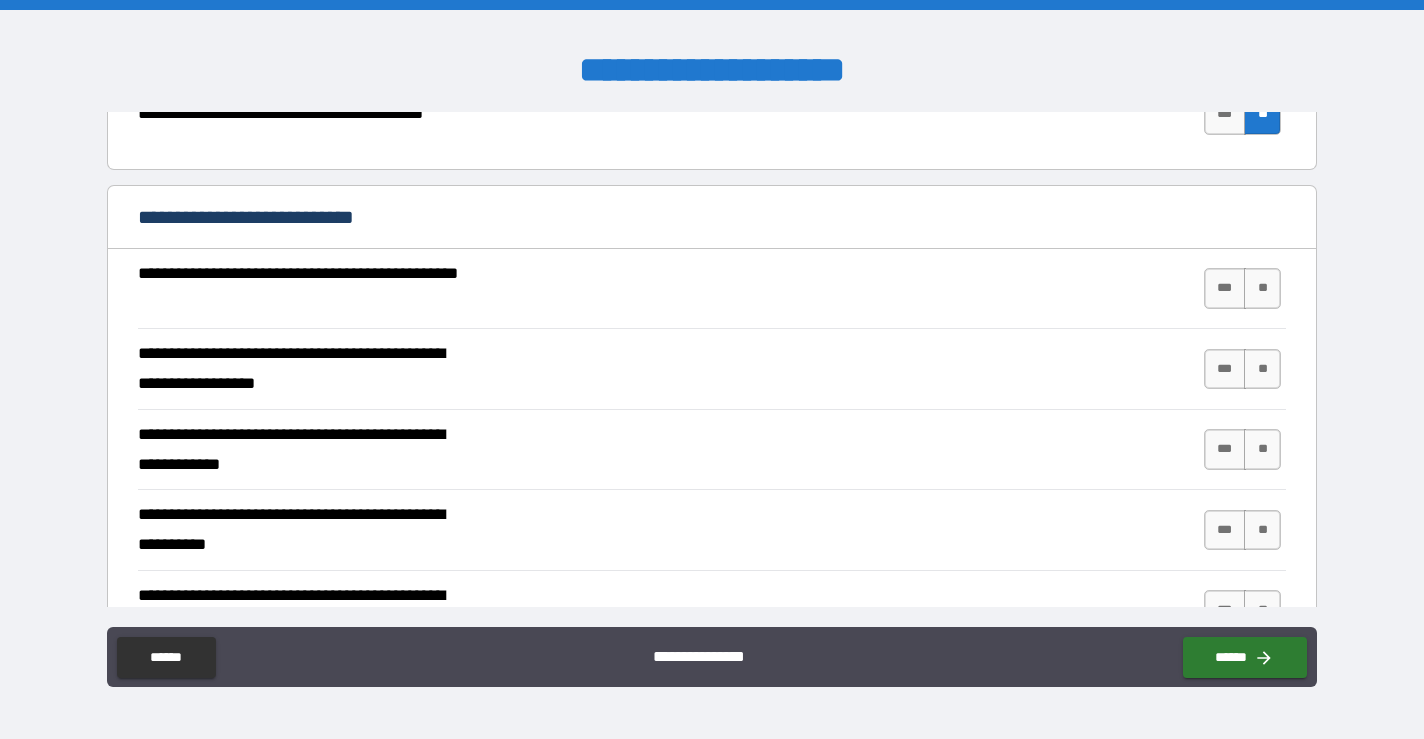 scroll, scrollTop: 422, scrollLeft: 0, axis: vertical 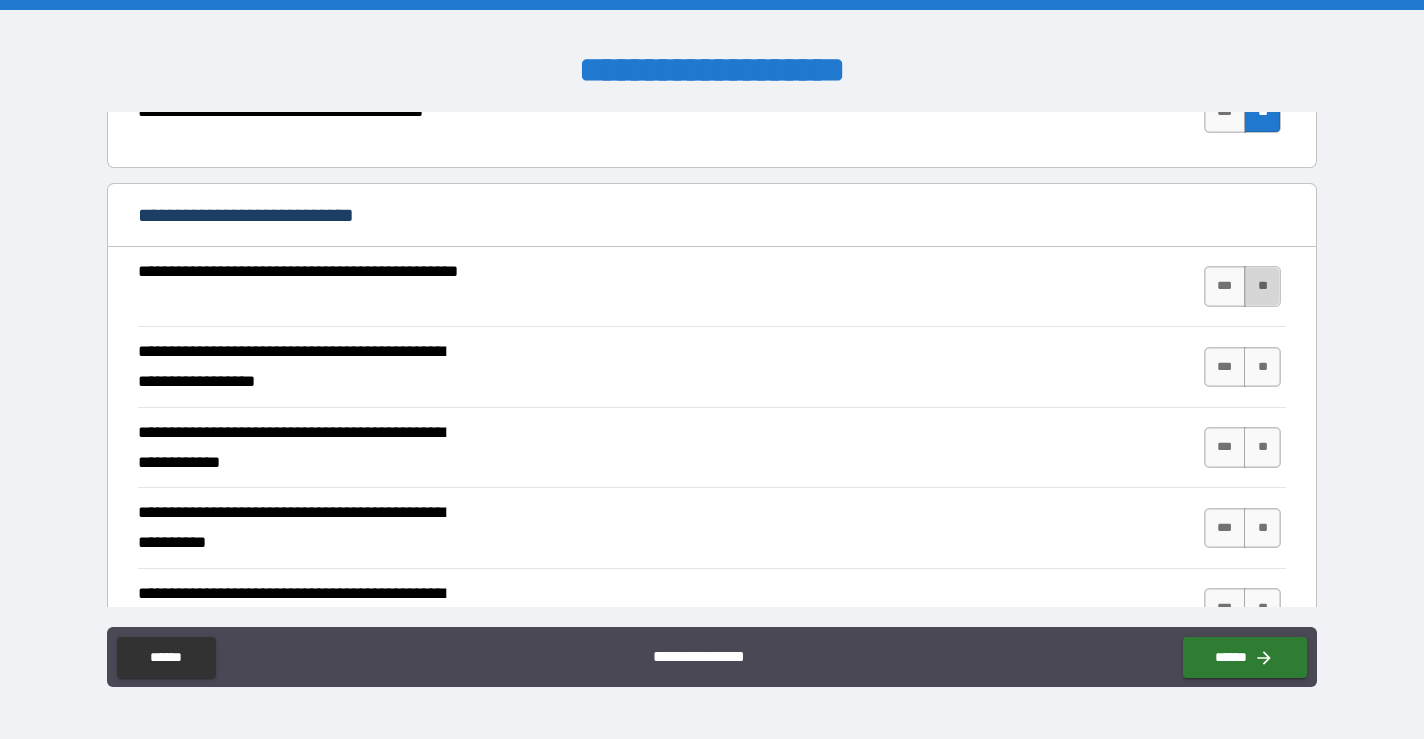 click on "**" at bounding box center [1262, 286] 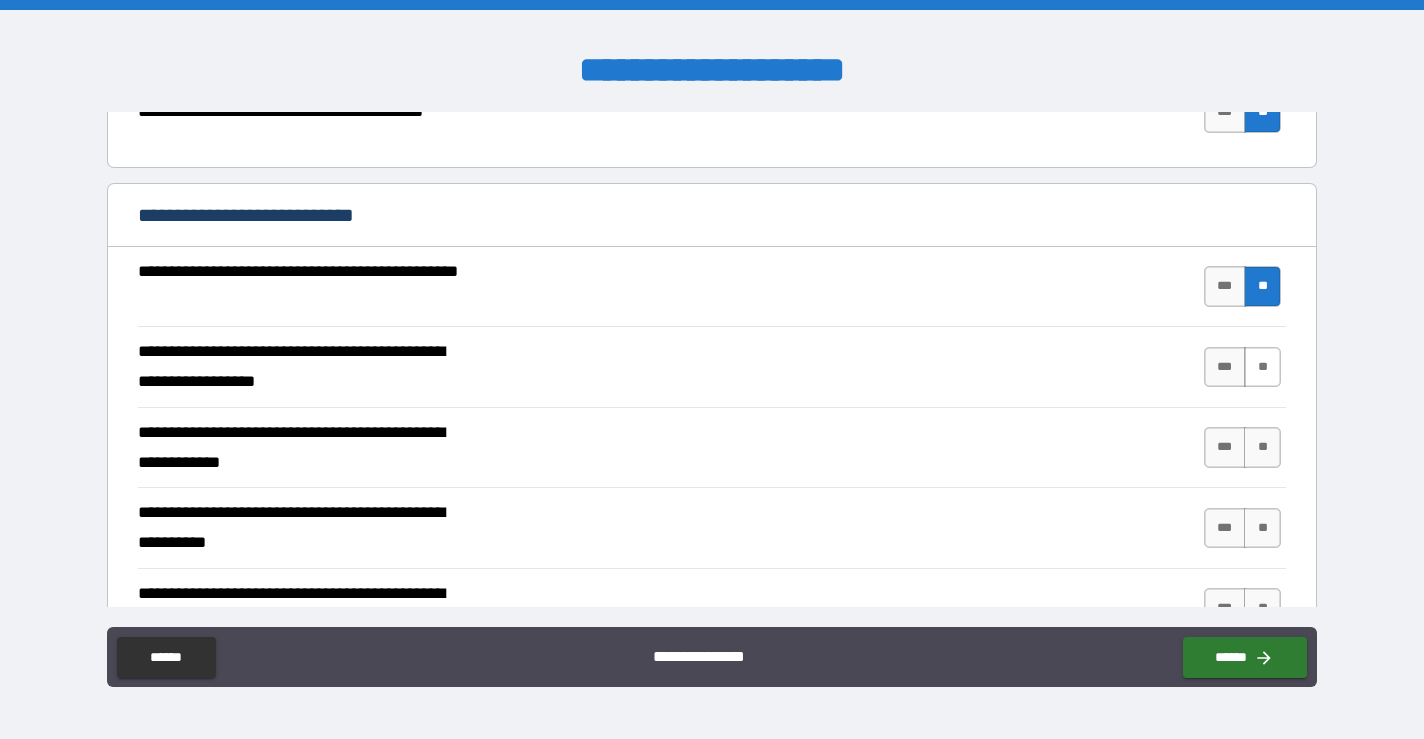 click on "**" at bounding box center (1262, 367) 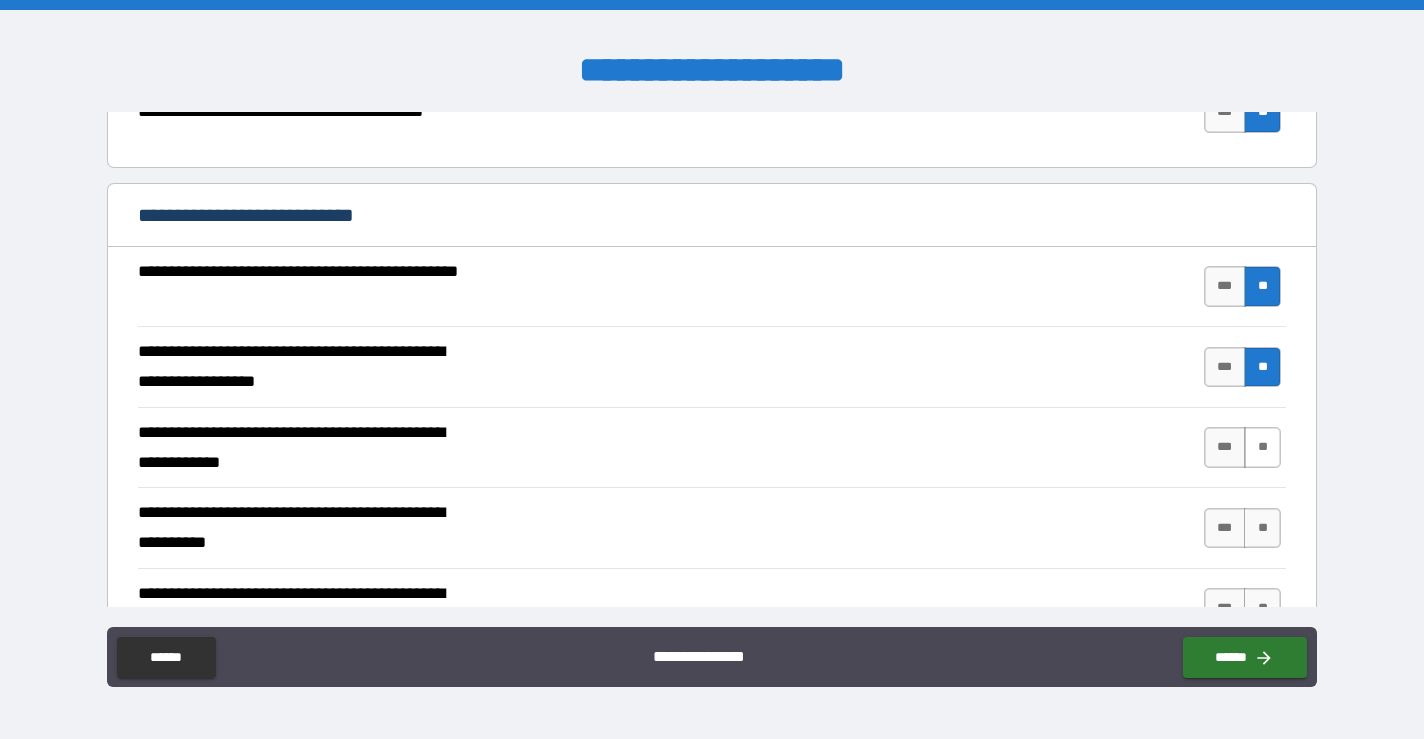 click on "**" at bounding box center (1262, 447) 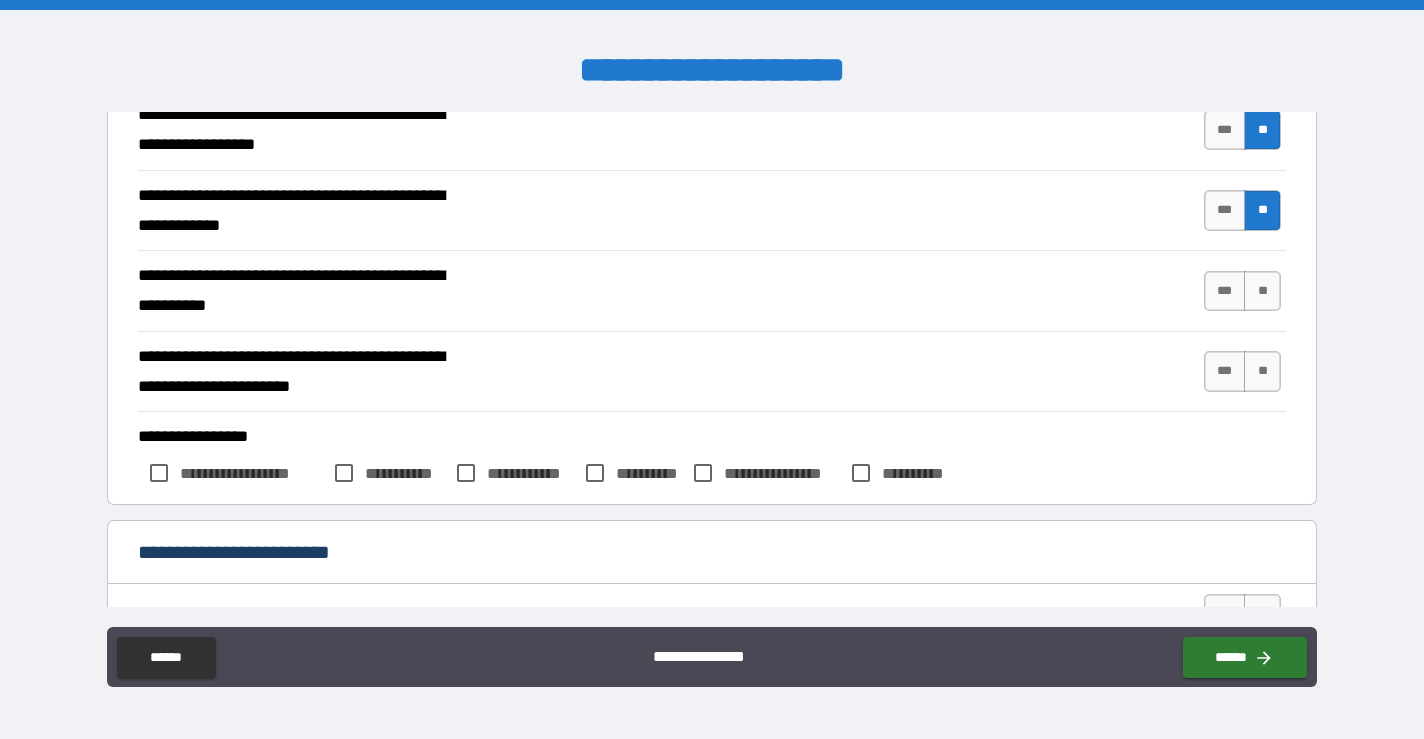 scroll, scrollTop: 665, scrollLeft: 0, axis: vertical 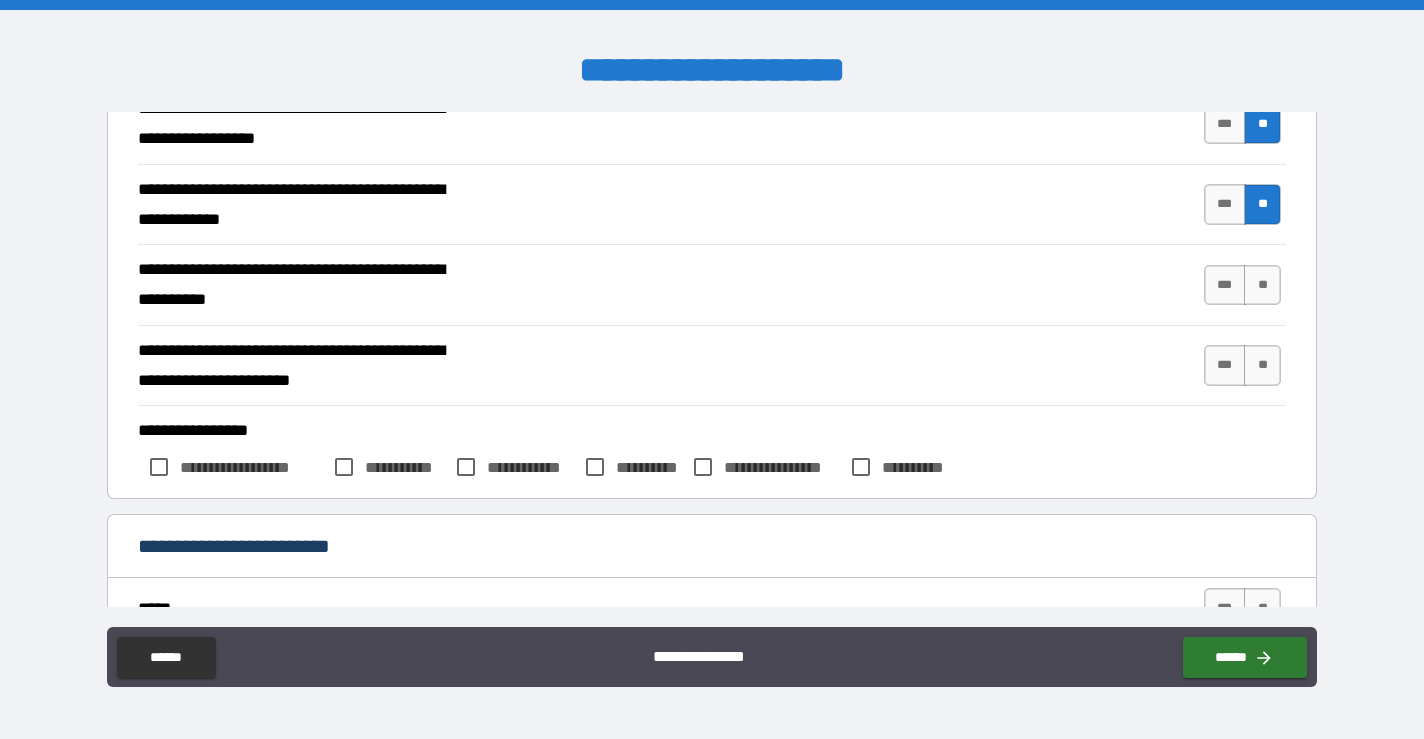 click on "*** **" at bounding box center (1245, 285) 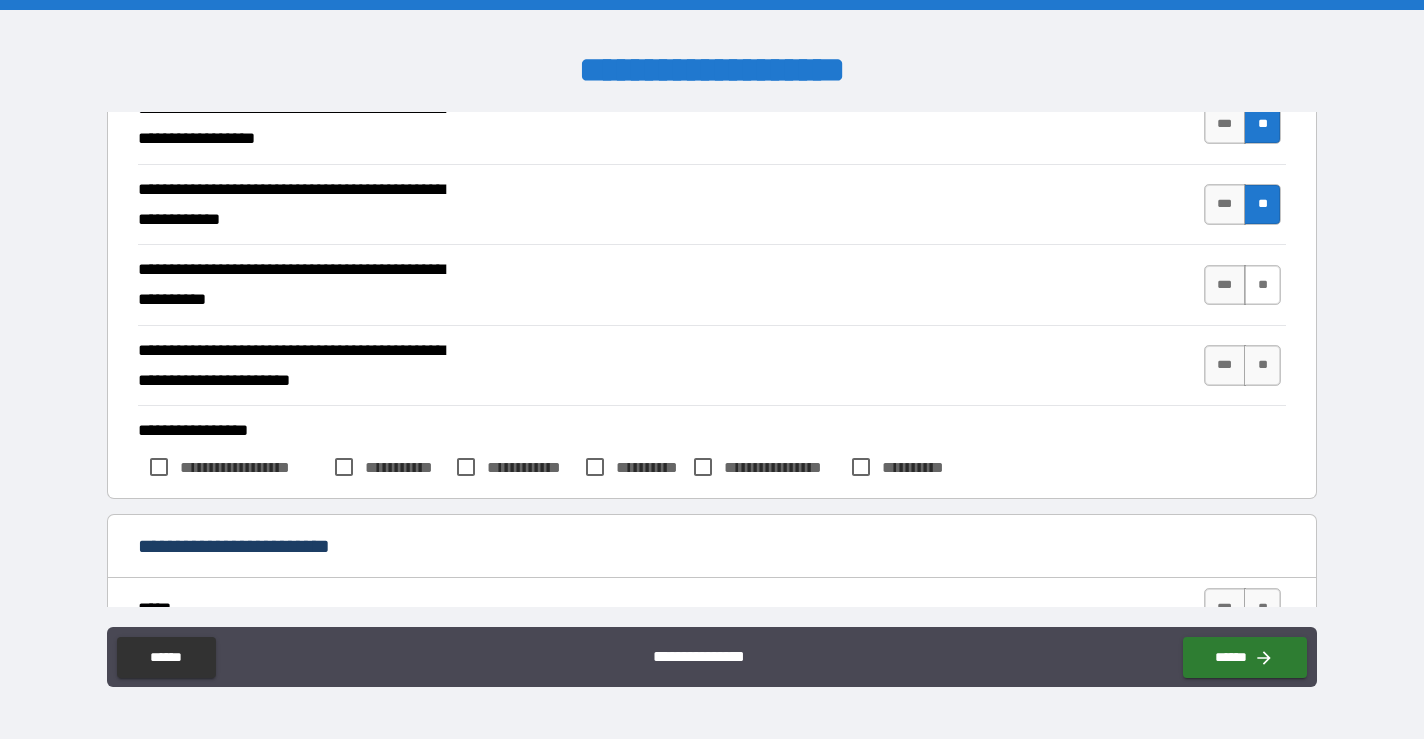 click on "**" at bounding box center (1262, 285) 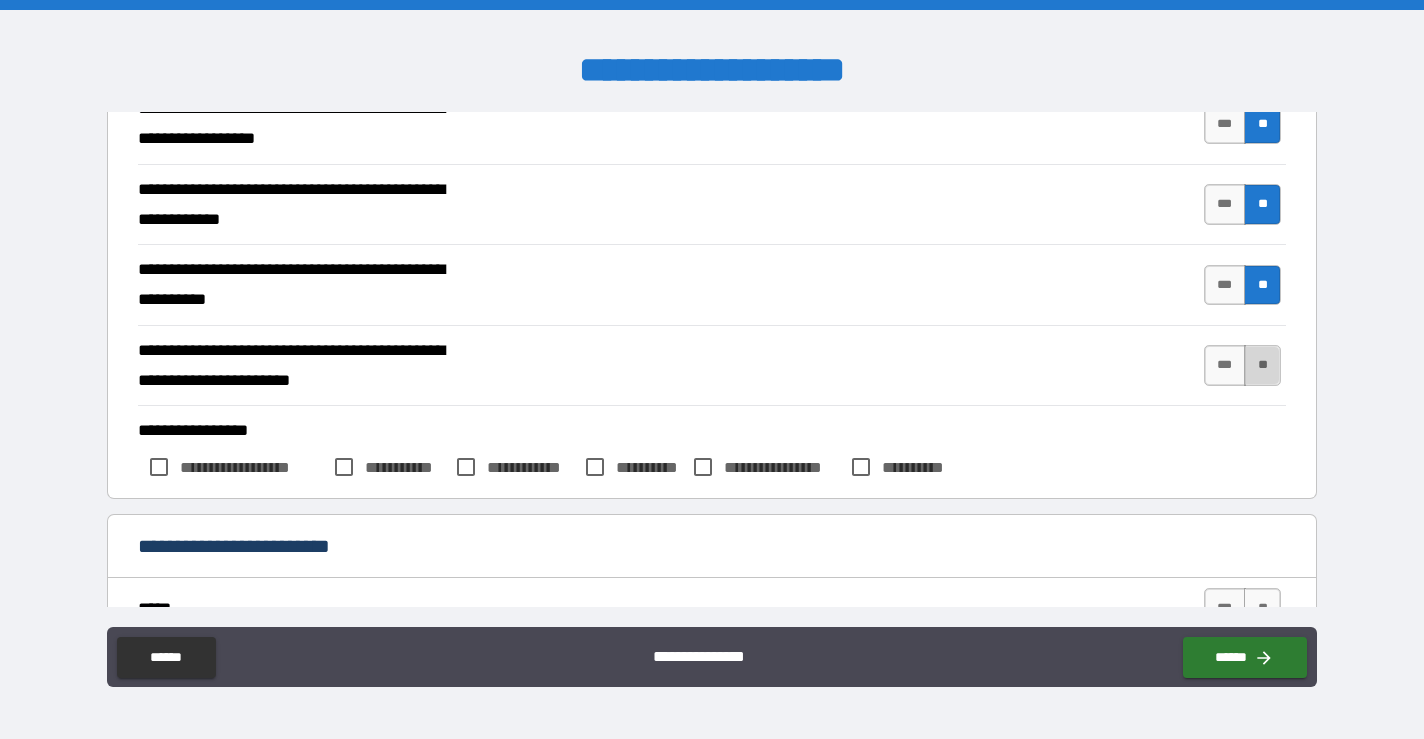 click on "**" at bounding box center [1262, 365] 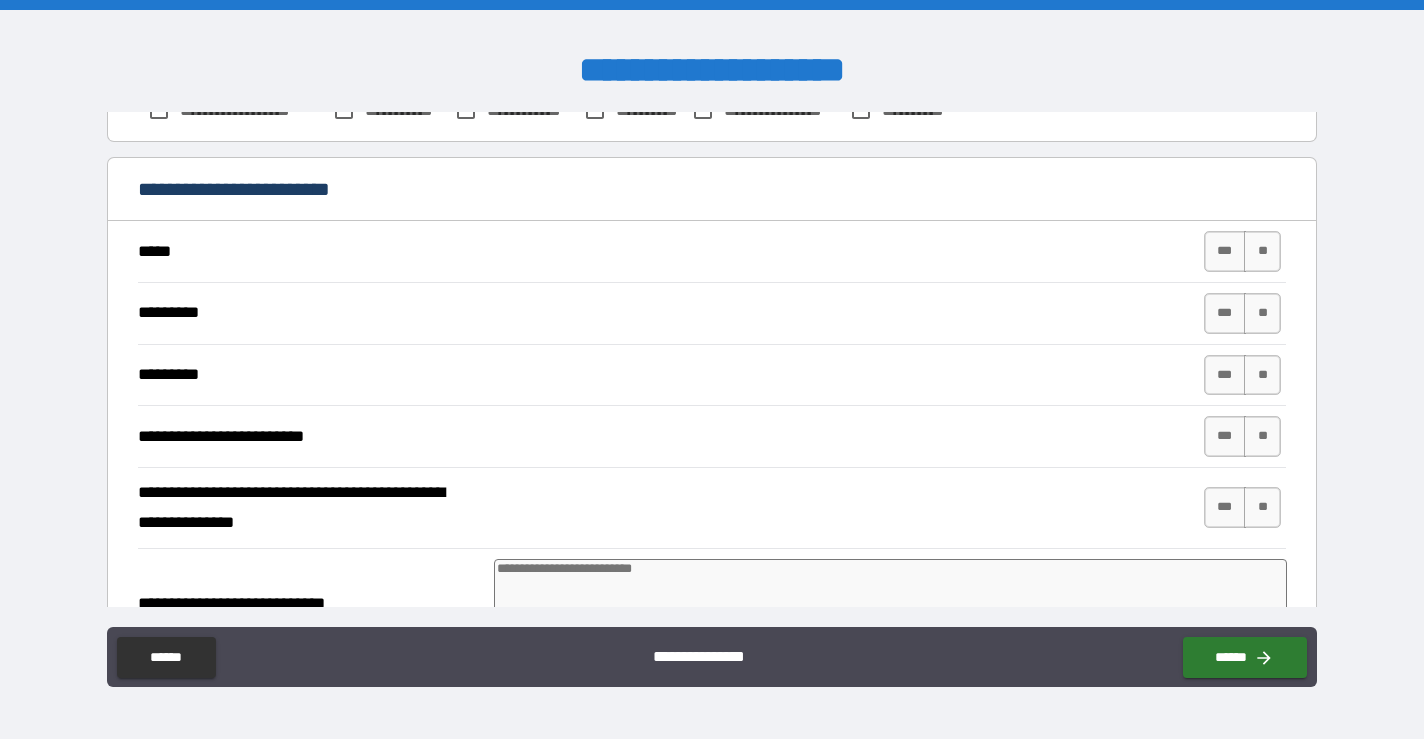 scroll, scrollTop: 1028, scrollLeft: 0, axis: vertical 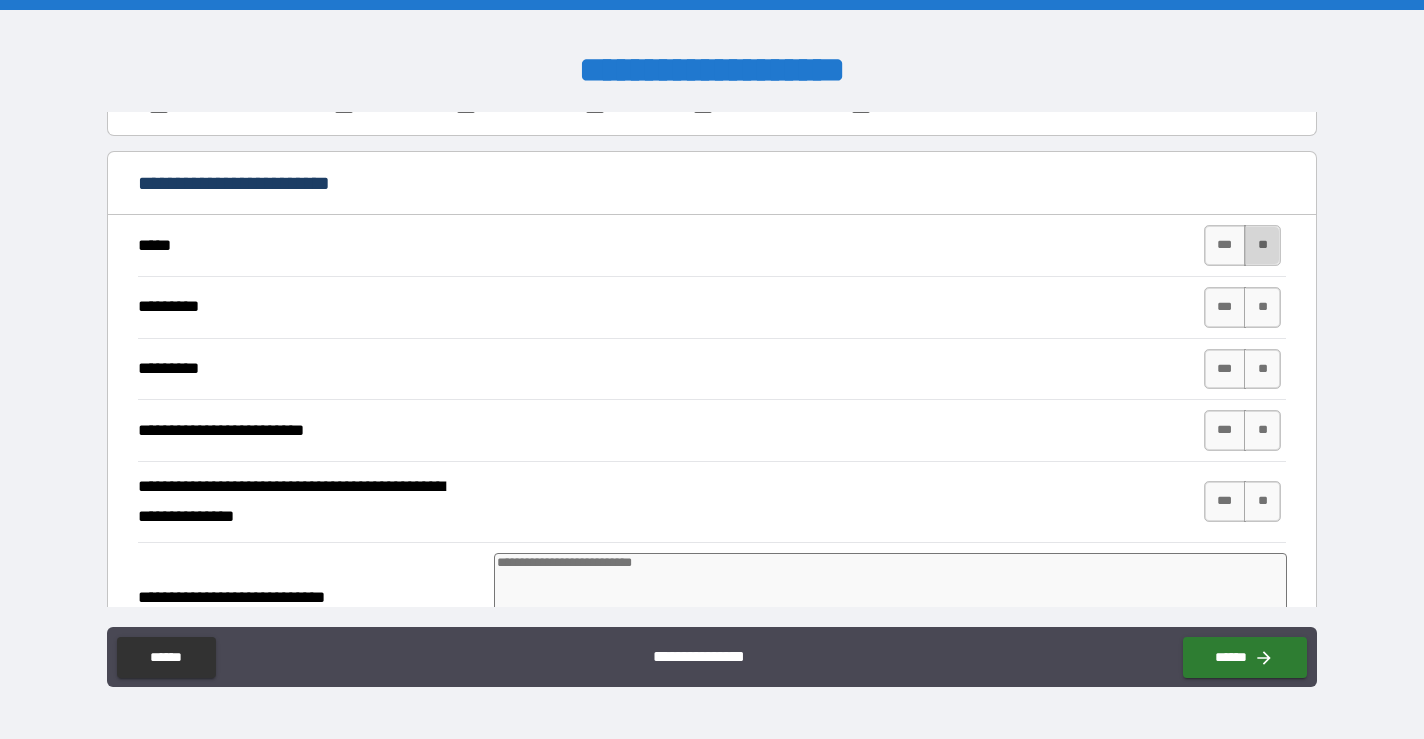 click on "**" at bounding box center (1262, 245) 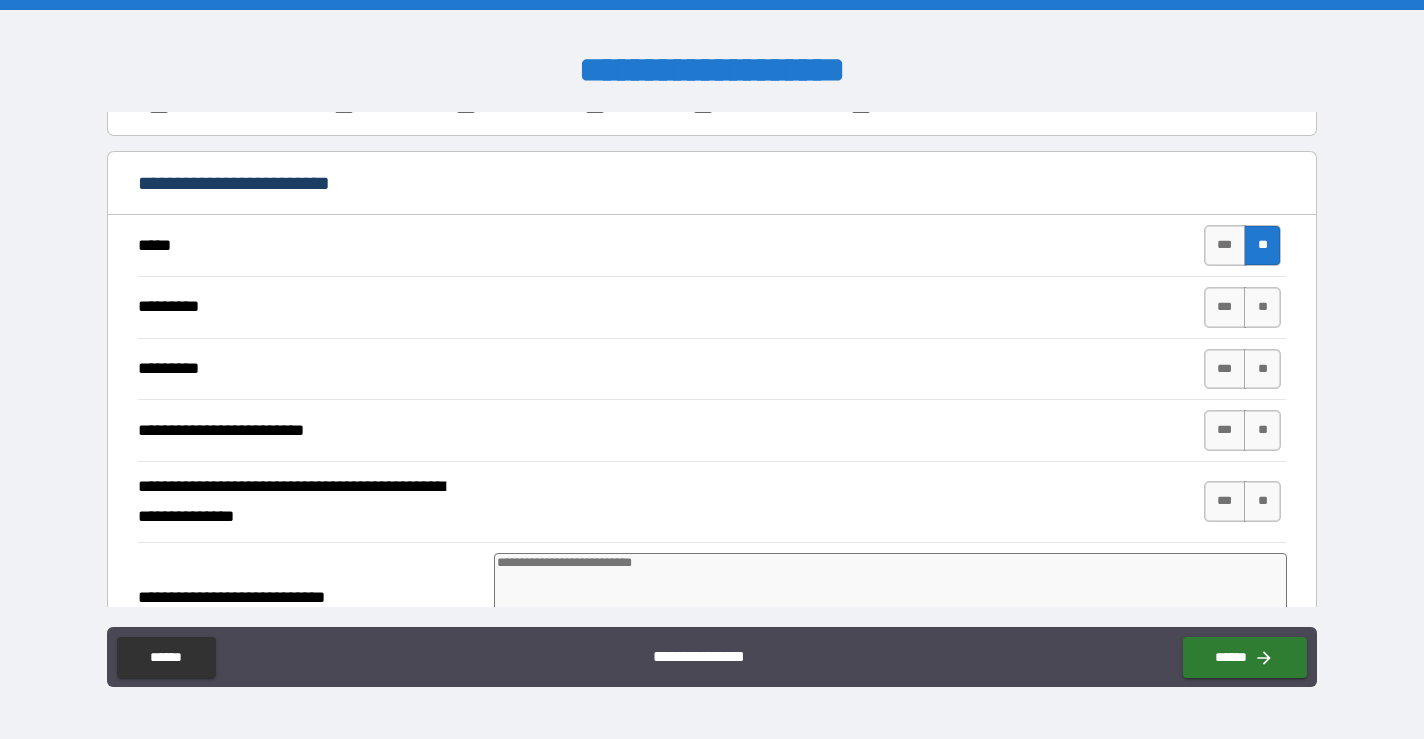 click on "********* *** **" at bounding box center [712, 307] 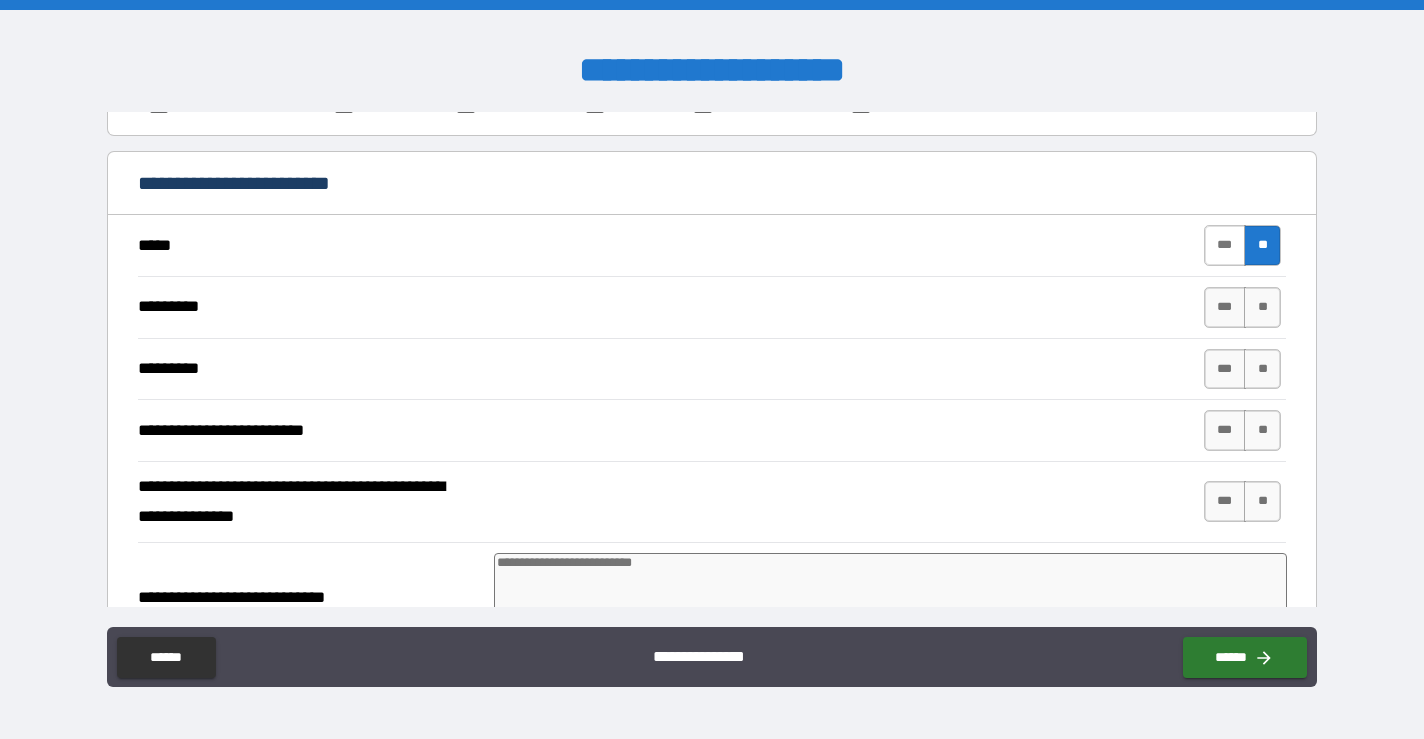 click on "***" at bounding box center [1225, 245] 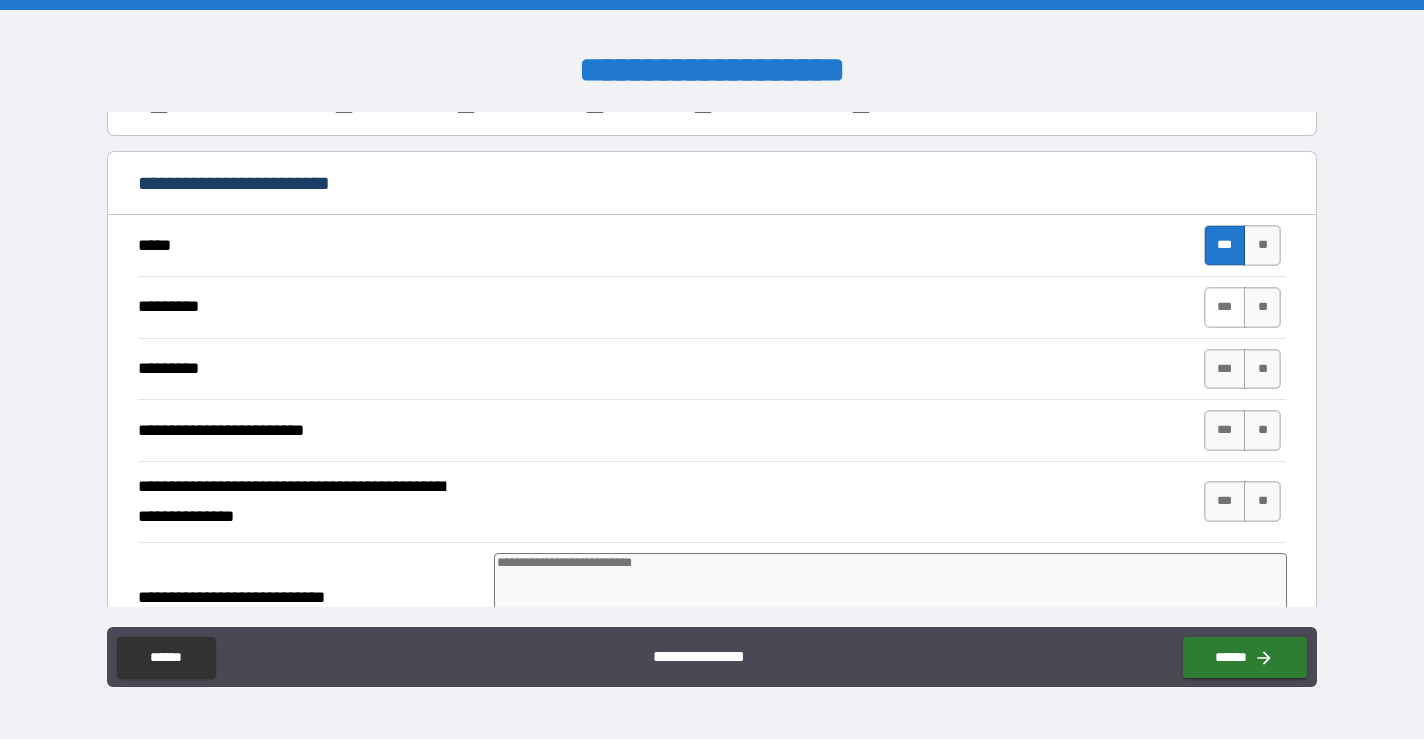 click on "***" at bounding box center (1225, 307) 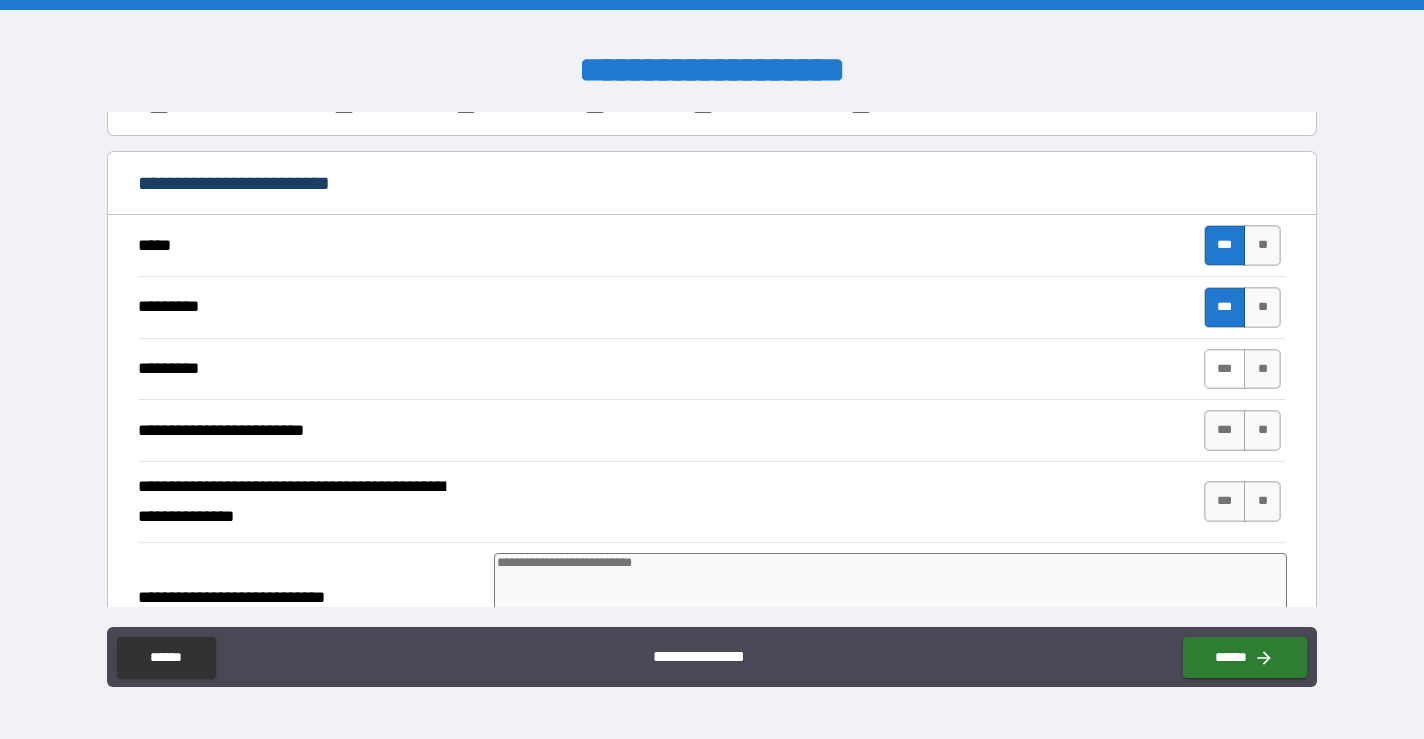 click on "***" at bounding box center [1225, 369] 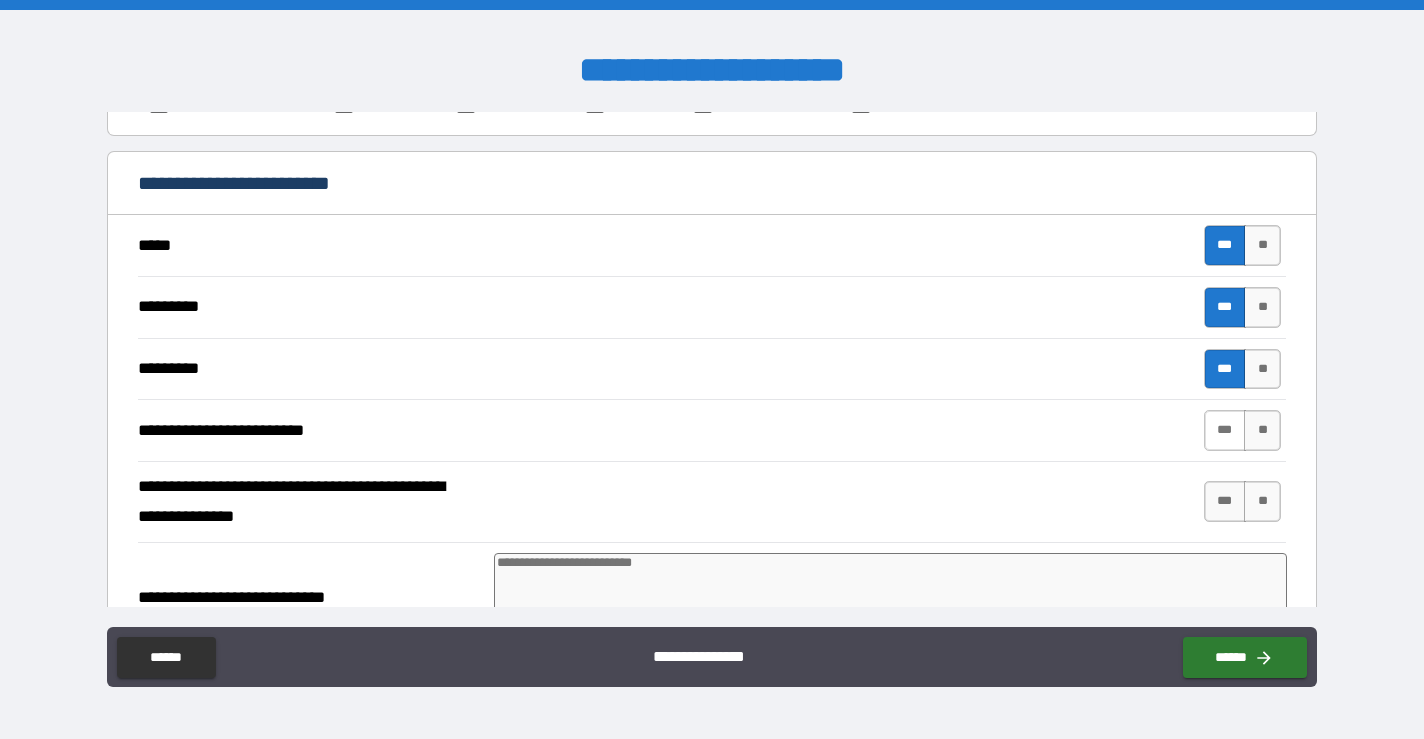 click on "***" at bounding box center [1225, 430] 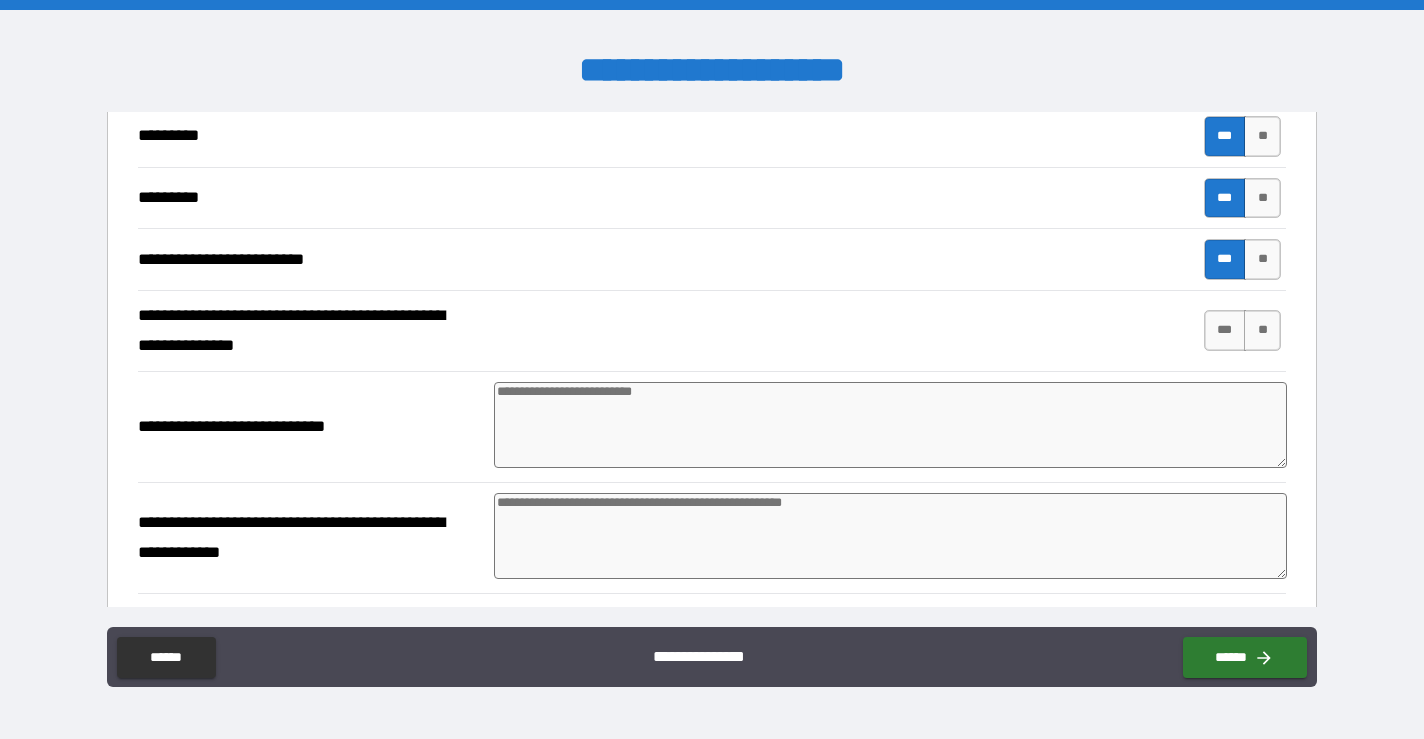 scroll, scrollTop: 1202, scrollLeft: 0, axis: vertical 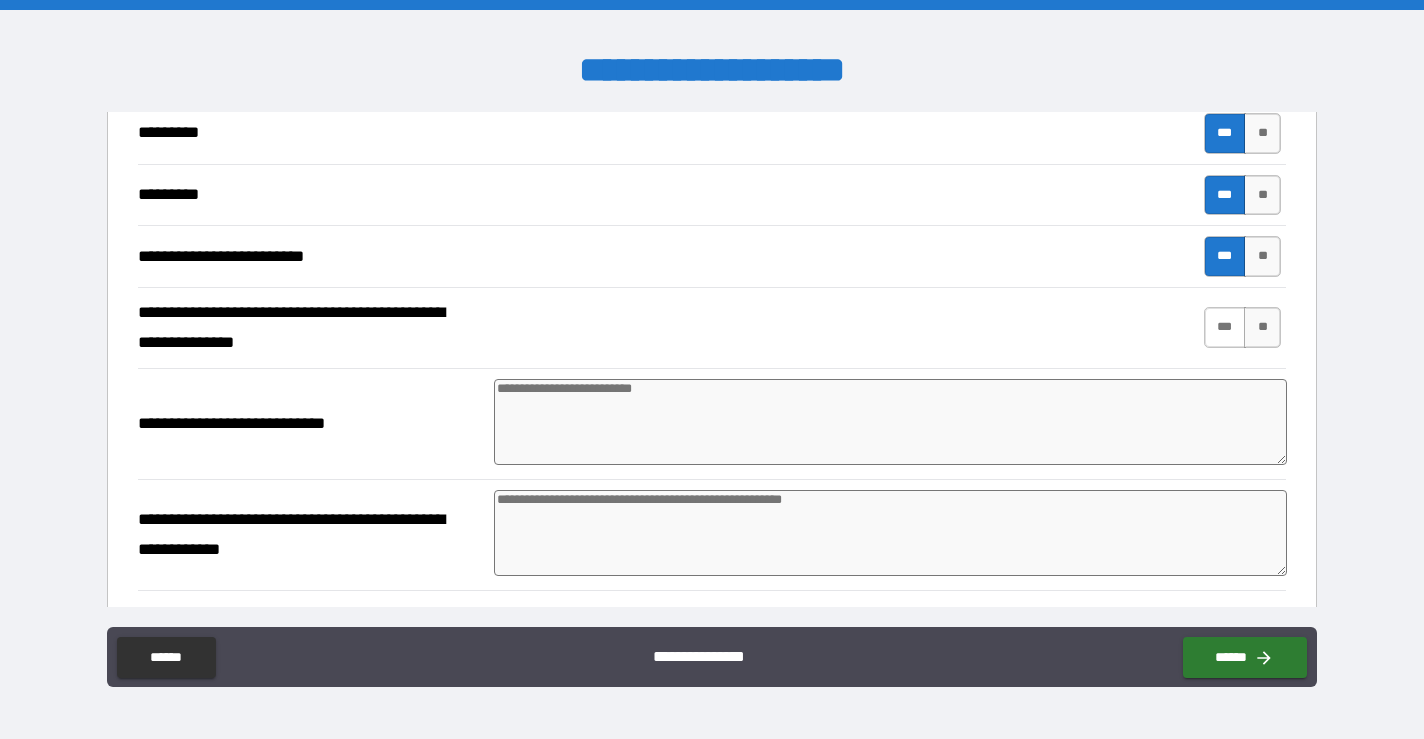 click on "***" at bounding box center [1225, 327] 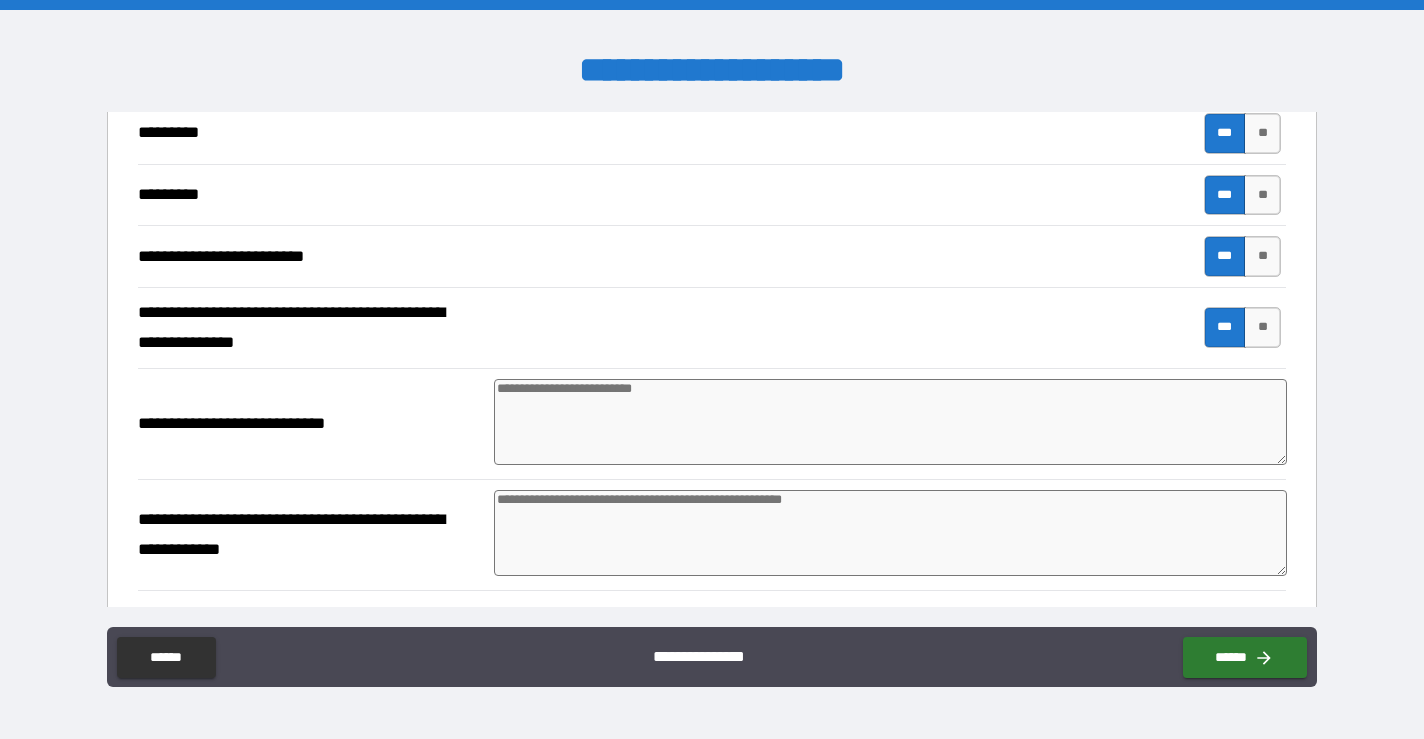 click at bounding box center (890, 422) 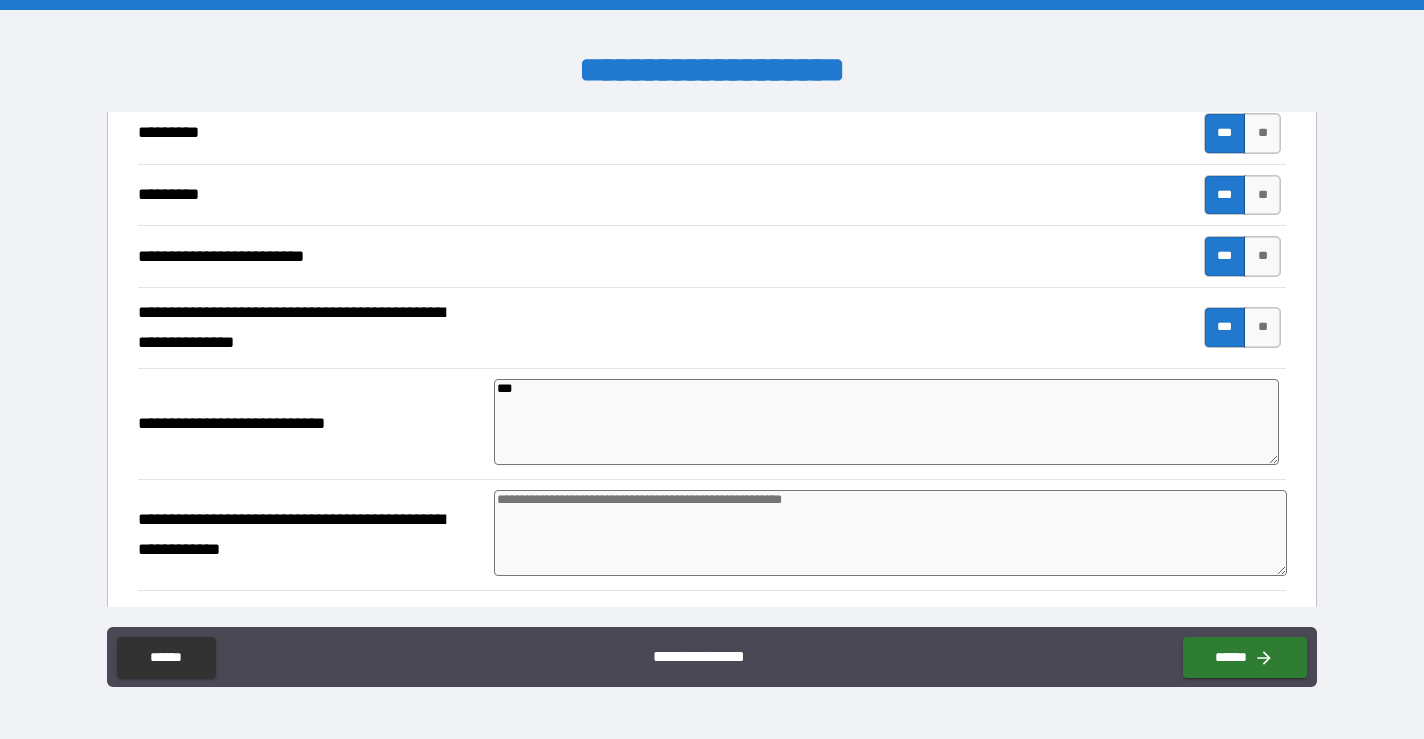 click at bounding box center [890, 533] 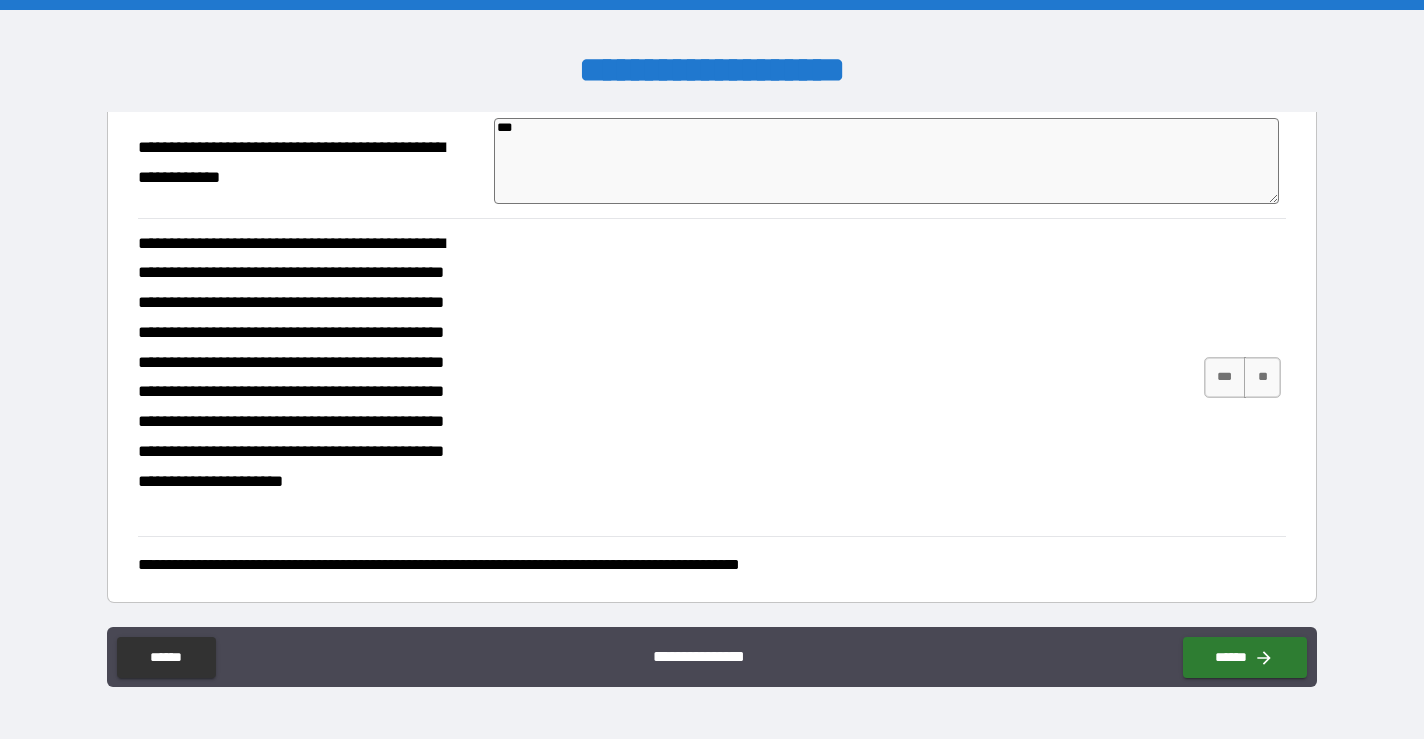 scroll, scrollTop: 1572, scrollLeft: 0, axis: vertical 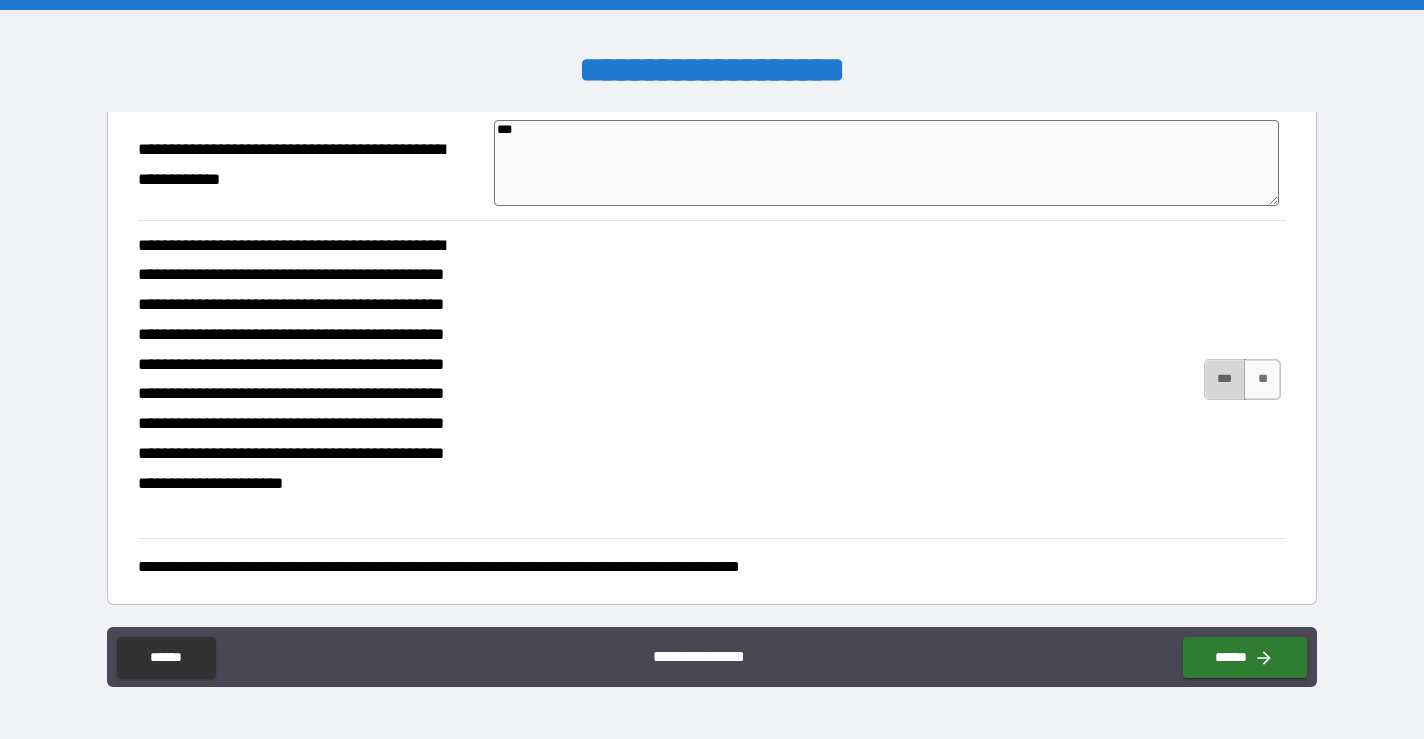 click on "***" at bounding box center [1225, 379] 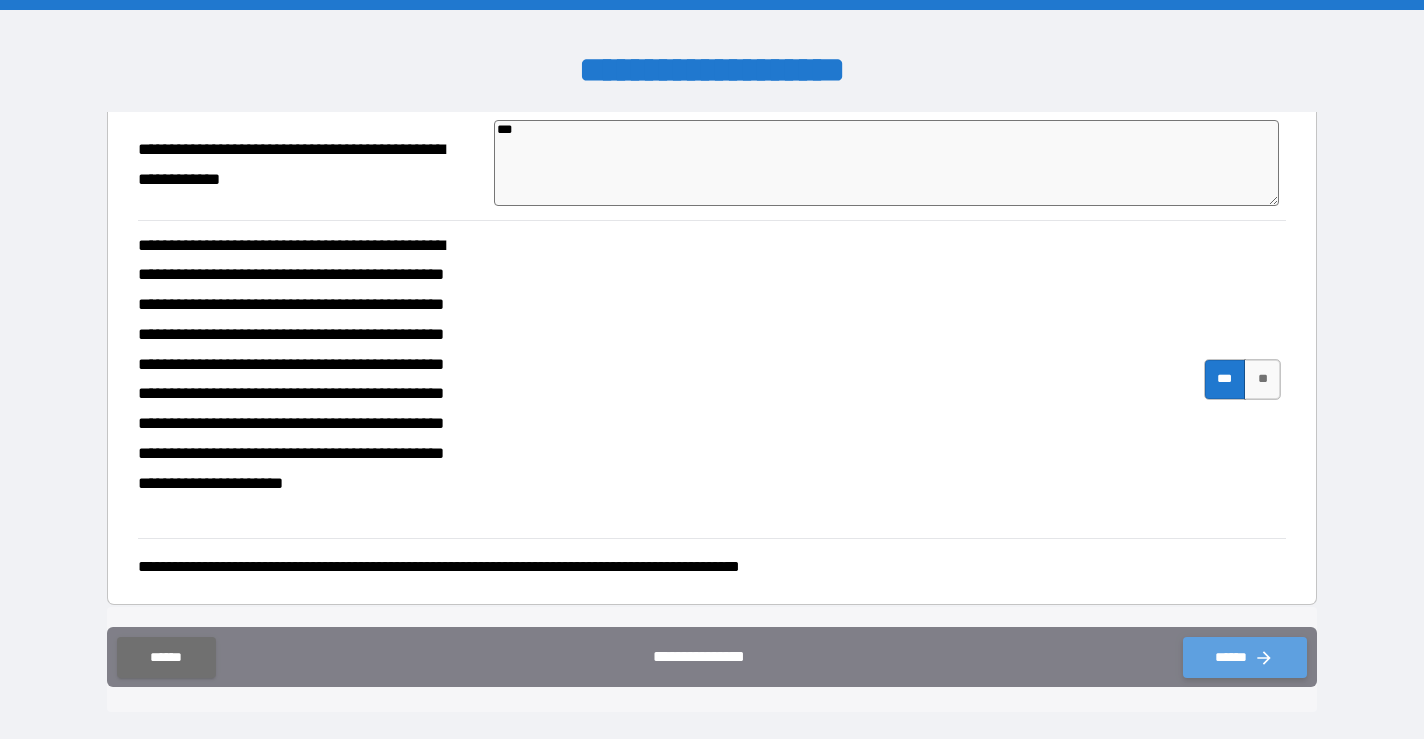 click on "******" at bounding box center [1245, 657] 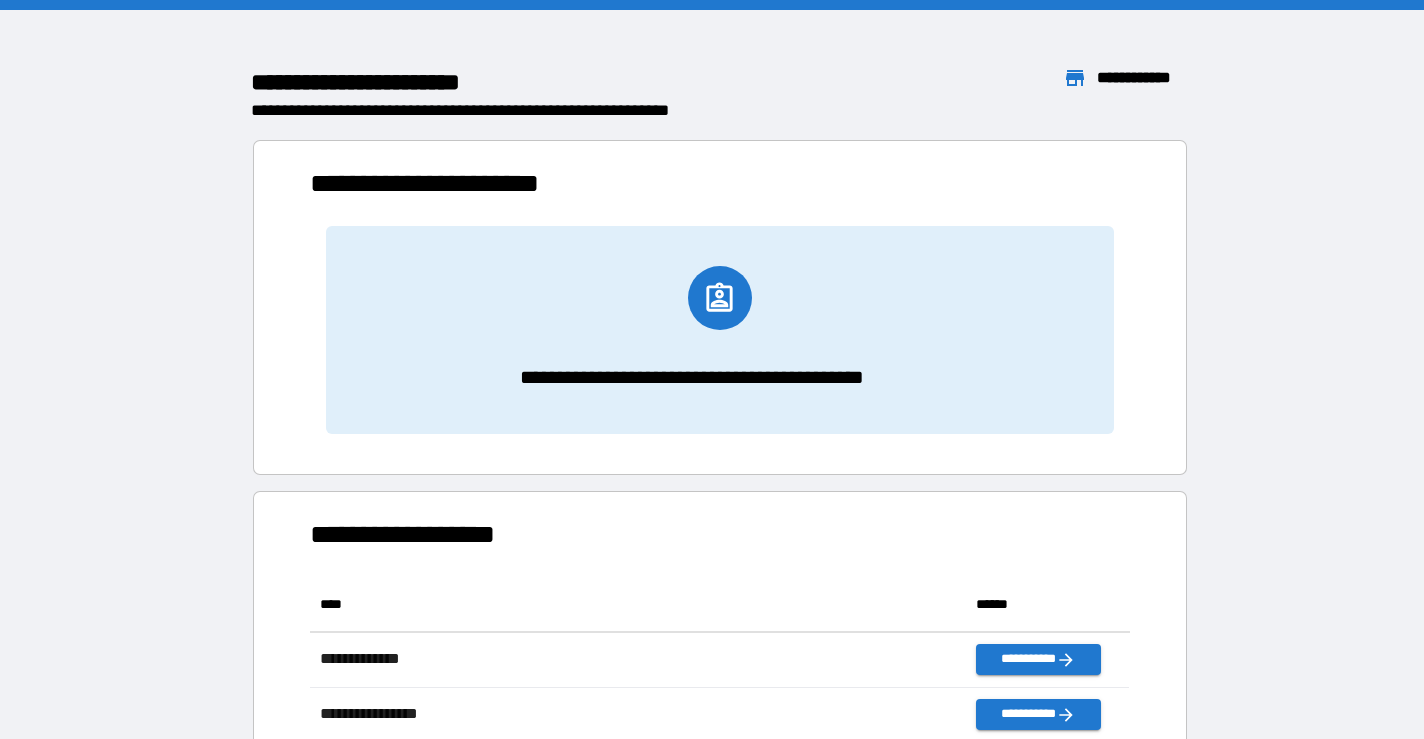 scroll, scrollTop: 1, scrollLeft: 0, axis: vertical 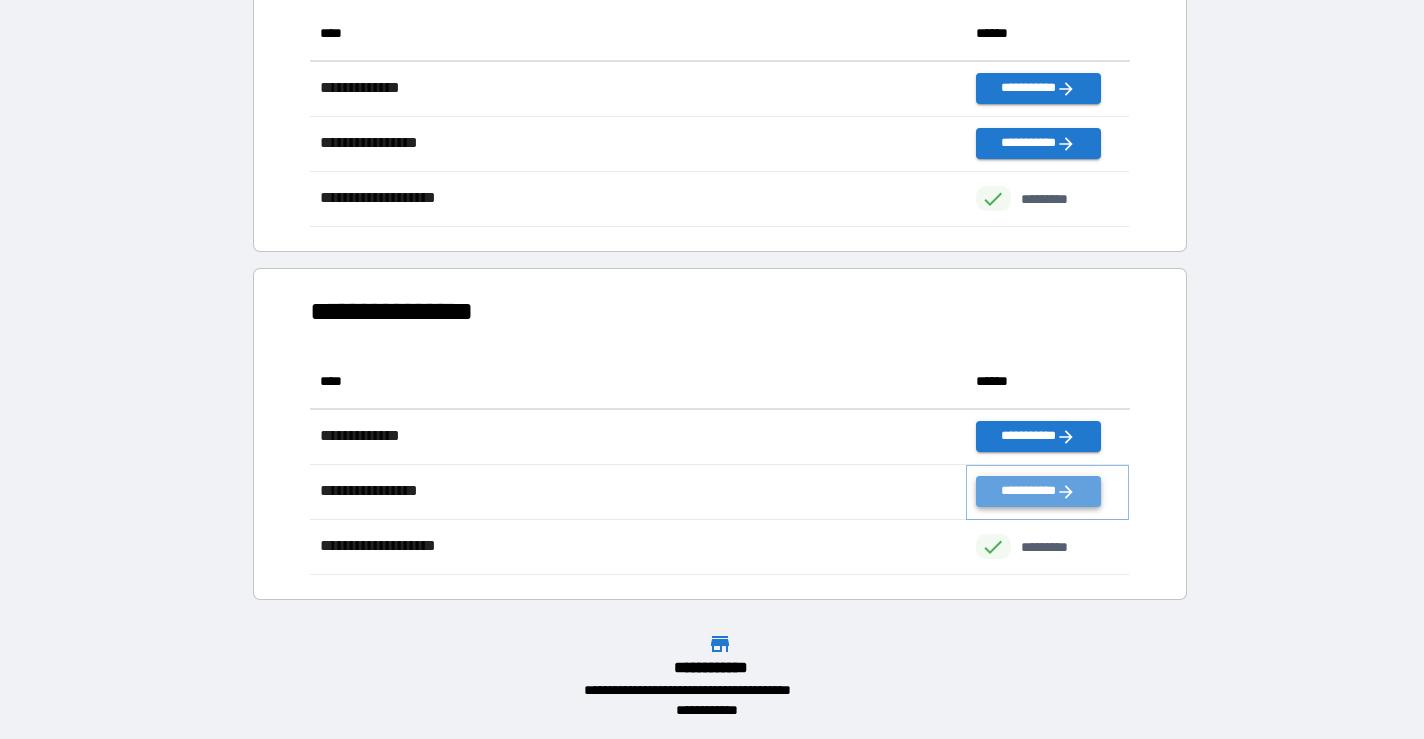 click on "**********" at bounding box center [1038, 491] 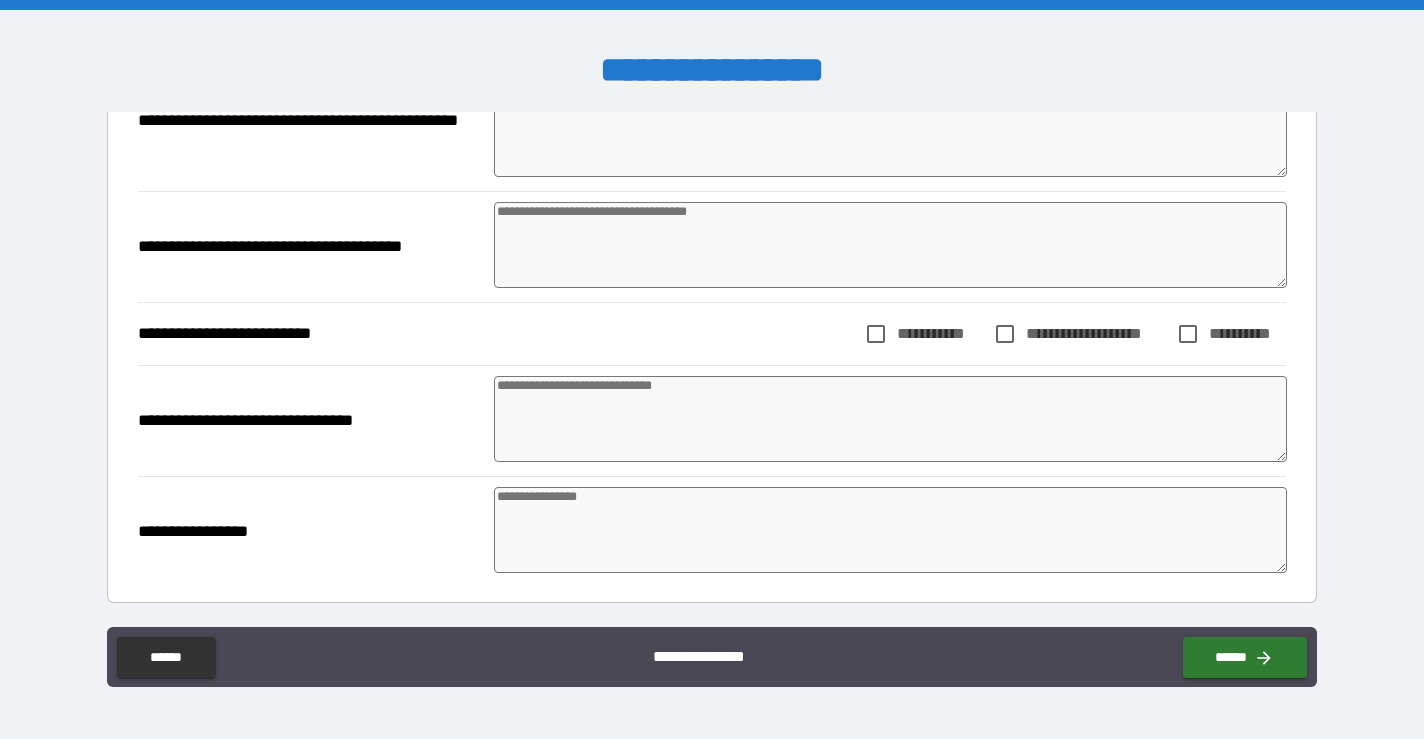 scroll, scrollTop: 0, scrollLeft: 0, axis: both 